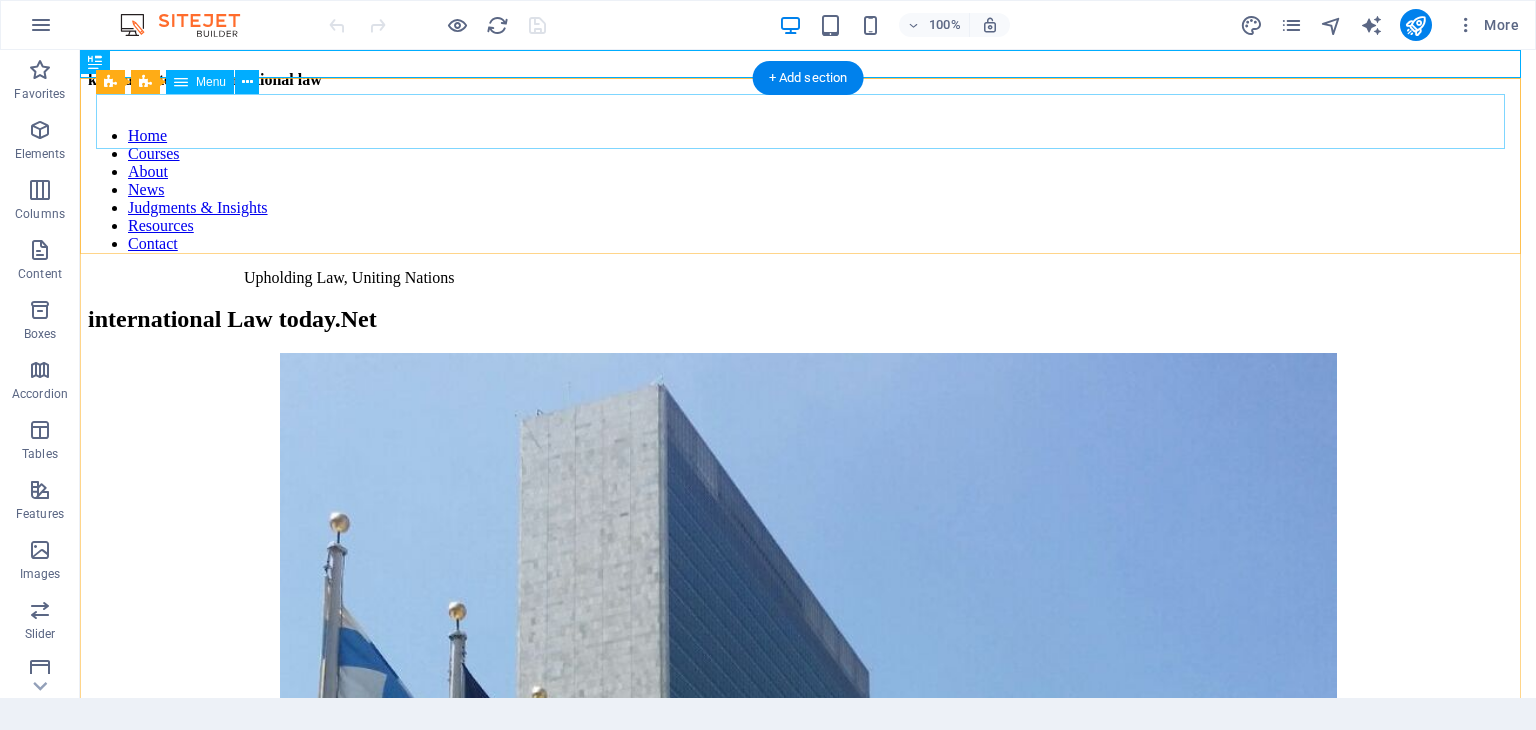 scroll, scrollTop: 0, scrollLeft: 0, axis: both 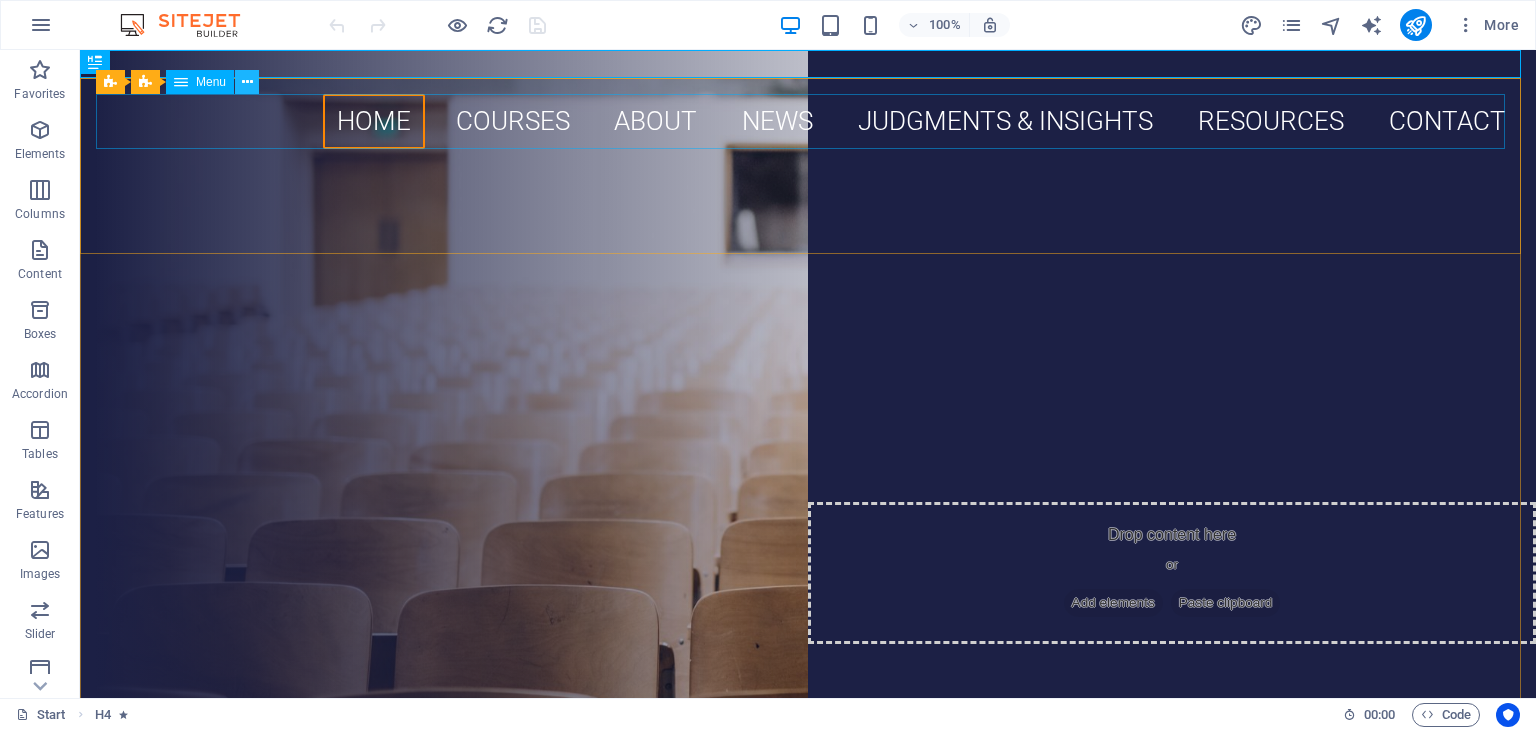 click at bounding box center [247, 82] 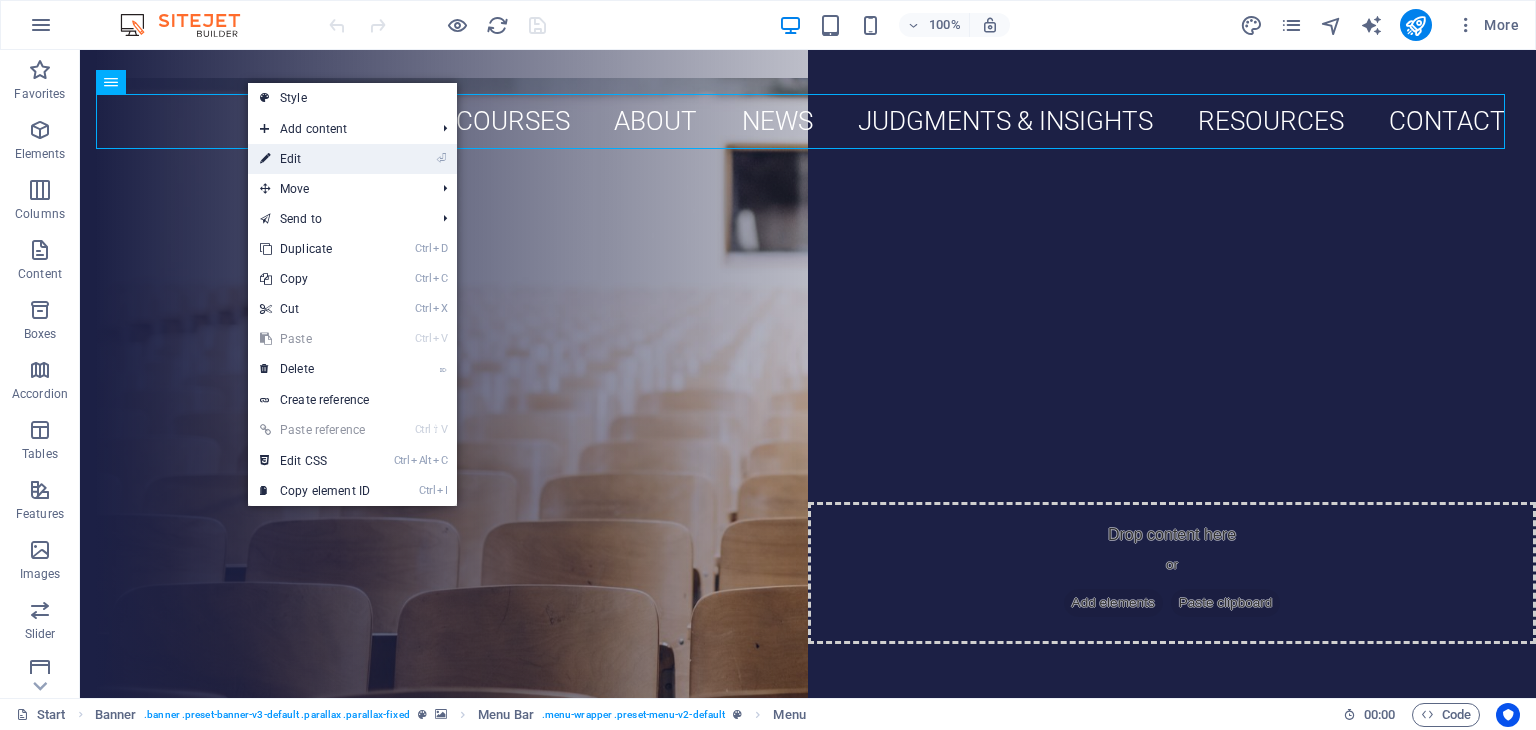 click on "⏎  Edit" at bounding box center (315, 159) 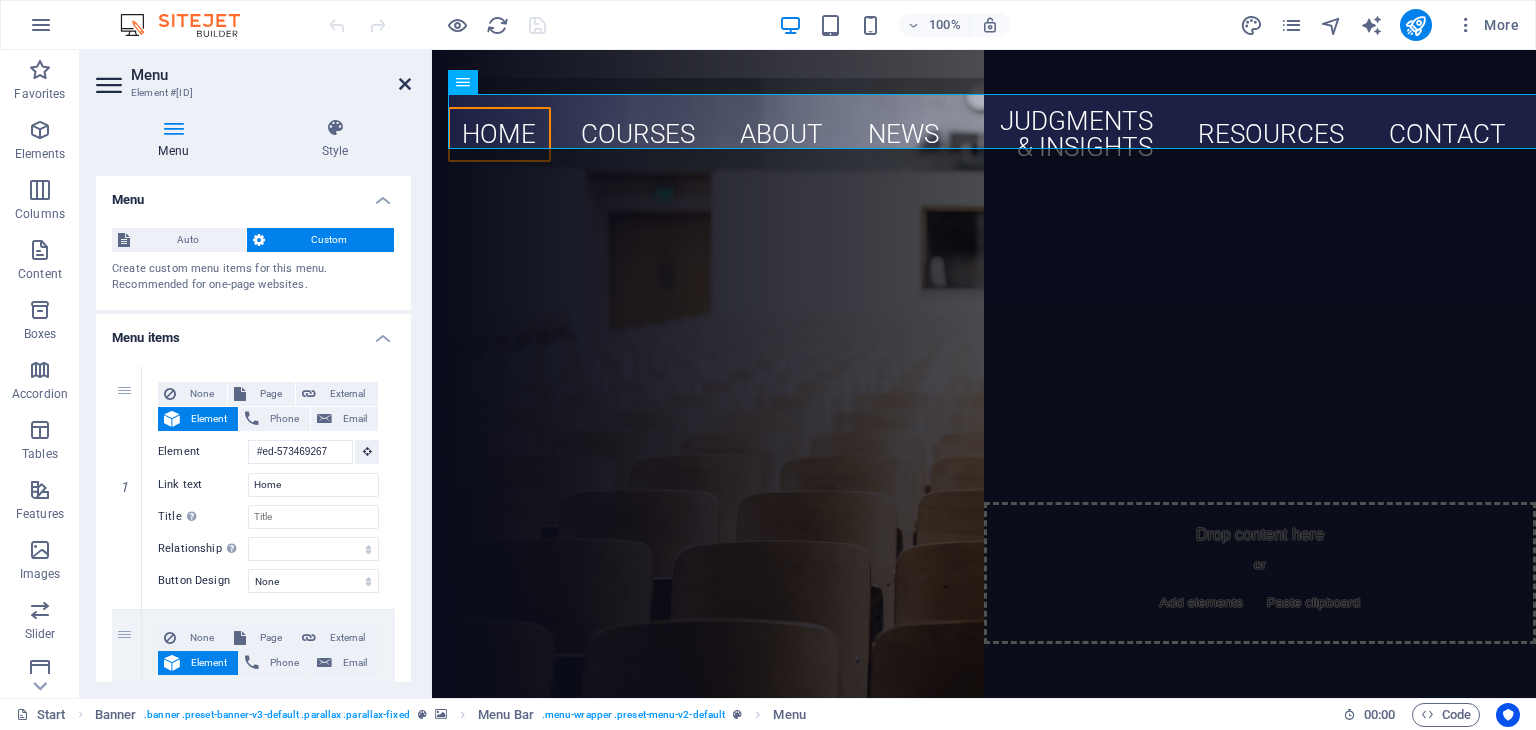 click at bounding box center [405, 84] 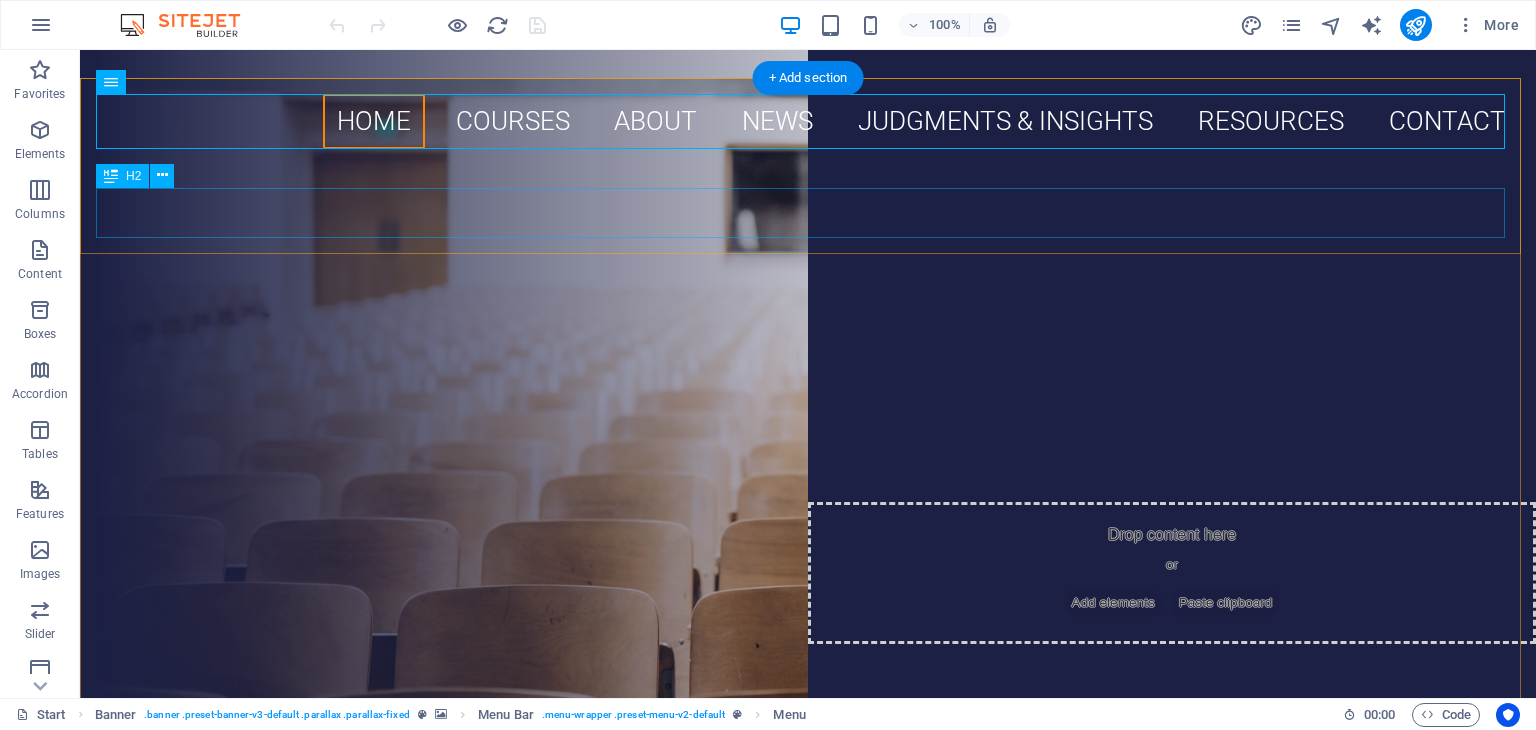 click on "international Law today.Net" at bounding box center (808, 213) 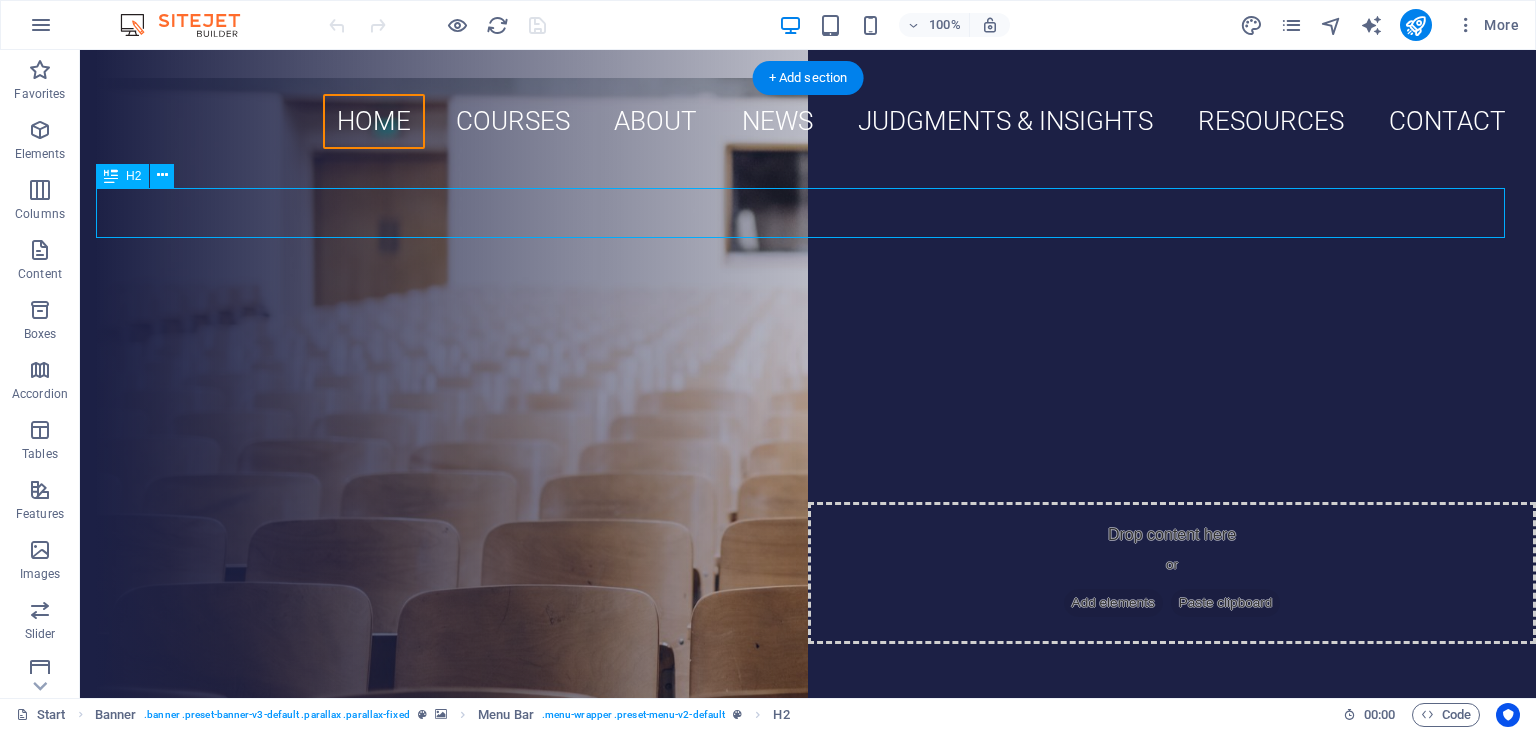 click on "international Law today.Net" at bounding box center [808, 213] 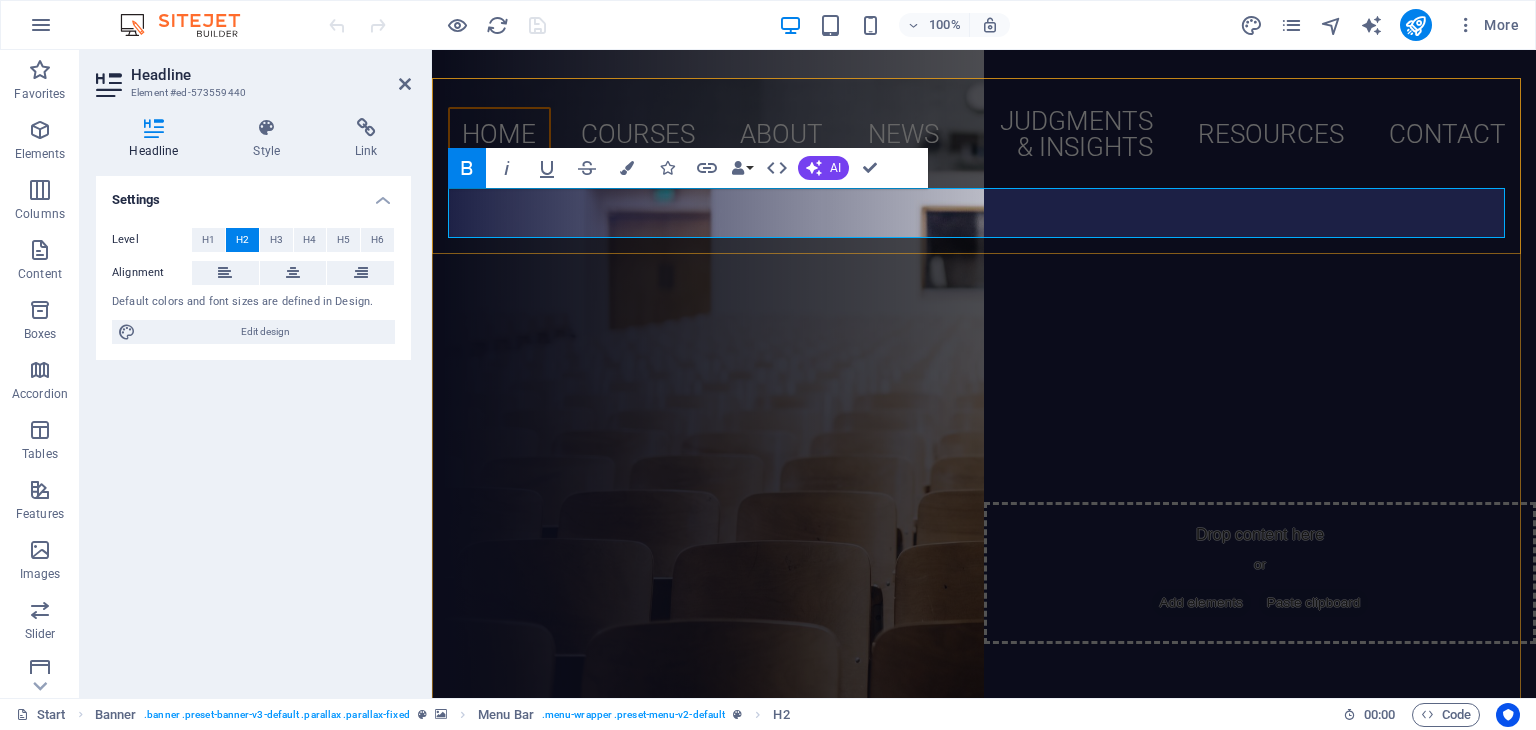 click on "international Law today.Net" at bounding box center [783, 238] 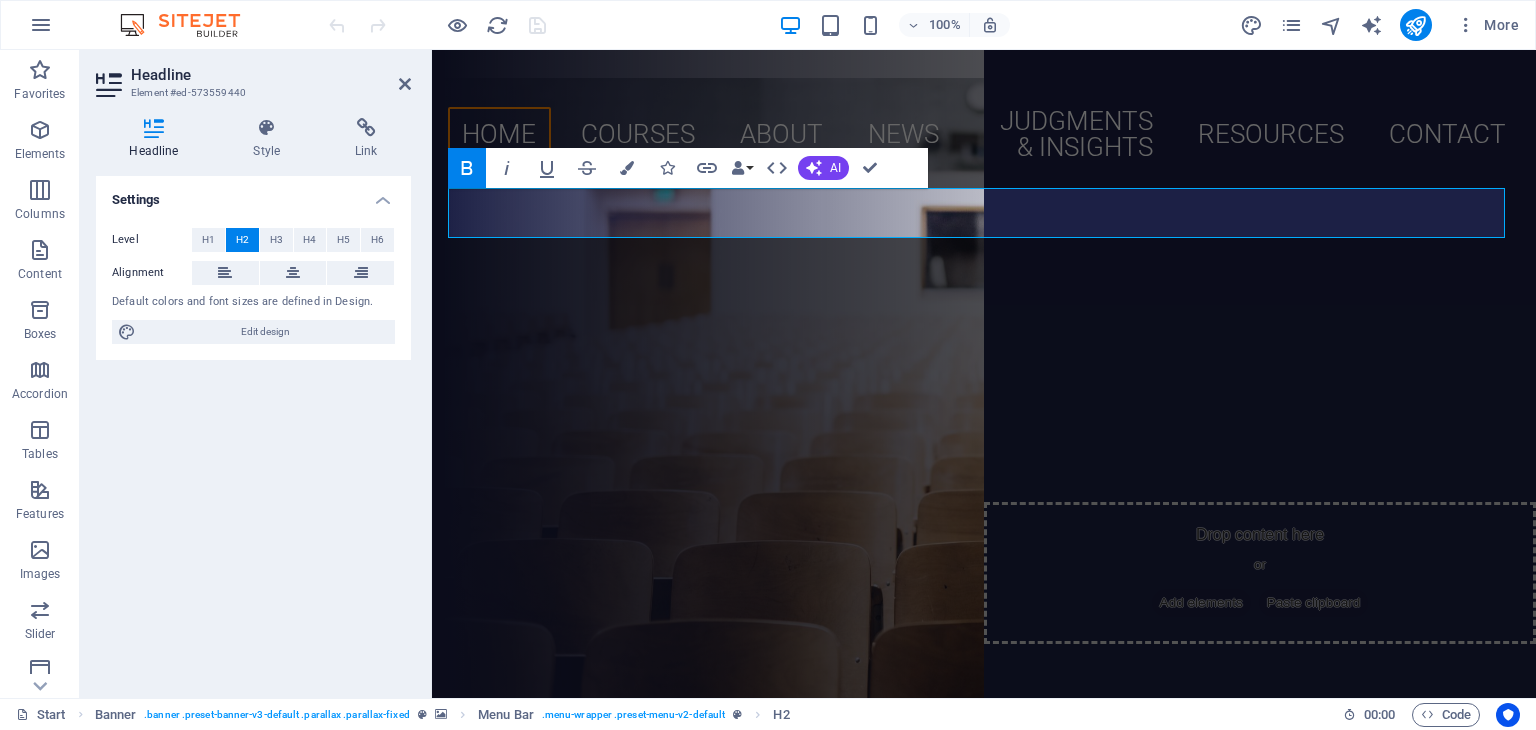 click on "100% More" at bounding box center [926, 25] 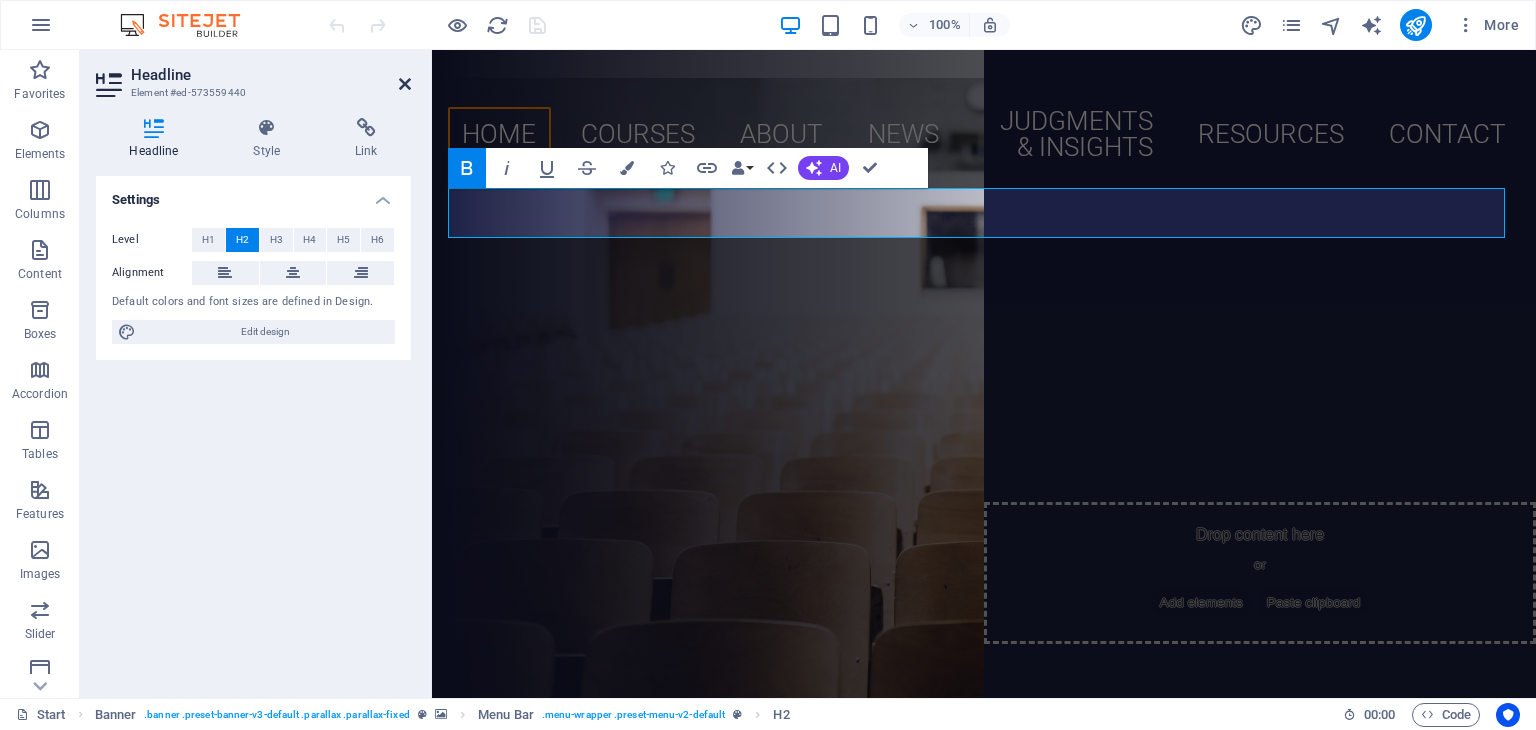 click at bounding box center [405, 84] 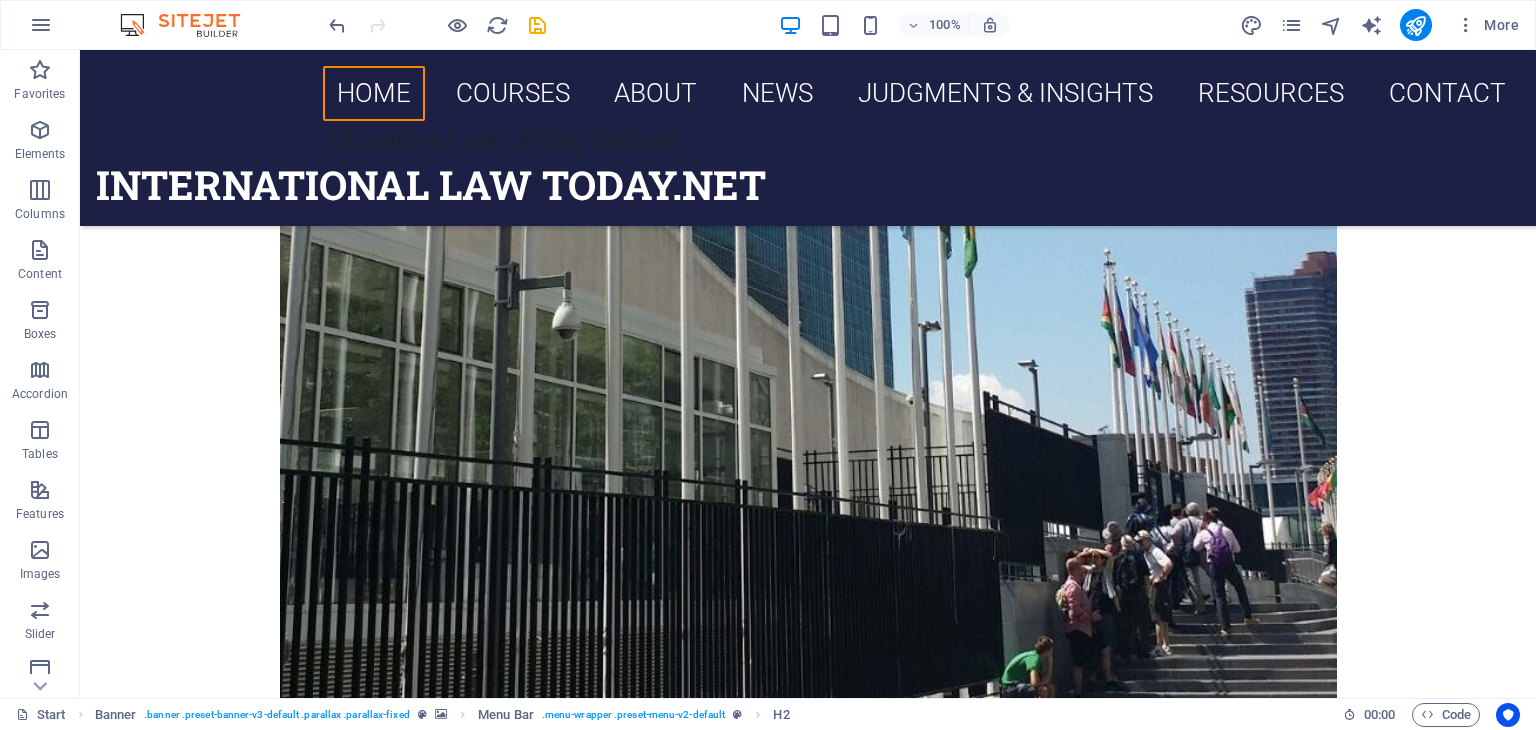 scroll, scrollTop: 1697, scrollLeft: 0, axis: vertical 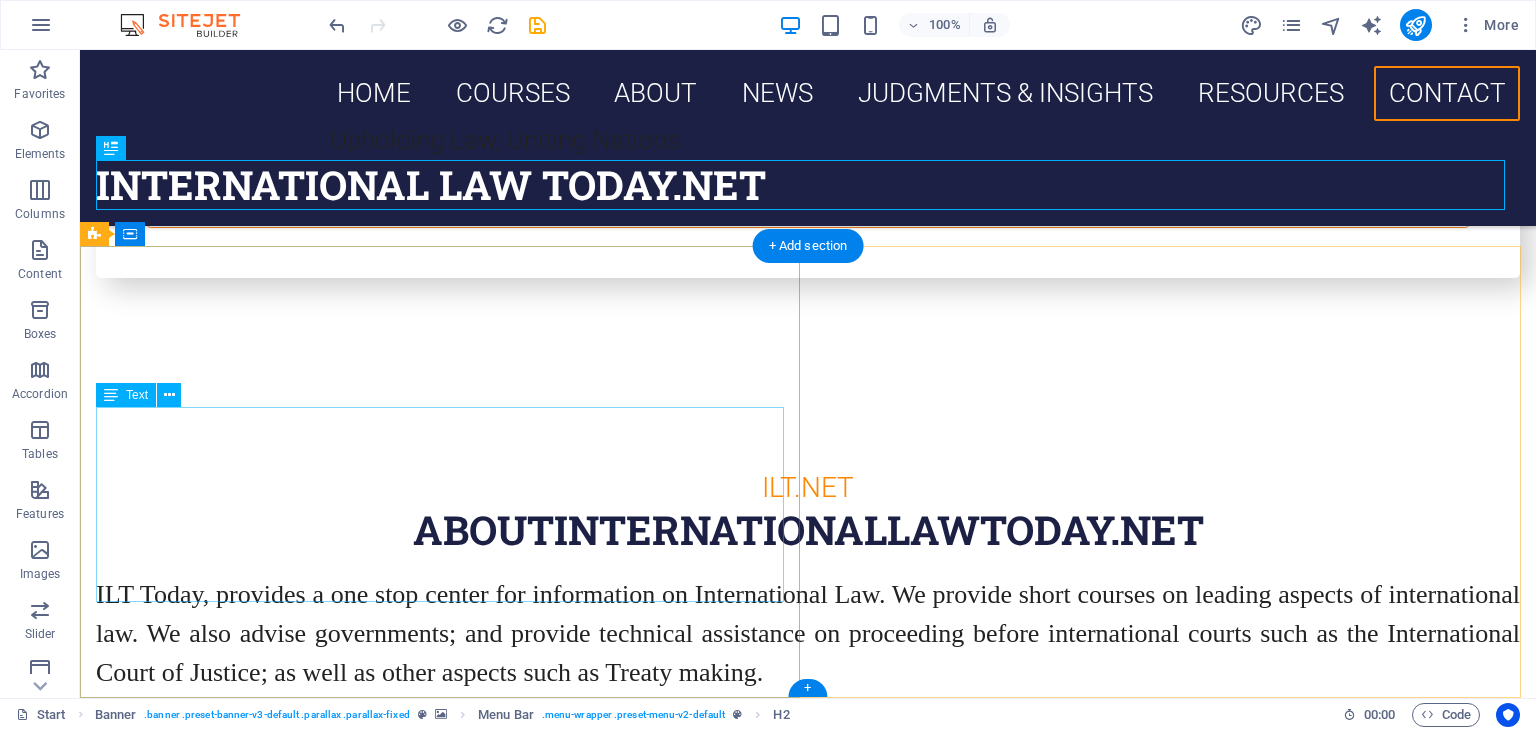 click on "internationallawtoday.net - [CITY]" at bounding box center [444, 8138] 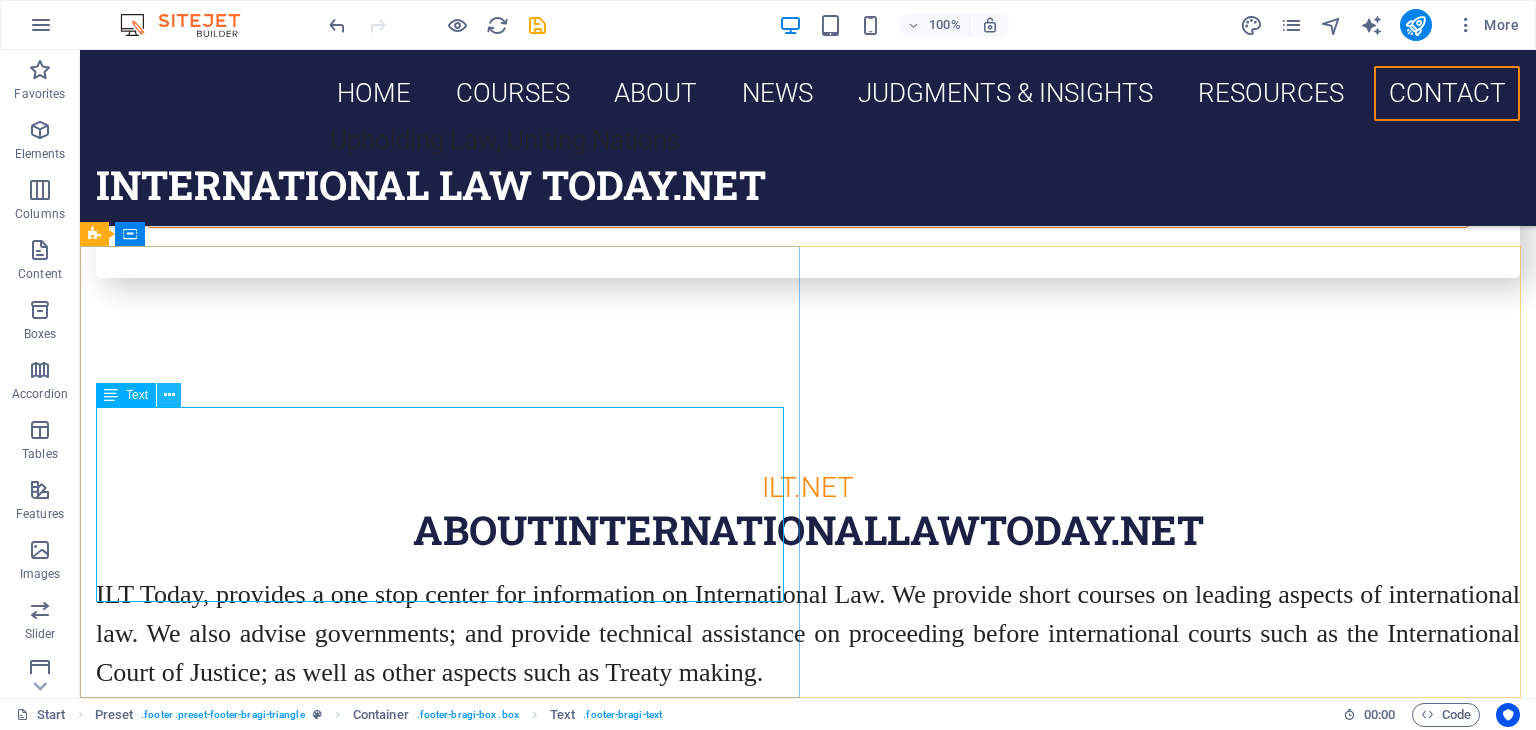 click at bounding box center [169, 395] 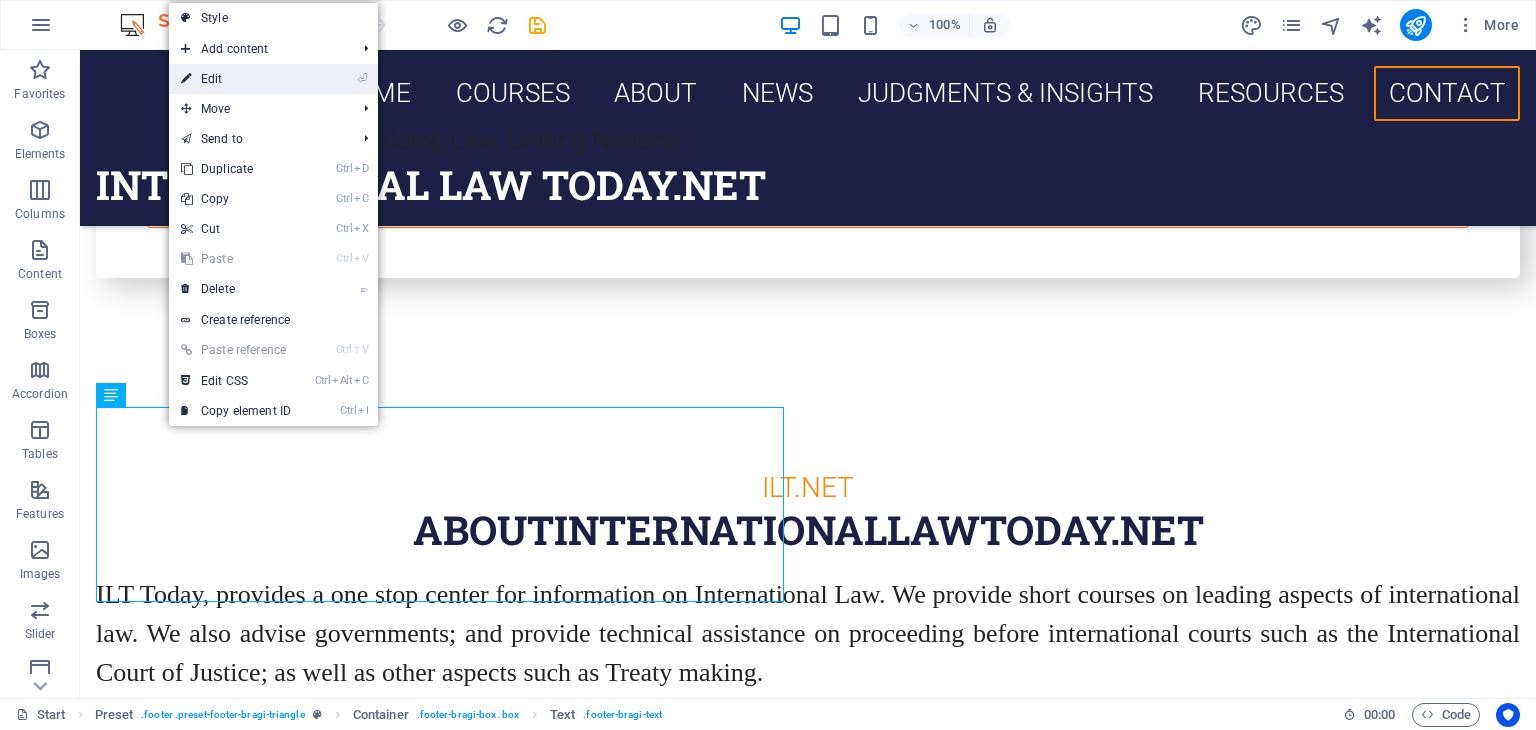click on "⏎  Edit" at bounding box center [236, 79] 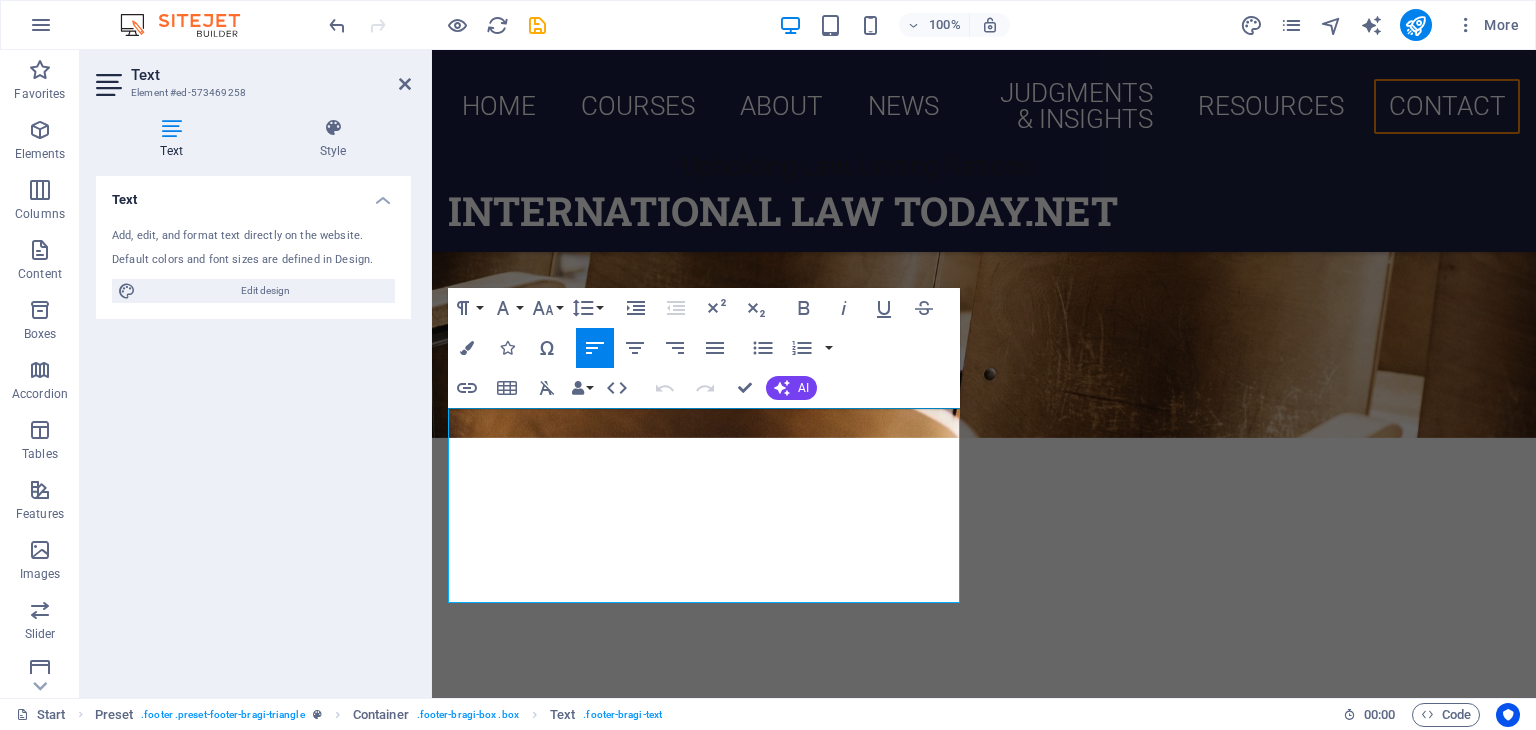 scroll, scrollTop: 11903, scrollLeft: 0, axis: vertical 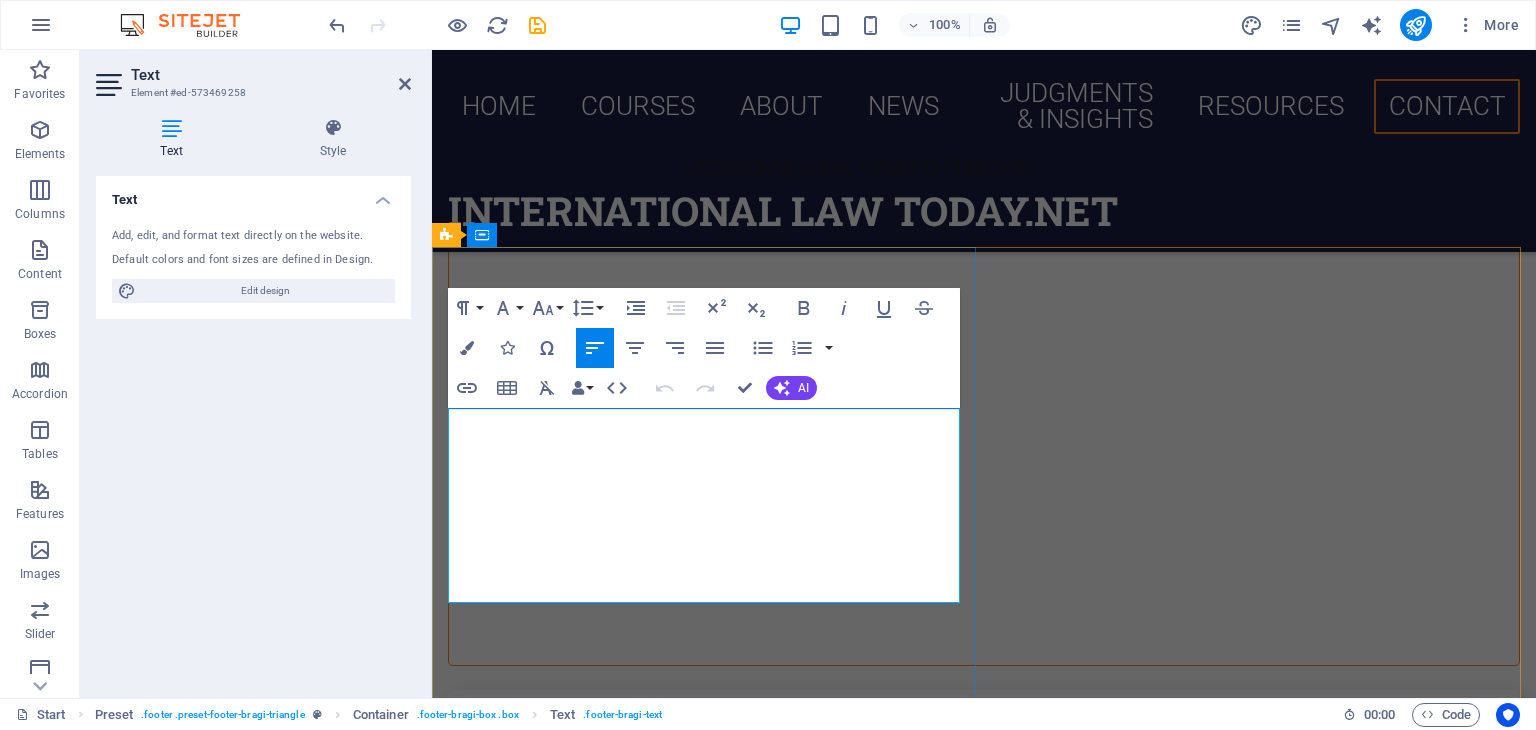 click on "i" at bounding box center (727, 6729) 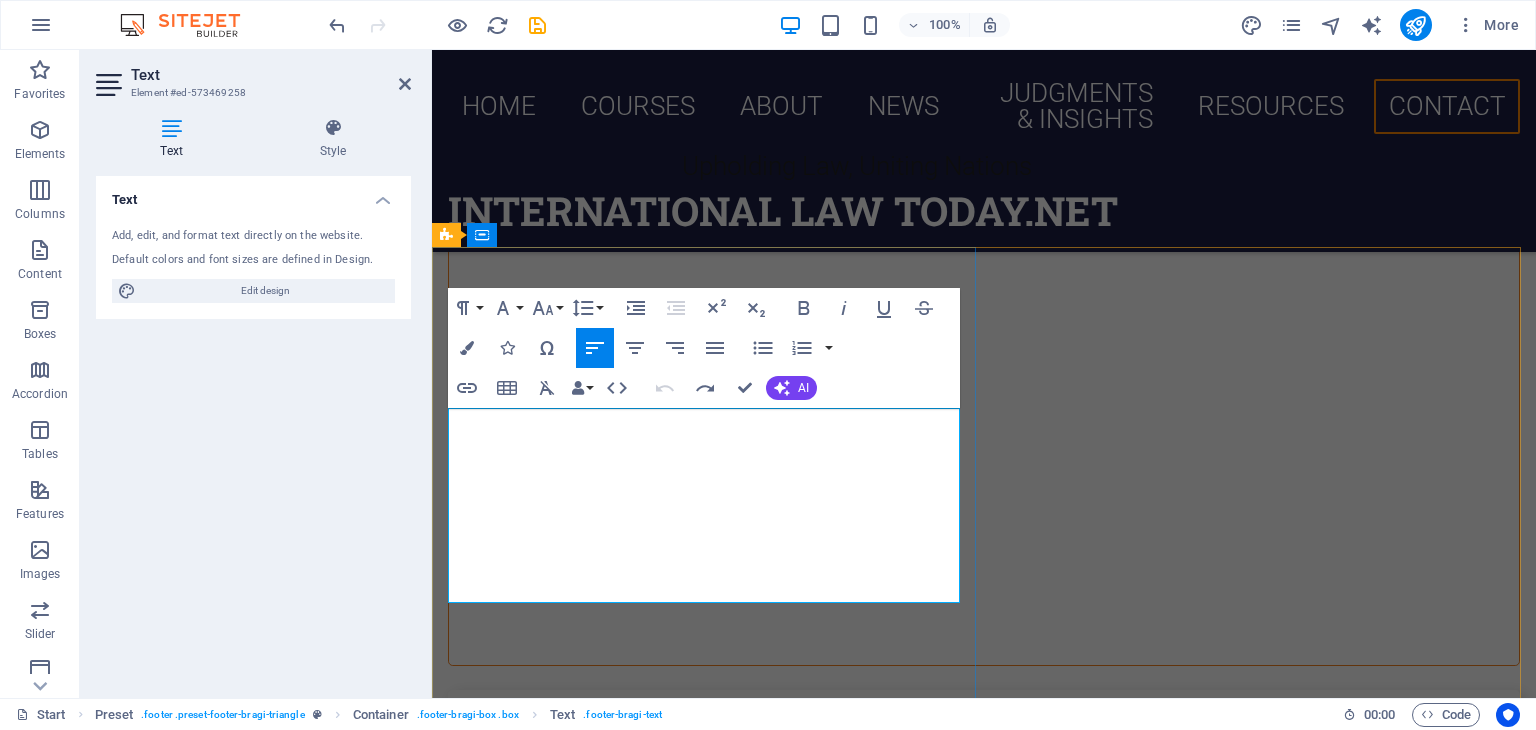 click at bounding box center (727, 6690) 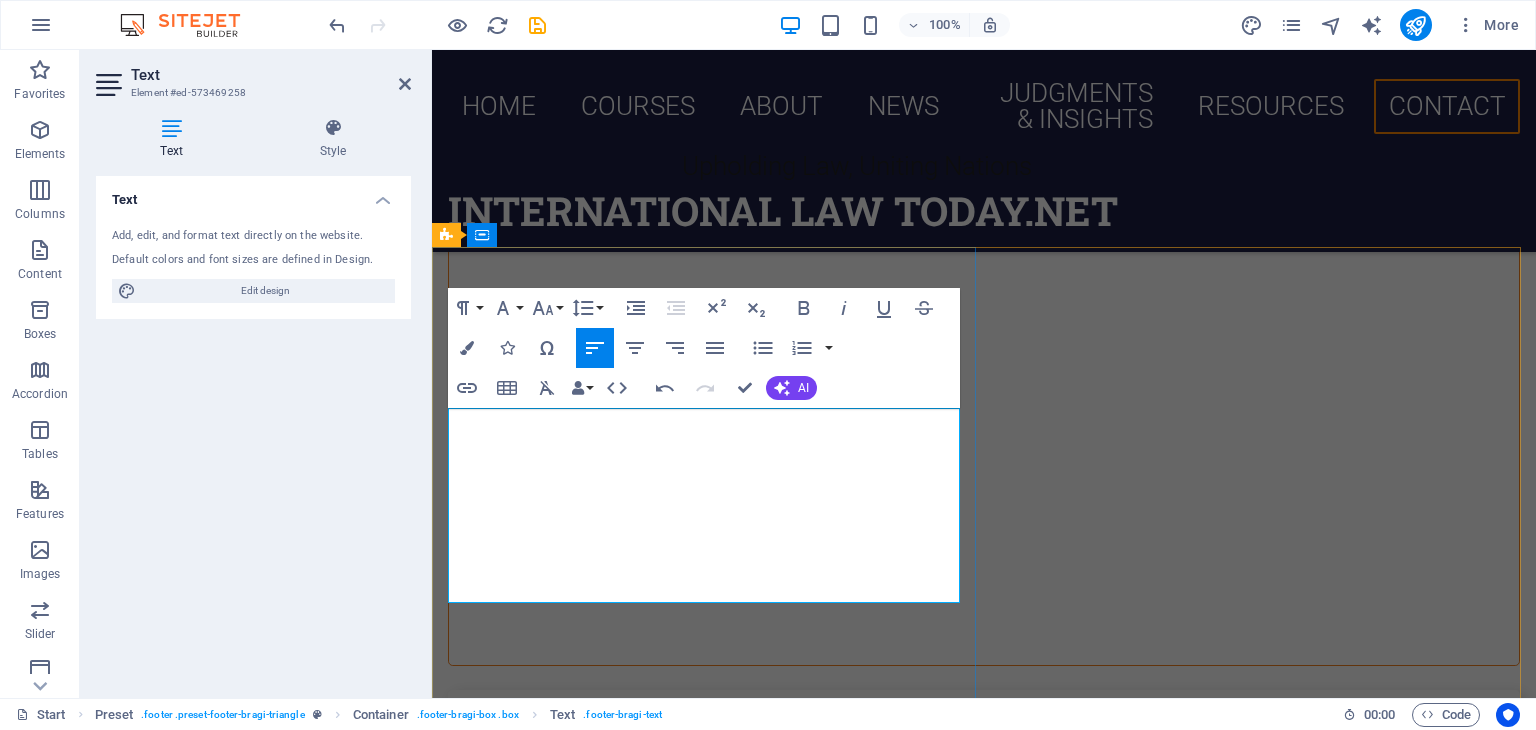 click on "internationallawtoday.net" at bounding box center (727, 6612) 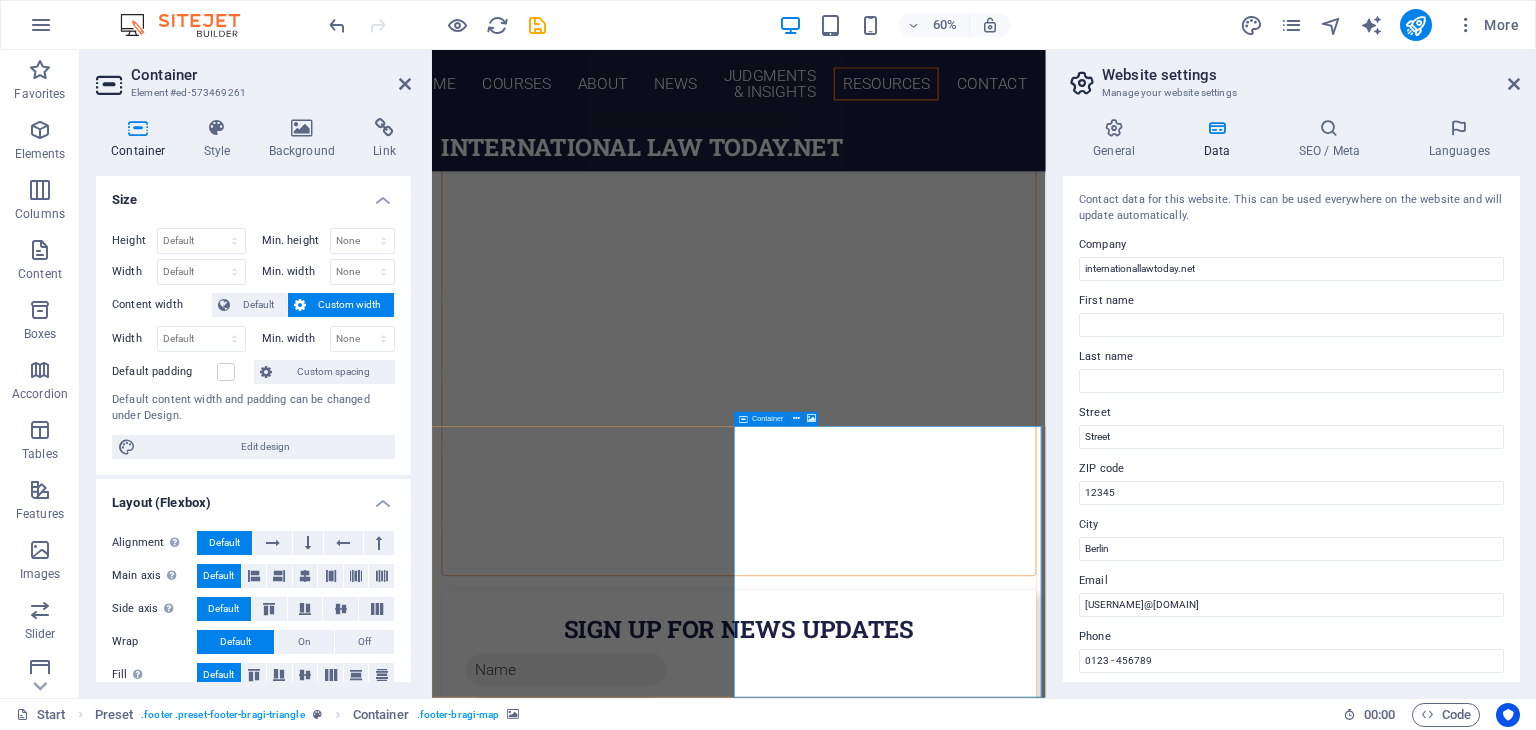 scroll, scrollTop: 11689, scrollLeft: 0, axis: vertical 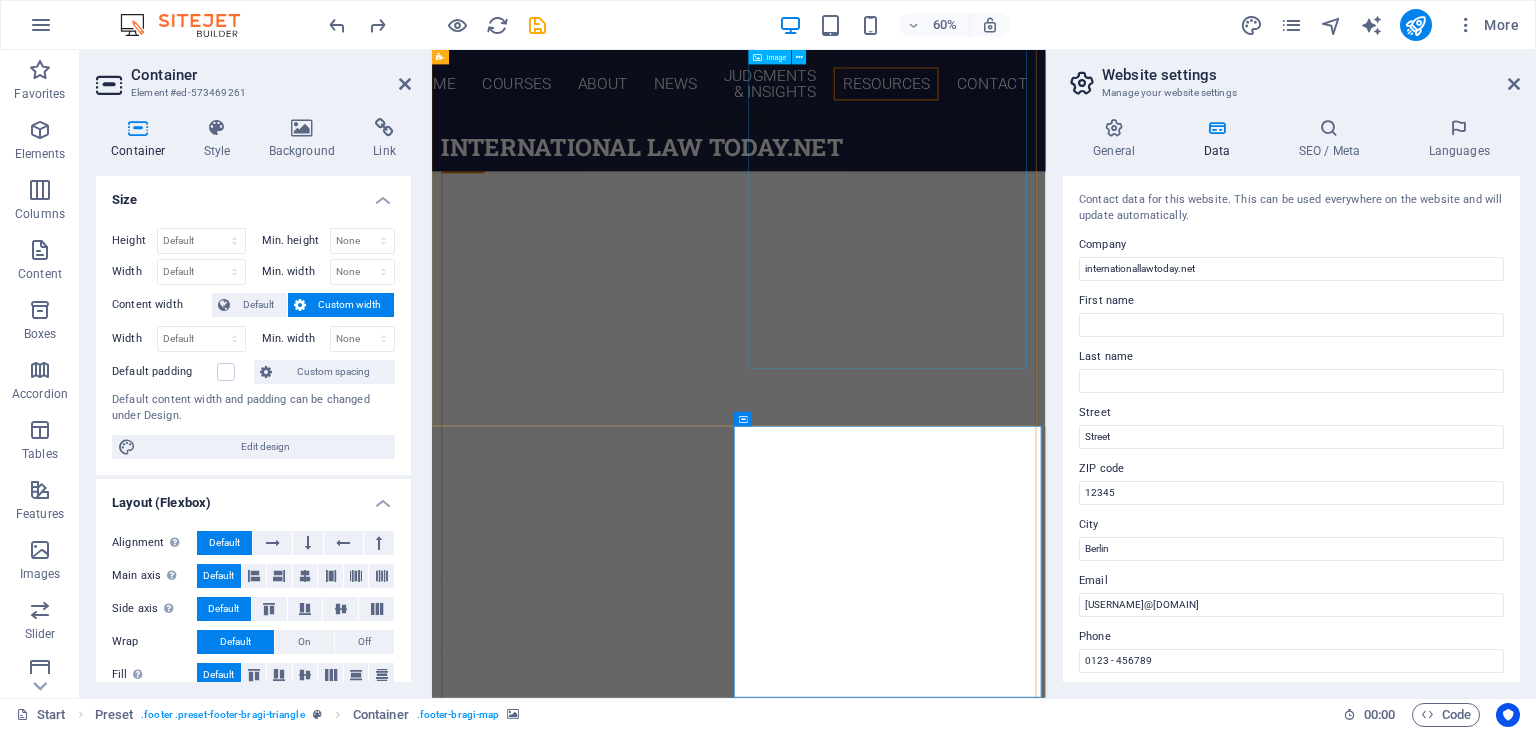 click at bounding box center (604, 6976) 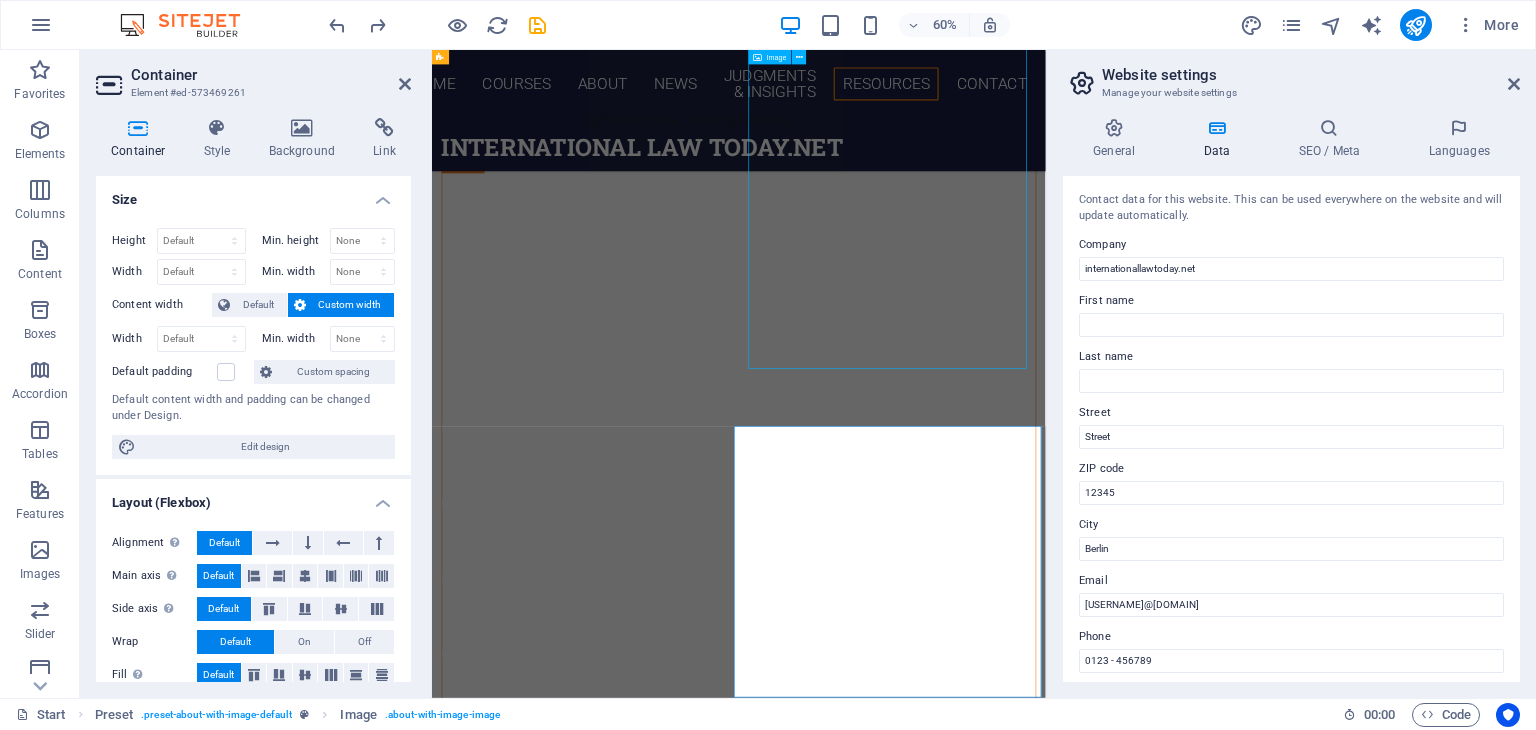 scroll, scrollTop: 11676, scrollLeft: 0, axis: vertical 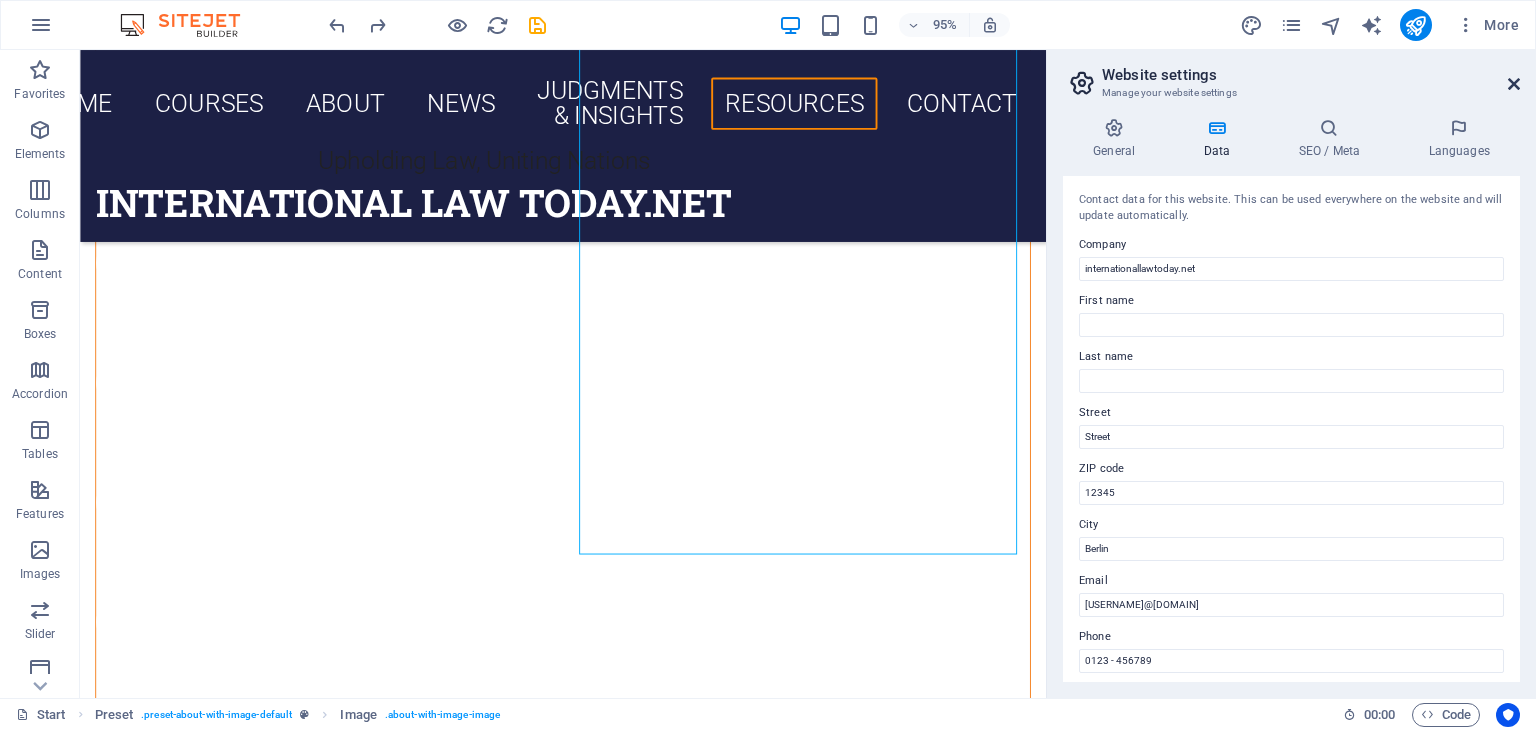 click at bounding box center (1514, 84) 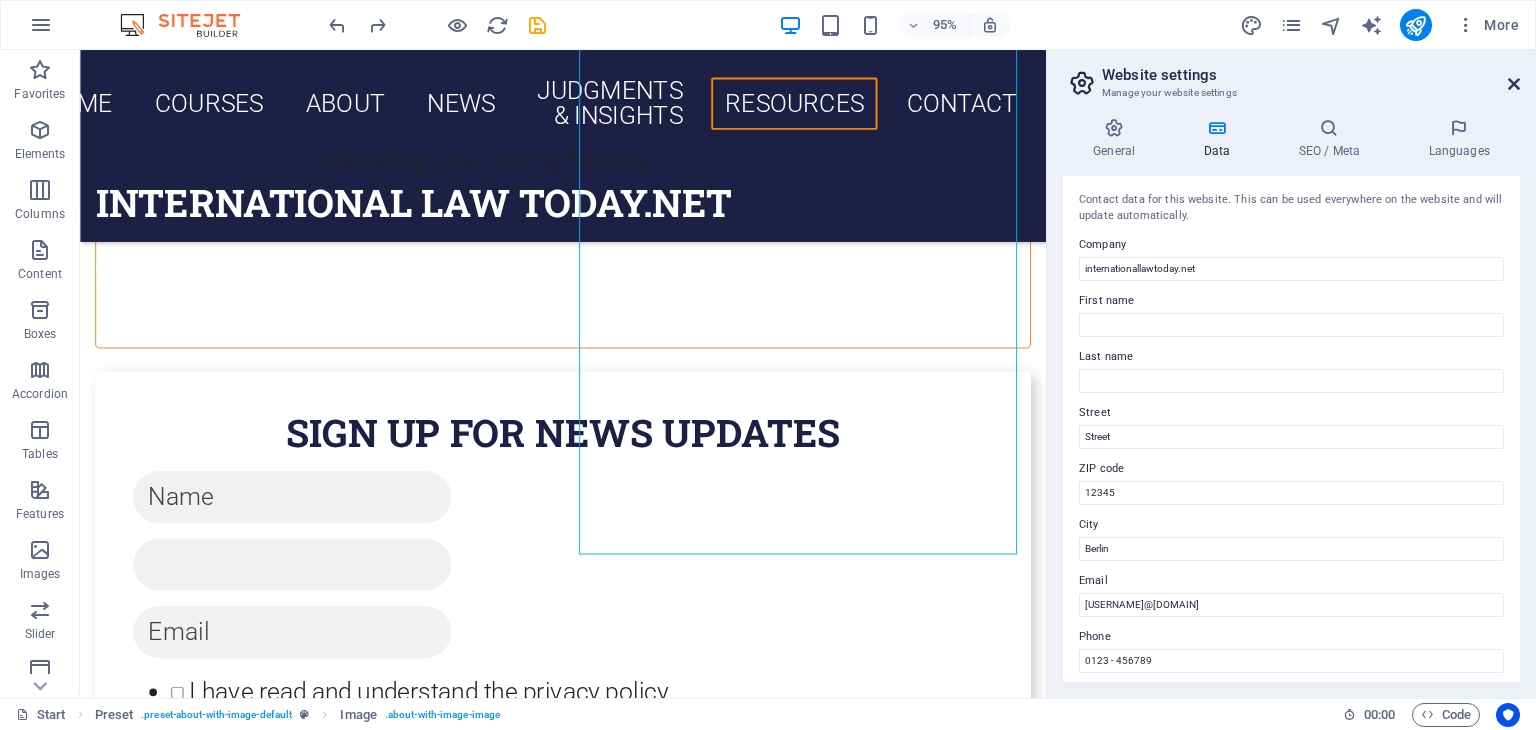 scroll, scrollTop: 10398, scrollLeft: 0, axis: vertical 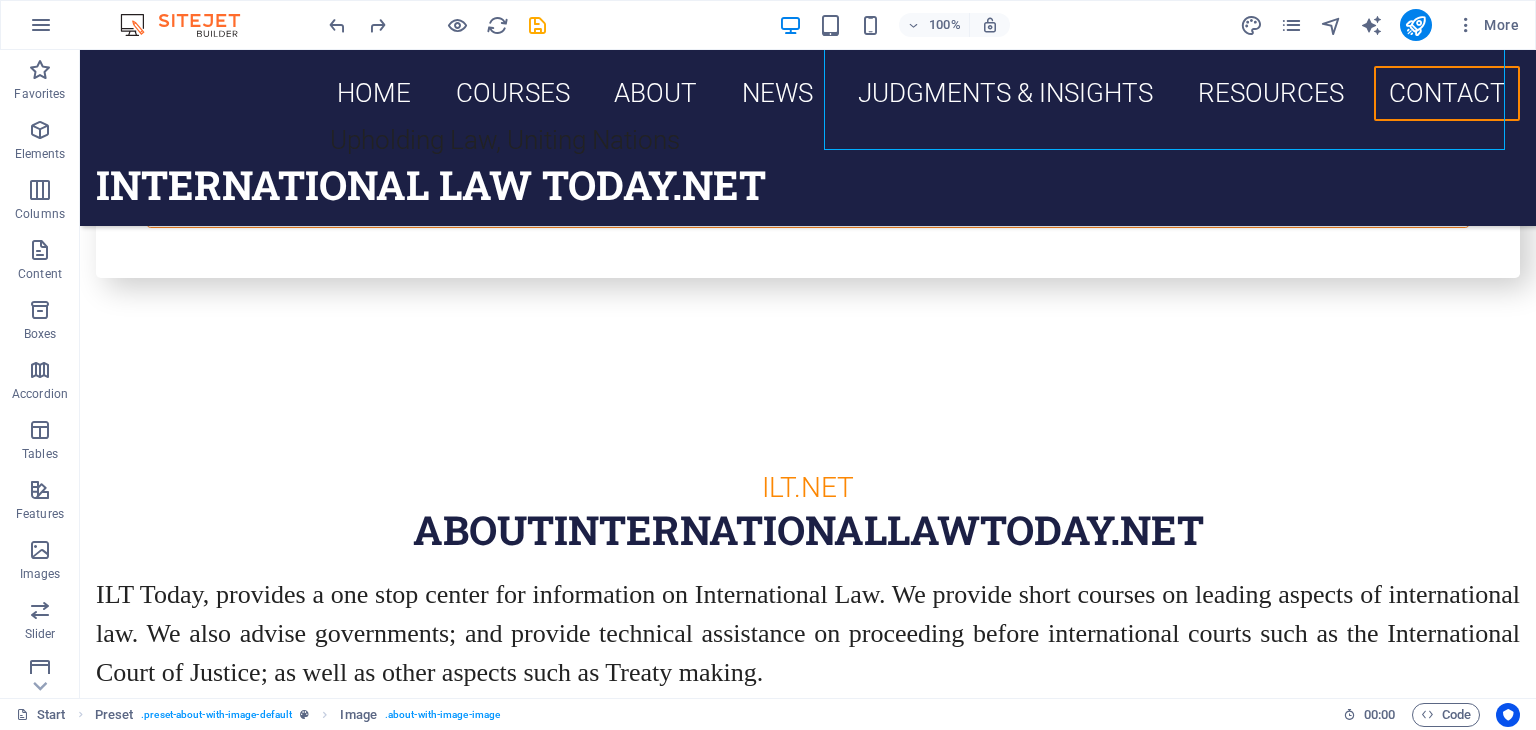 drag, startPoint x: 1528, startPoint y: 635, endPoint x: 1615, endPoint y: 747, distance: 141.82031 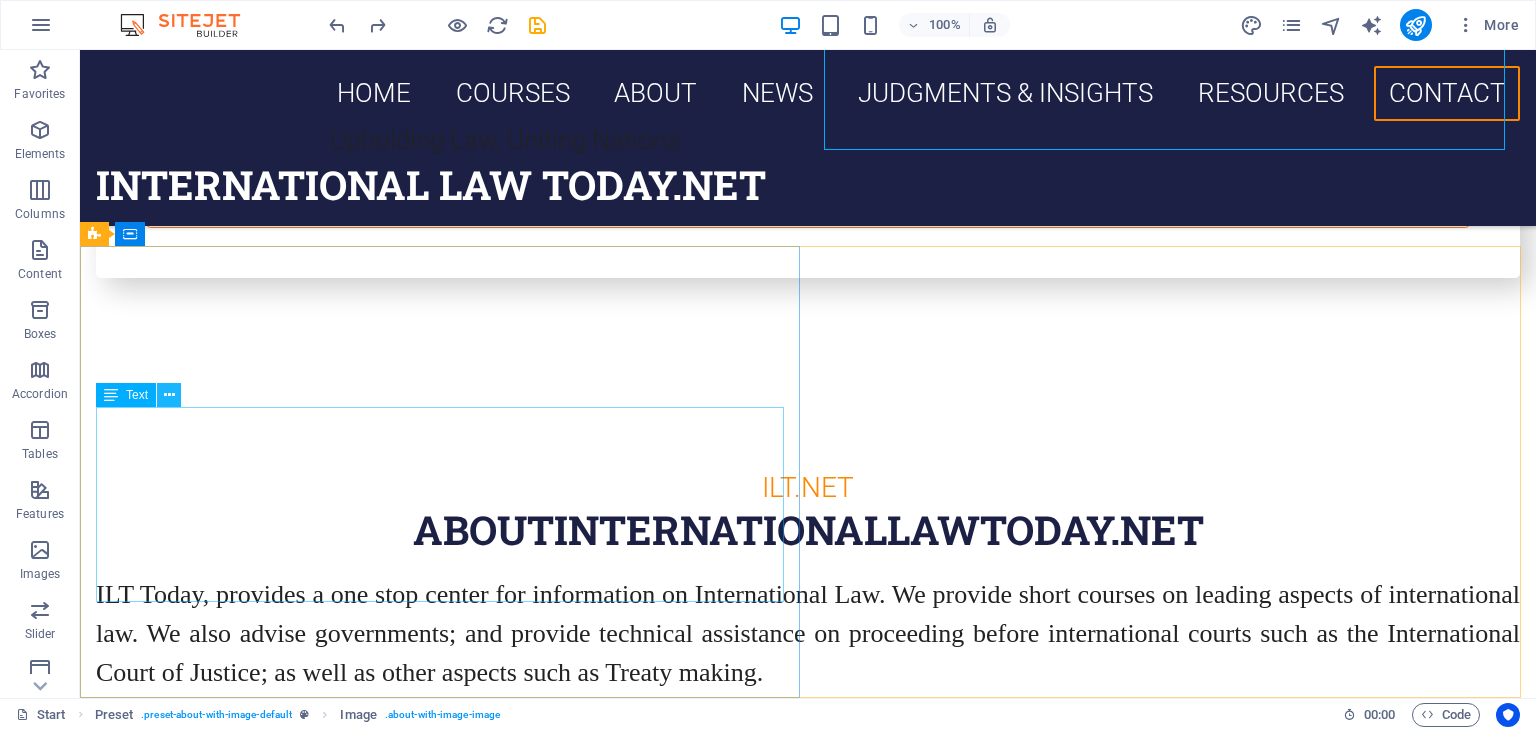 click at bounding box center [169, 395] 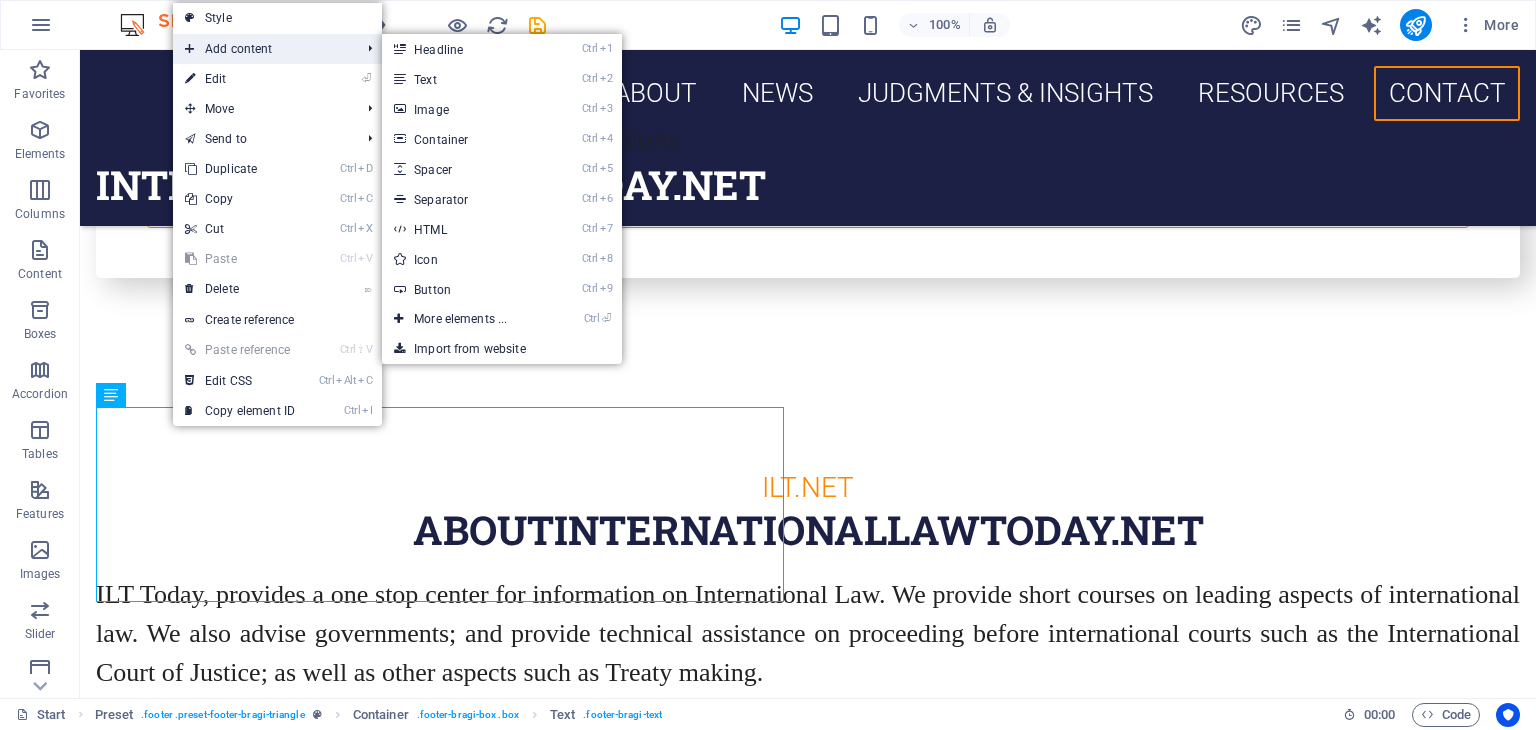 click on "Add content" at bounding box center [262, 49] 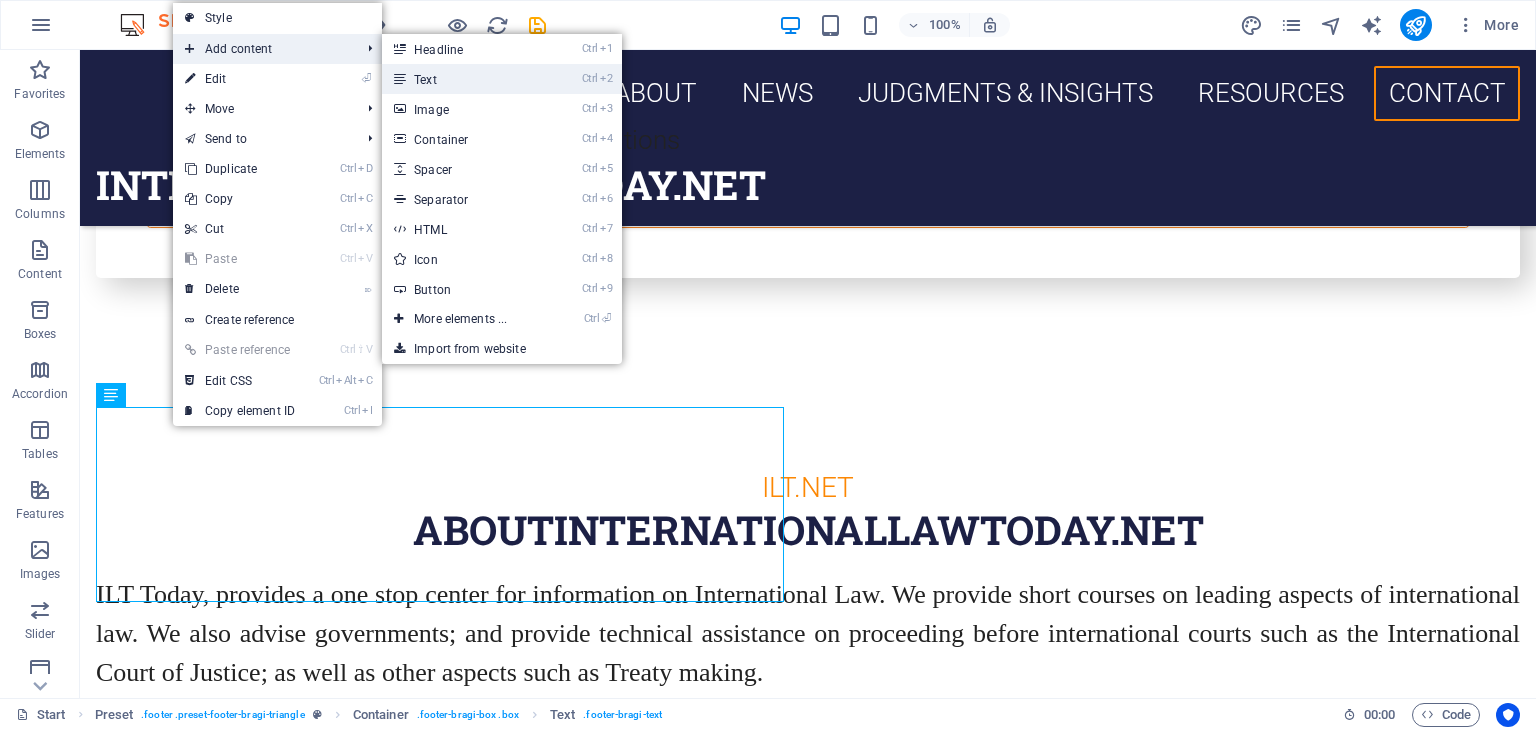 click on "Ctrl 2  Text" at bounding box center (464, 79) 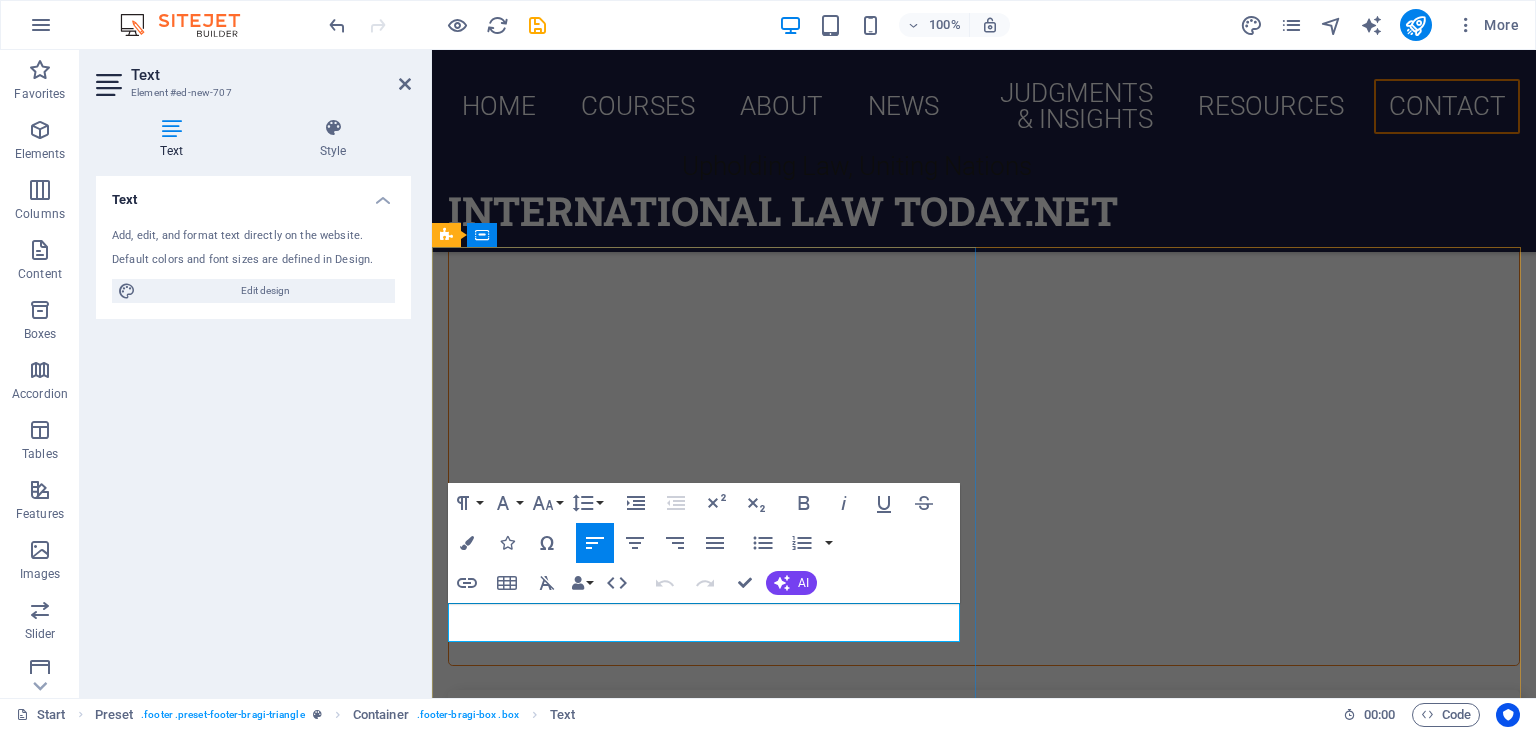 type 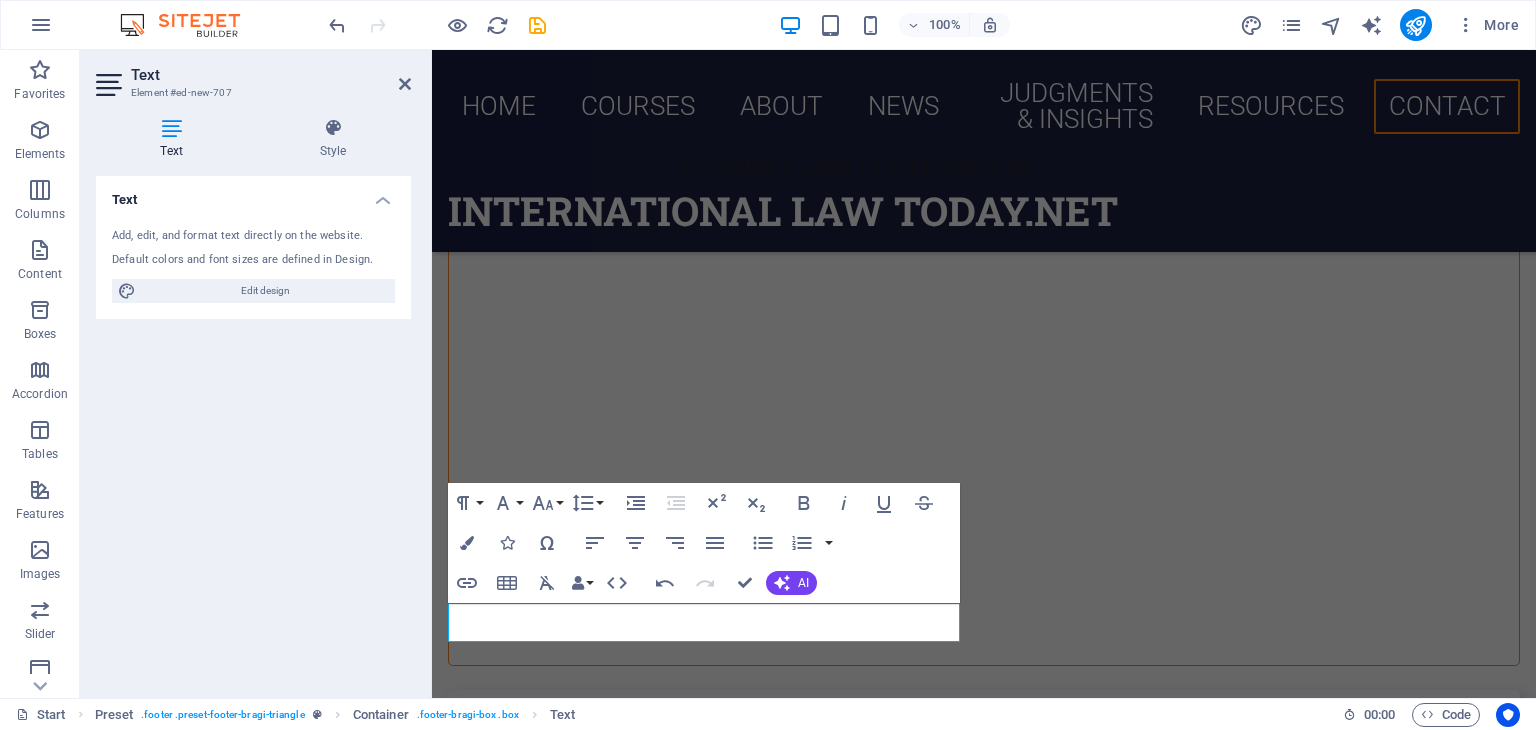 click at bounding box center (1260, -11608) 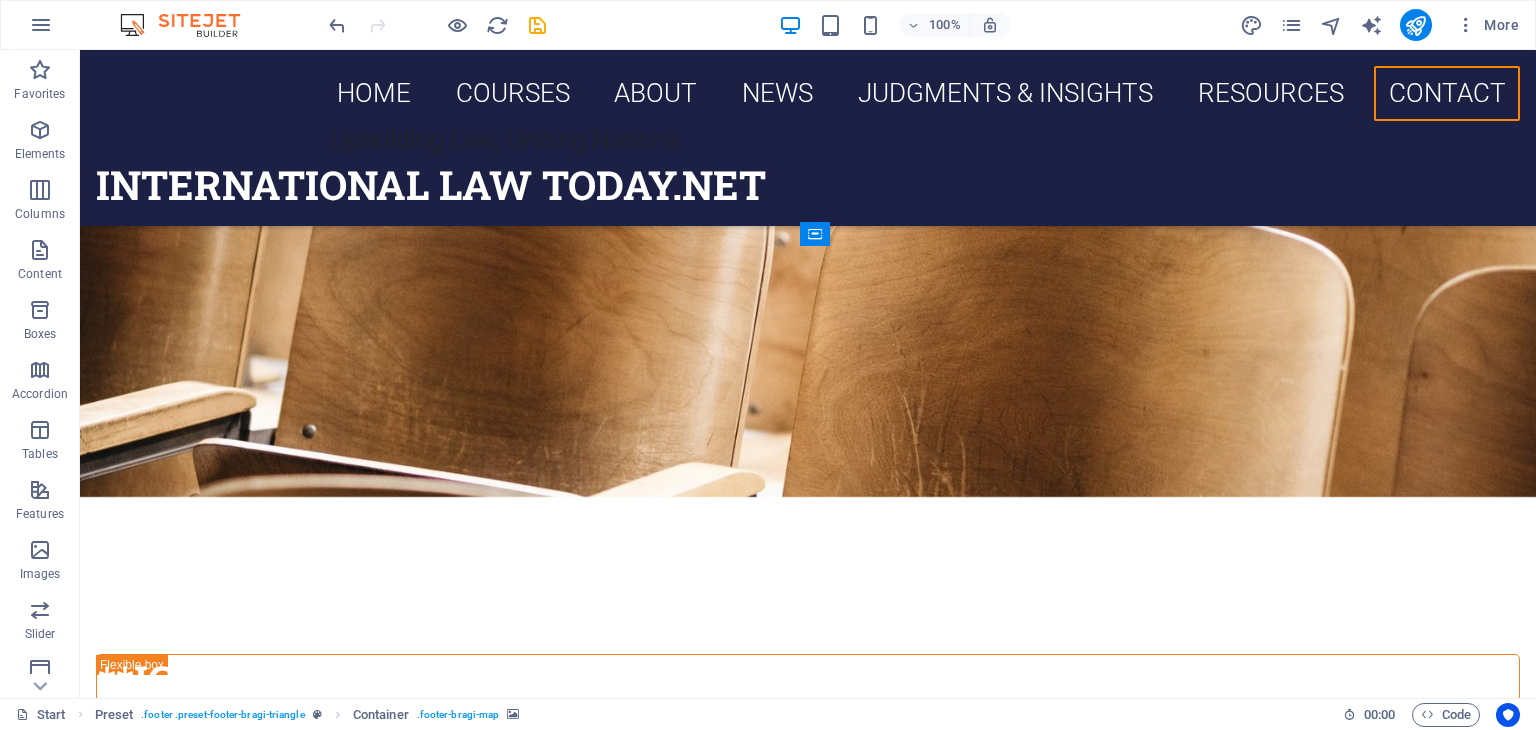 scroll, scrollTop: 10828, scrollLeft: 0, axis: vertical 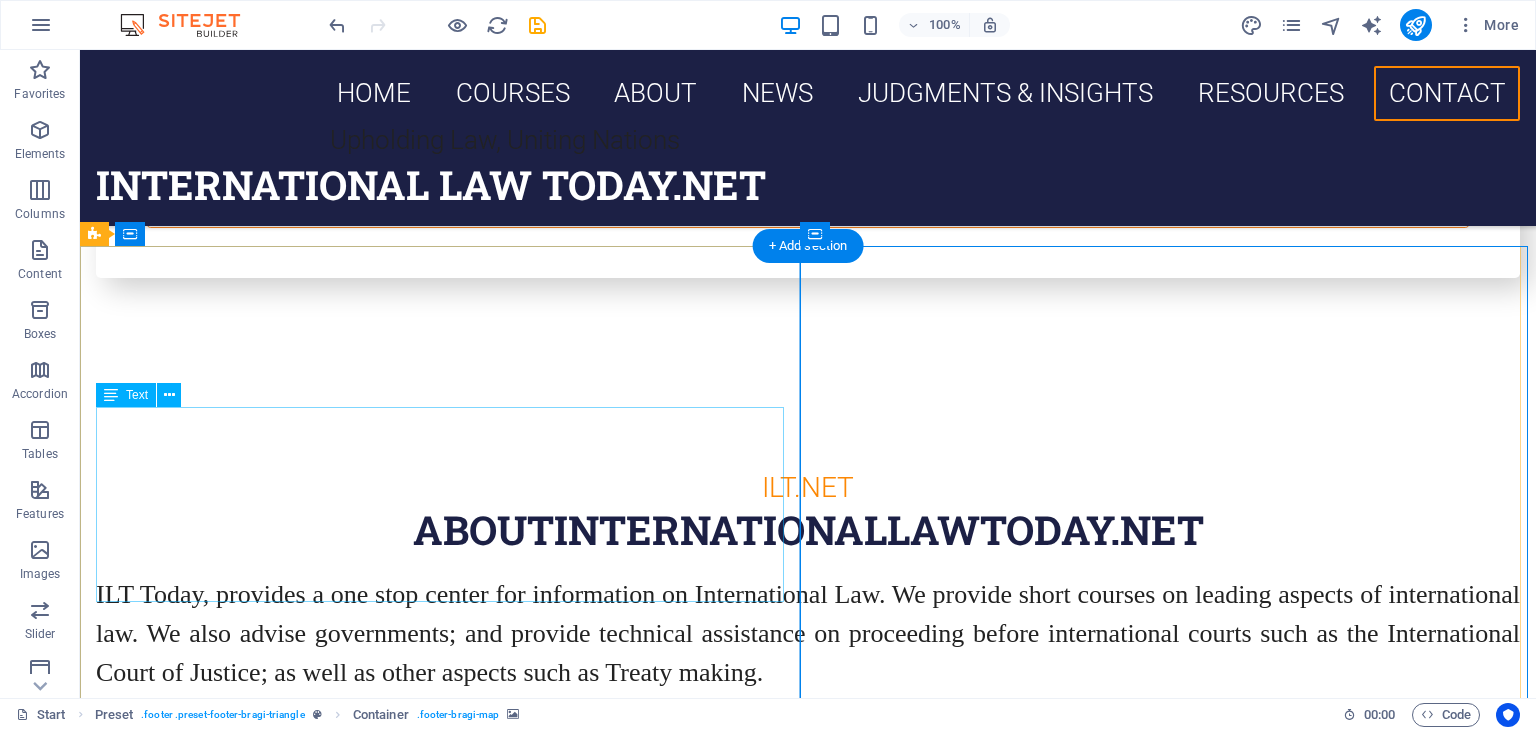 click on "internationallawtoday.net - [CITY]" at bounding box center [444, 8138] 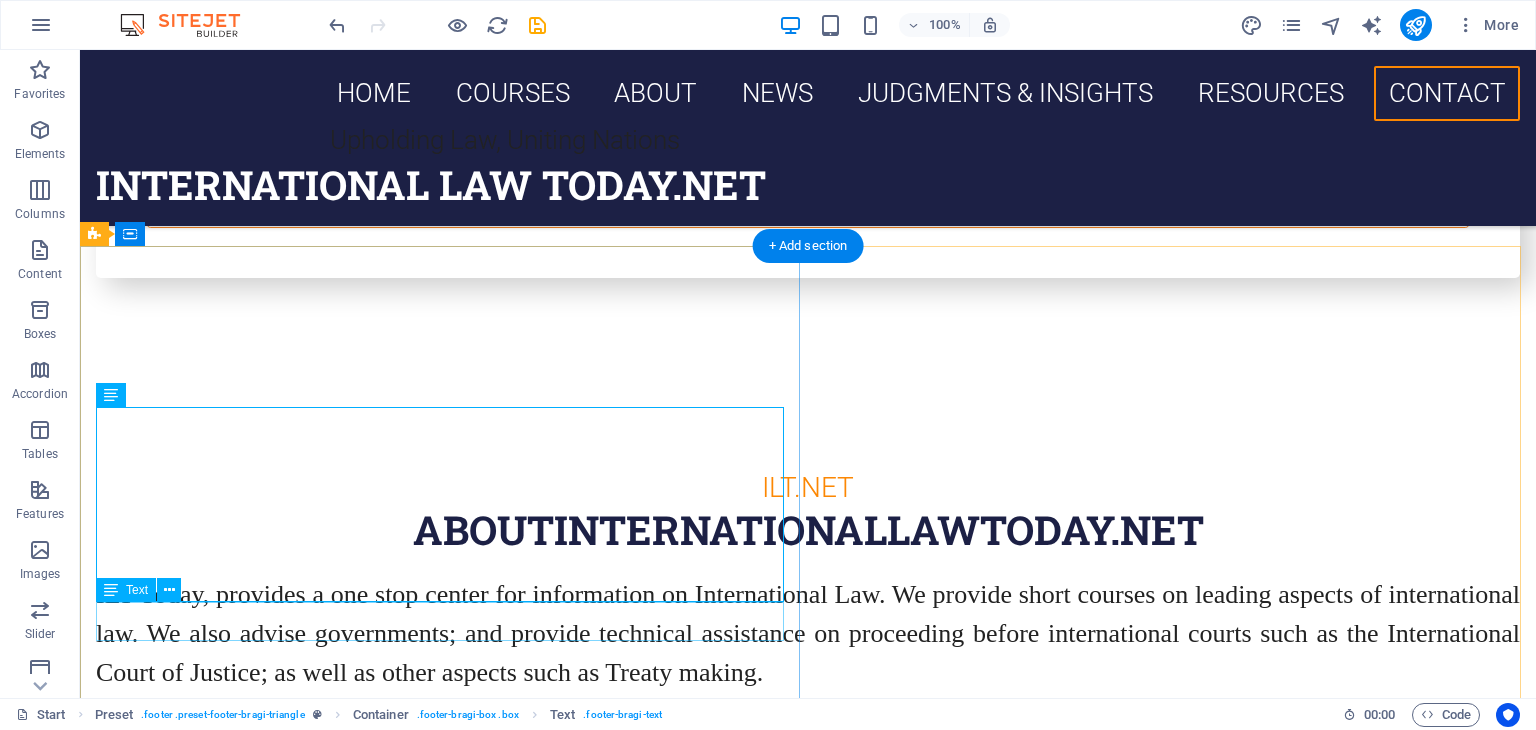 click on "internationallawtoday.net@[EMAIL]" at bounding box center (444, 8255) 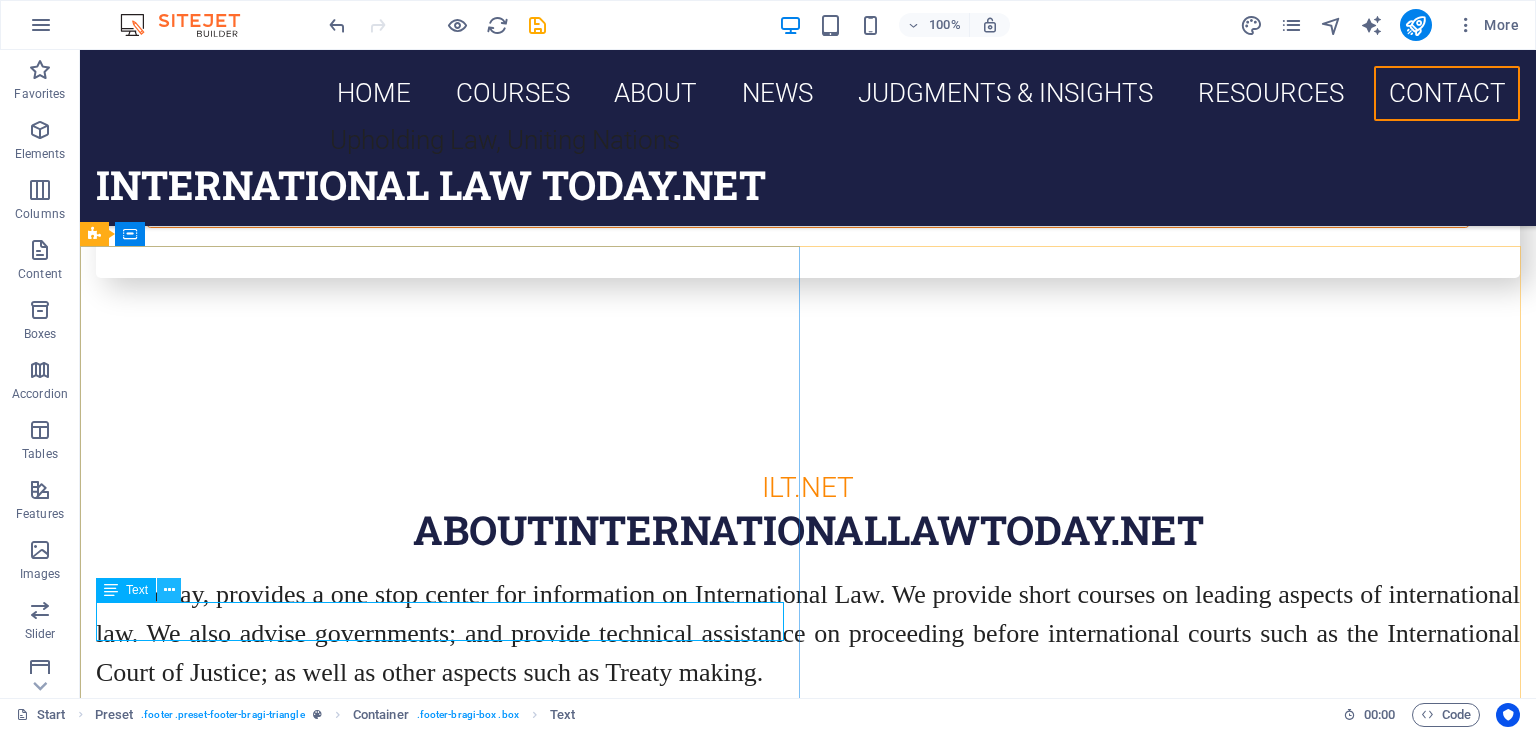 click at bounding box center [169, 590] 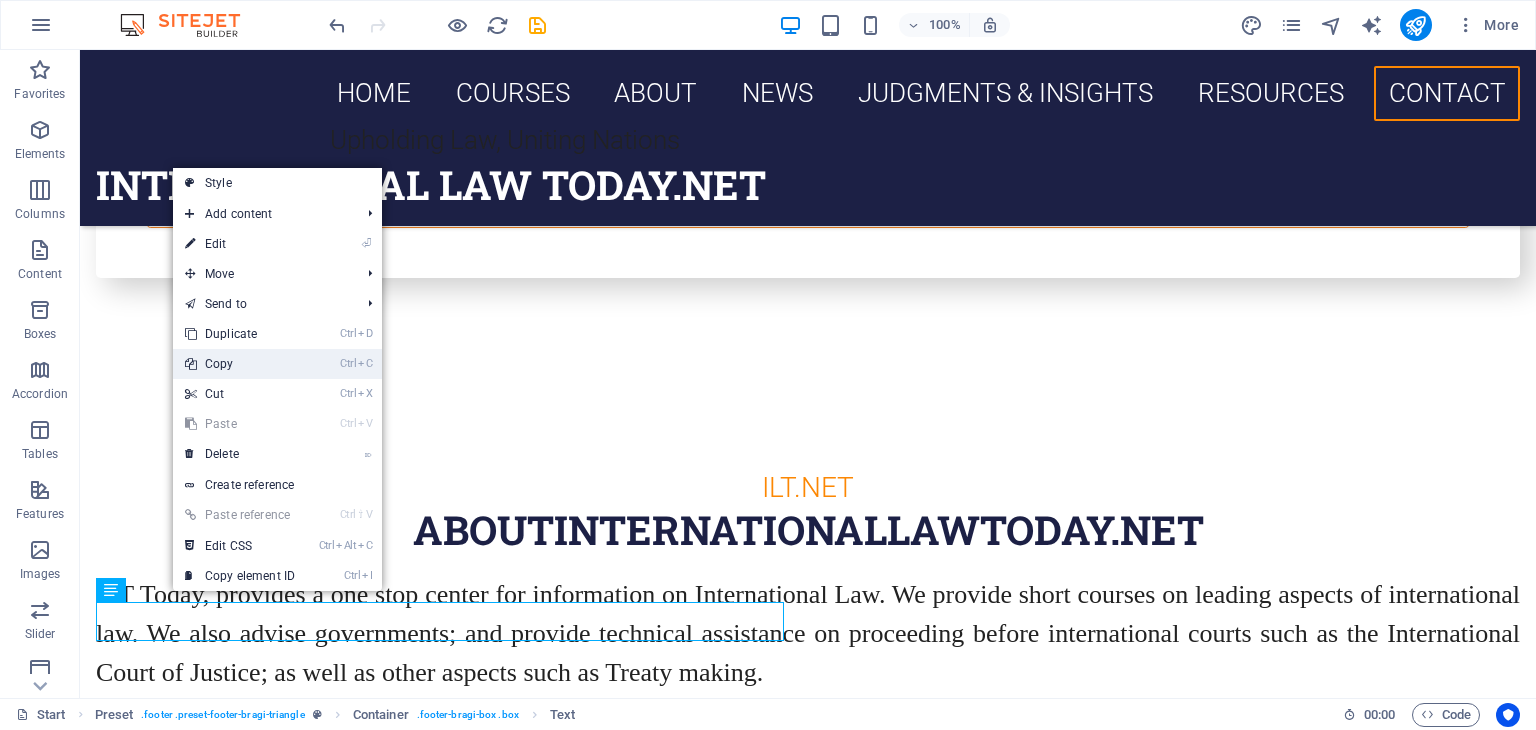 click on "Ctrl C  Copy" at bounding box center (240, 364) 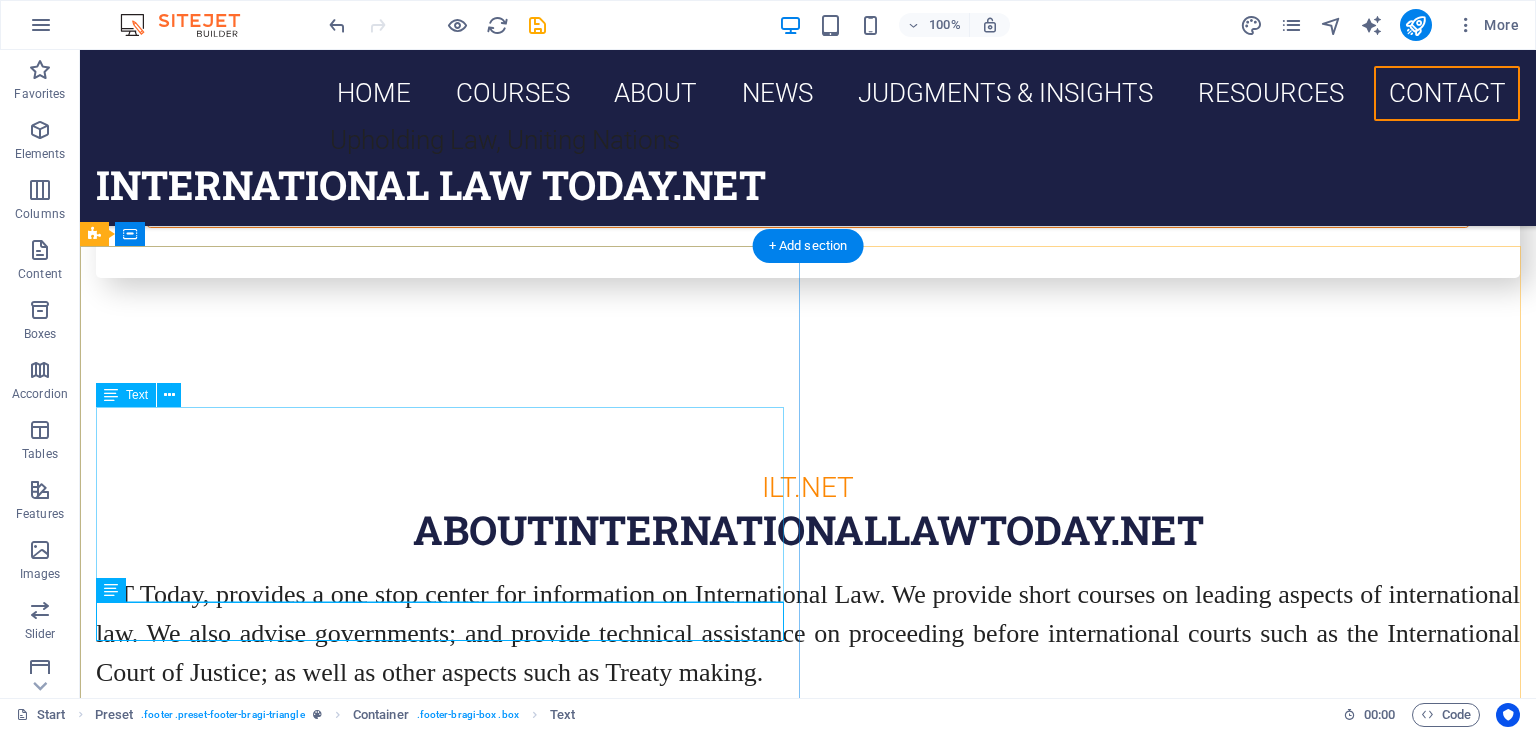 click on "internationallawtoday.net - [CITY]" at bounding box center [444, 8138] 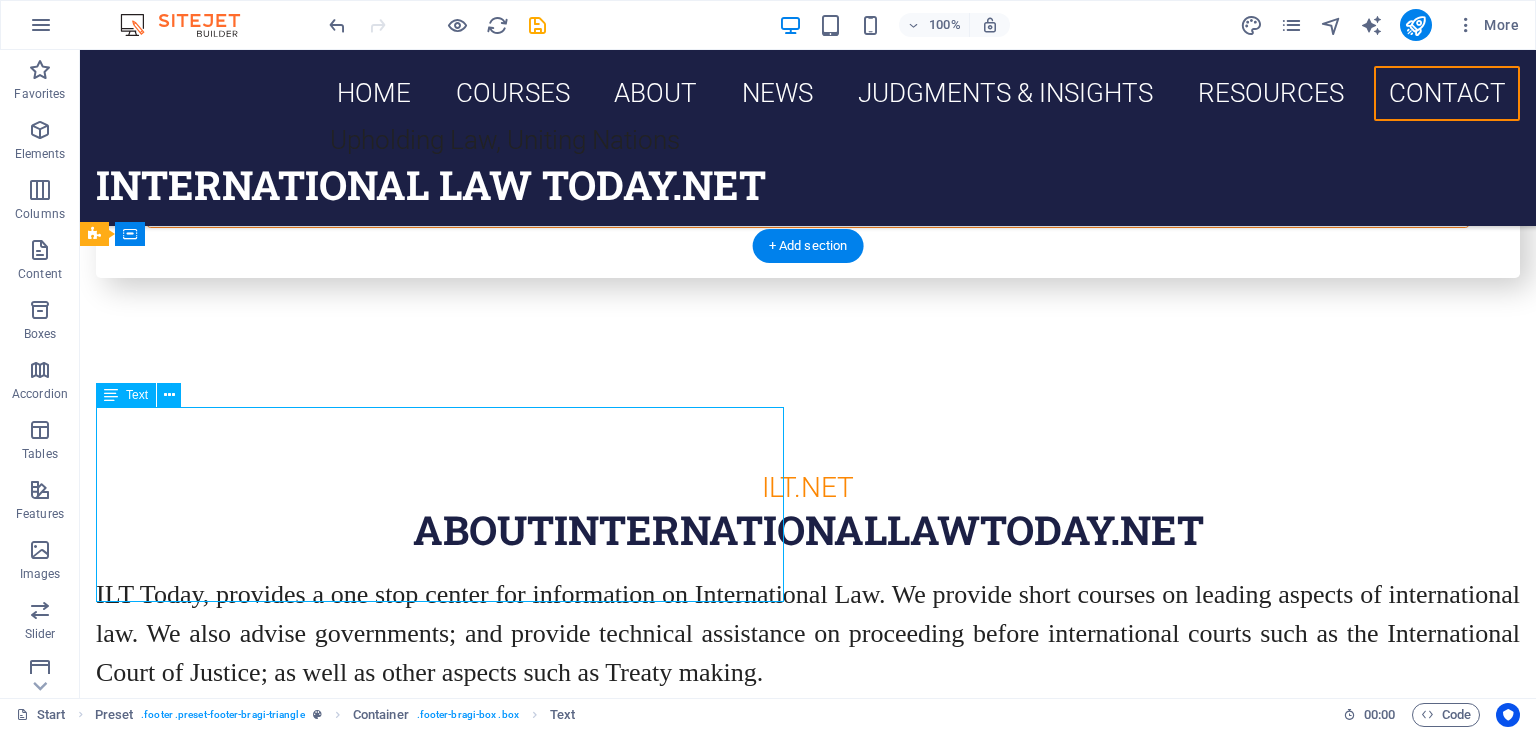 click on "internationallawtoday.net - [CITY]" at bounding box center (444, 8138) 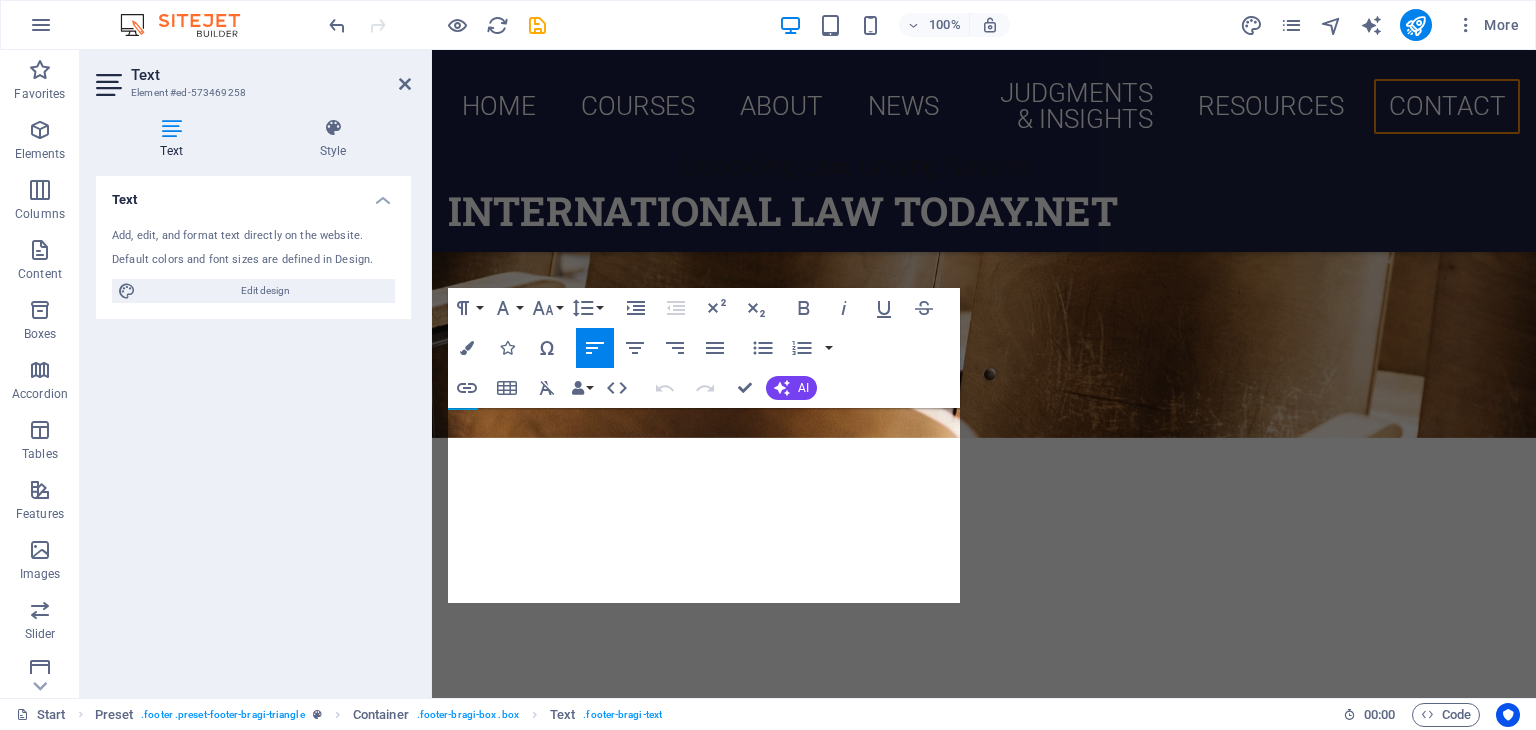 scroll, scrollTop: 11903, scrollLeft: 0, axis: vertical 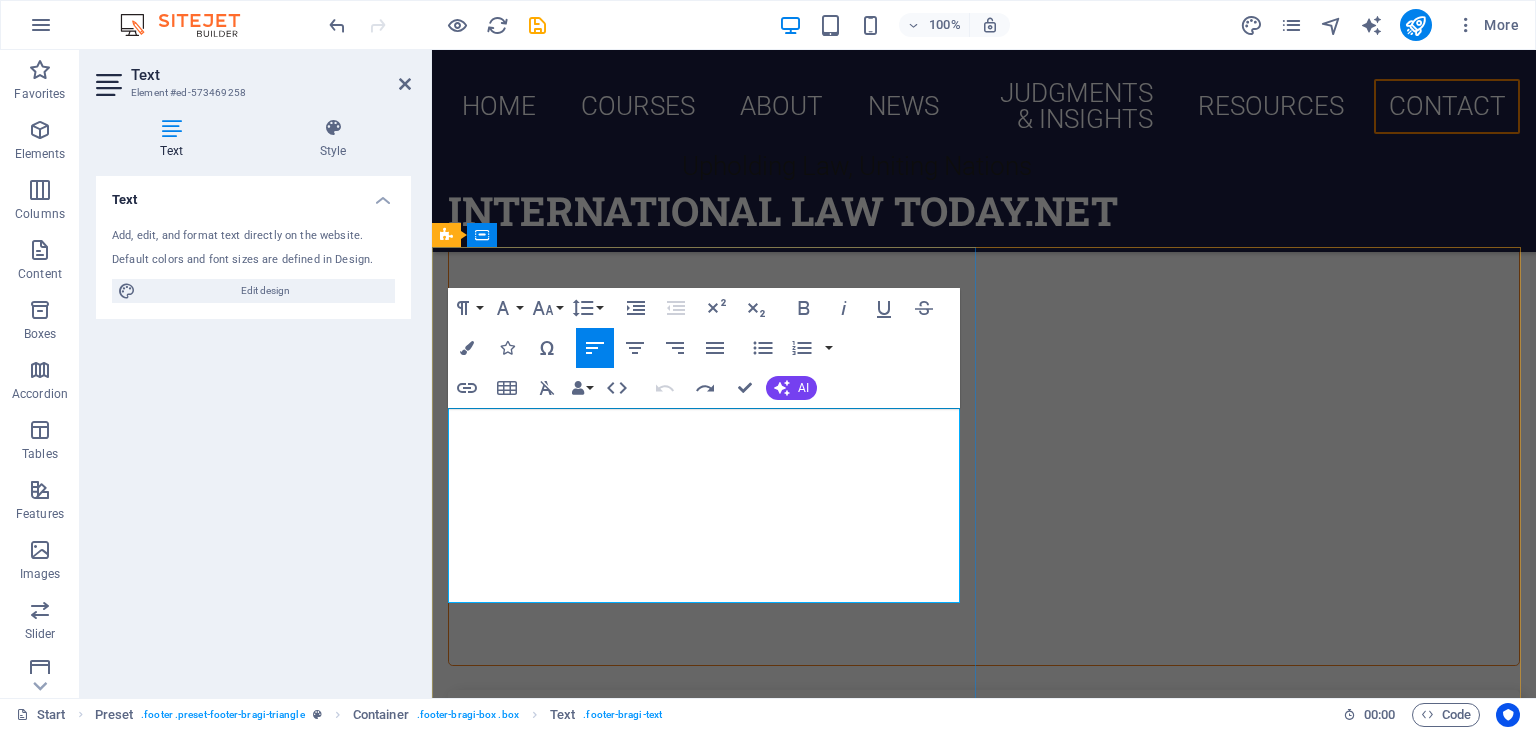 click at bounding box center [727, 6651] 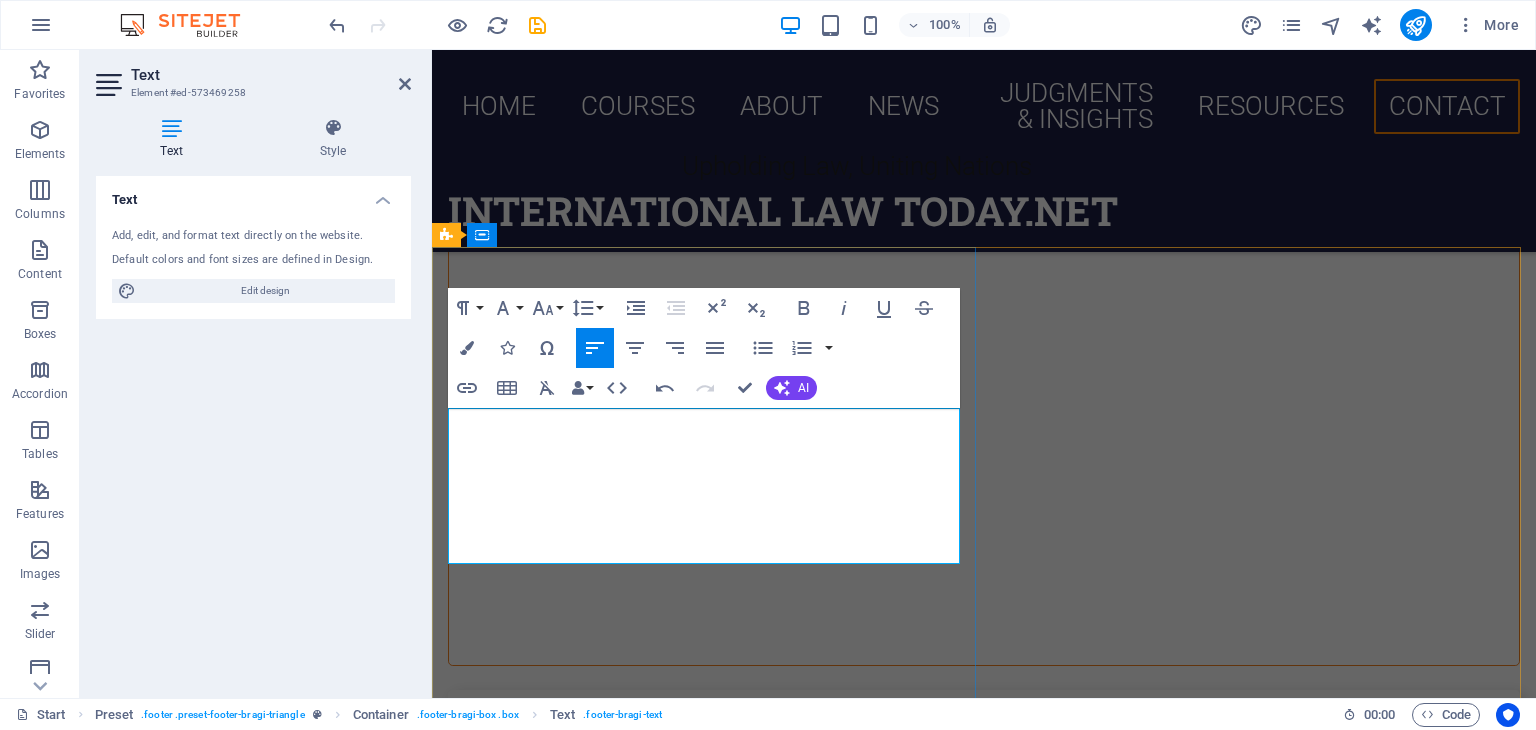 click at bounding box center (448, 6690) 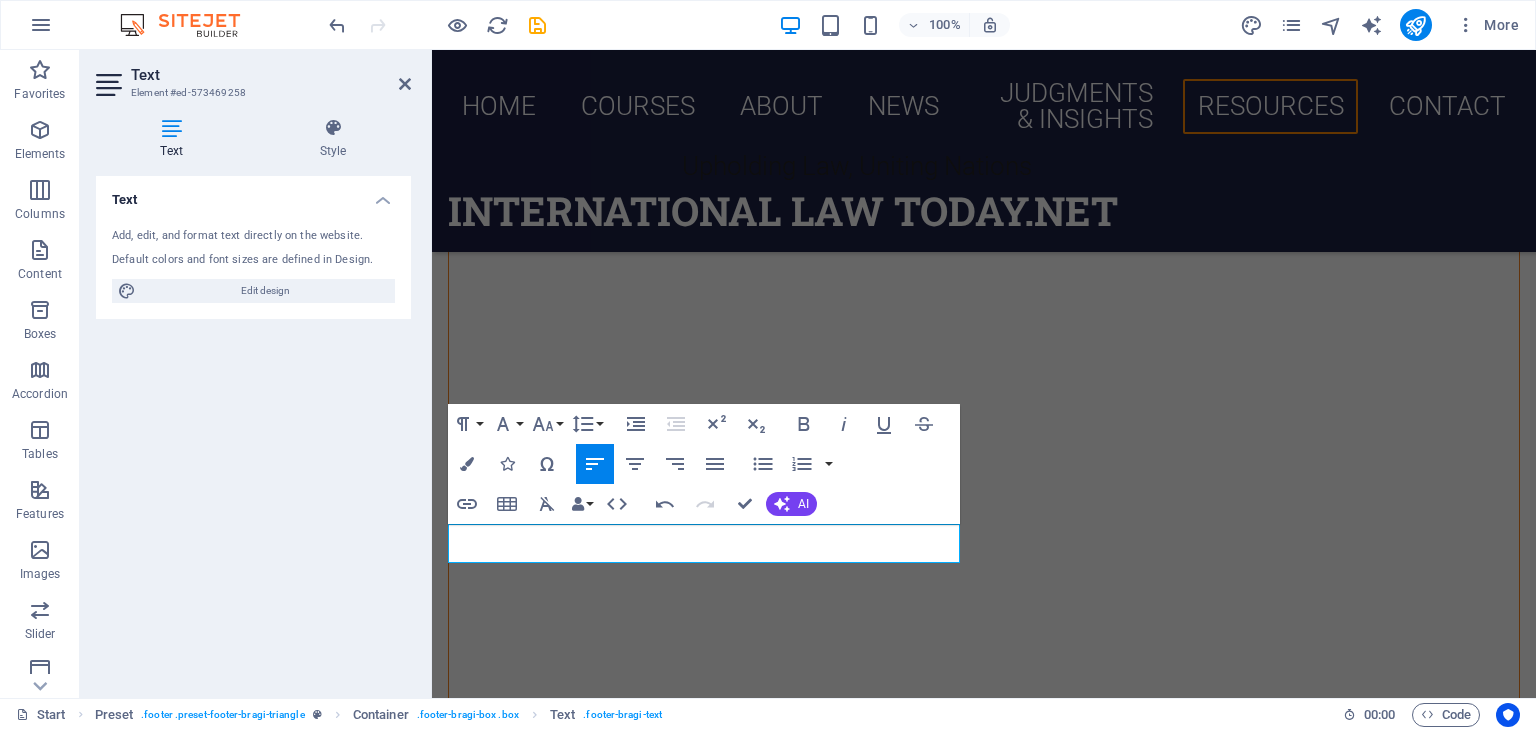 scroll, scrollTop: 11787, scrollLeft: 0, axis: vertical 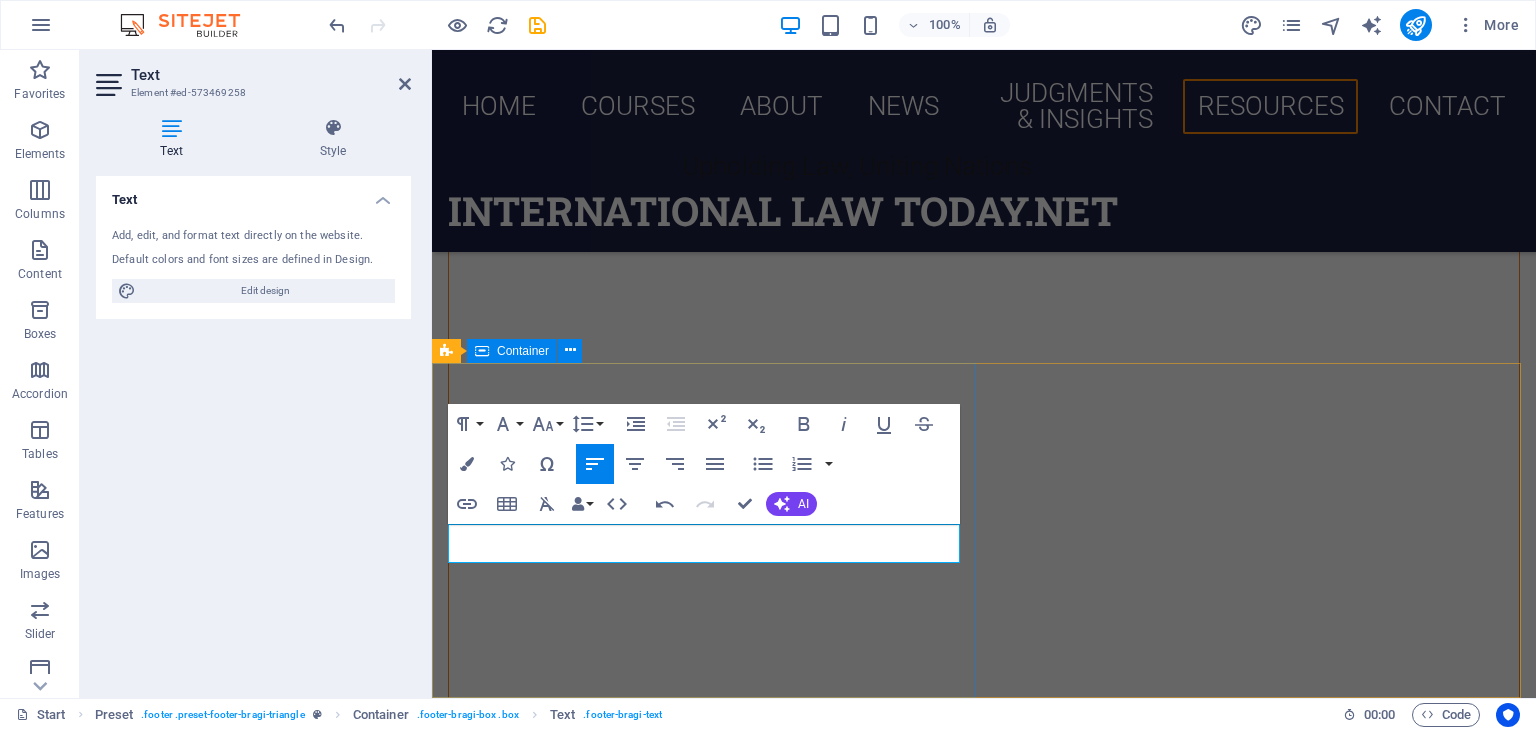 click on "Get in touch internationallawtoday.net [EMAIL]" at bounding box center (708, 6715) 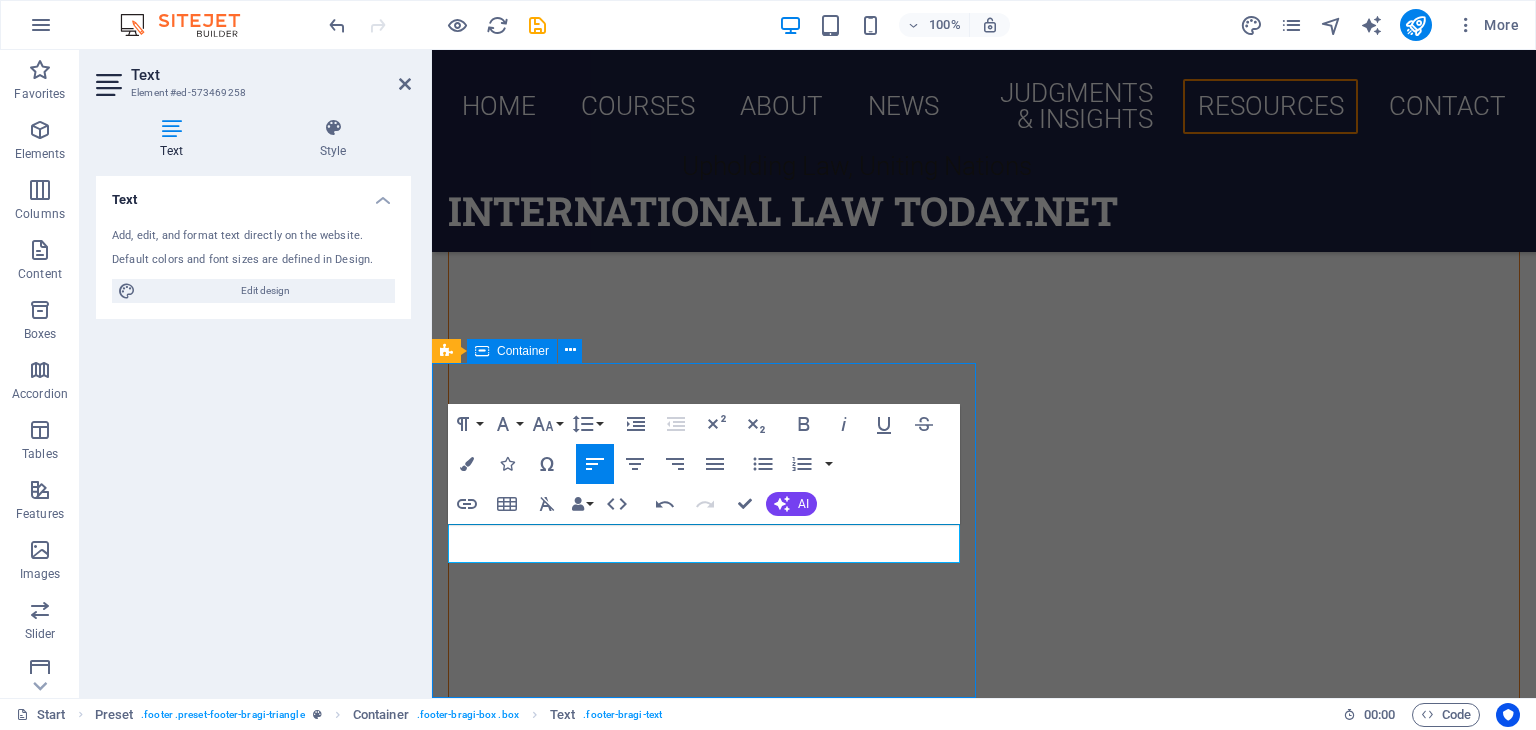click on "Get in touch internationallawtoday.net [EMAIL]" at bounding box center [708, 6715] 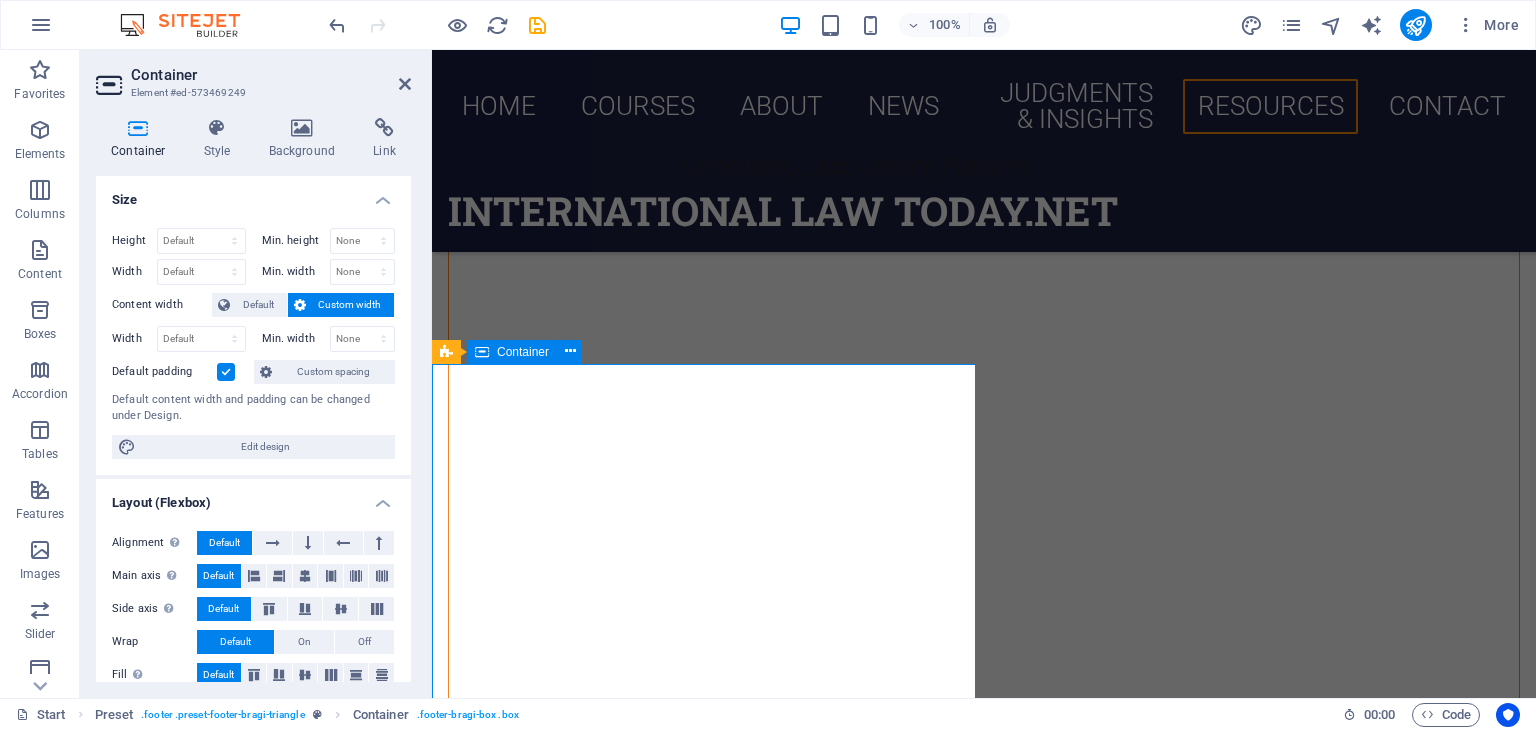scroll, scrollTop: 11786, scrollLeft: 0, axis: vertical 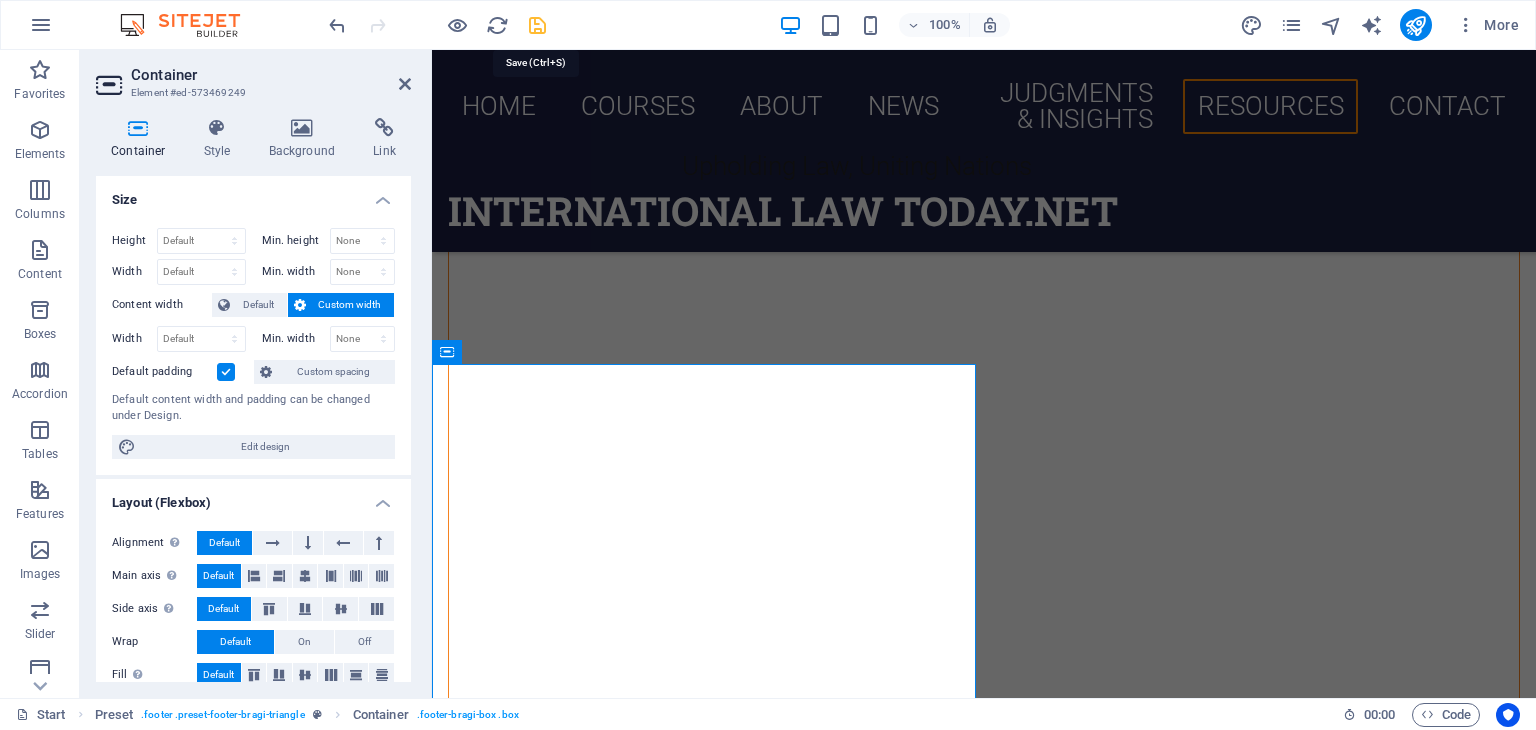 click at bounding box center [537, 25] 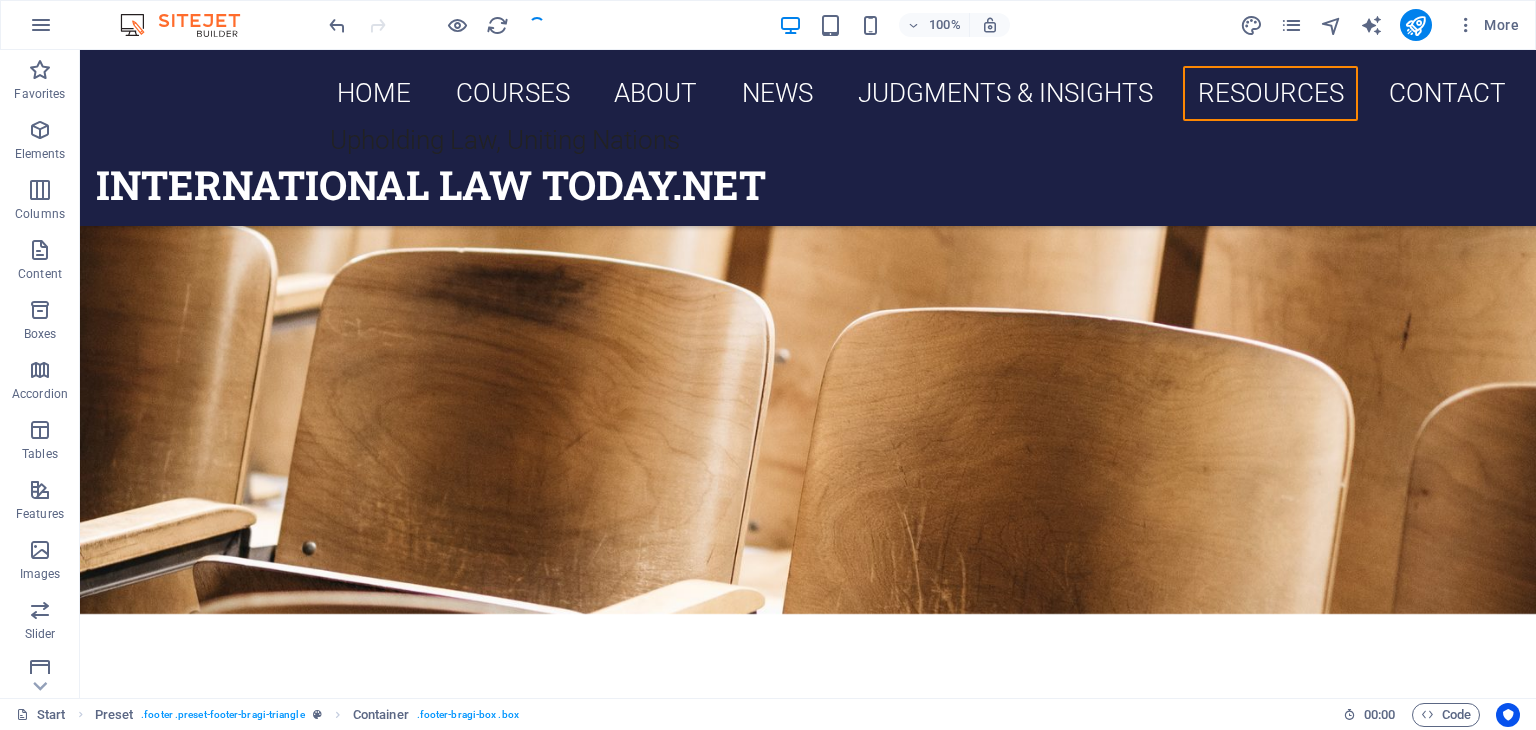 scroll, scrollTop: 10712, scrollLeft: 0, axis: vertical 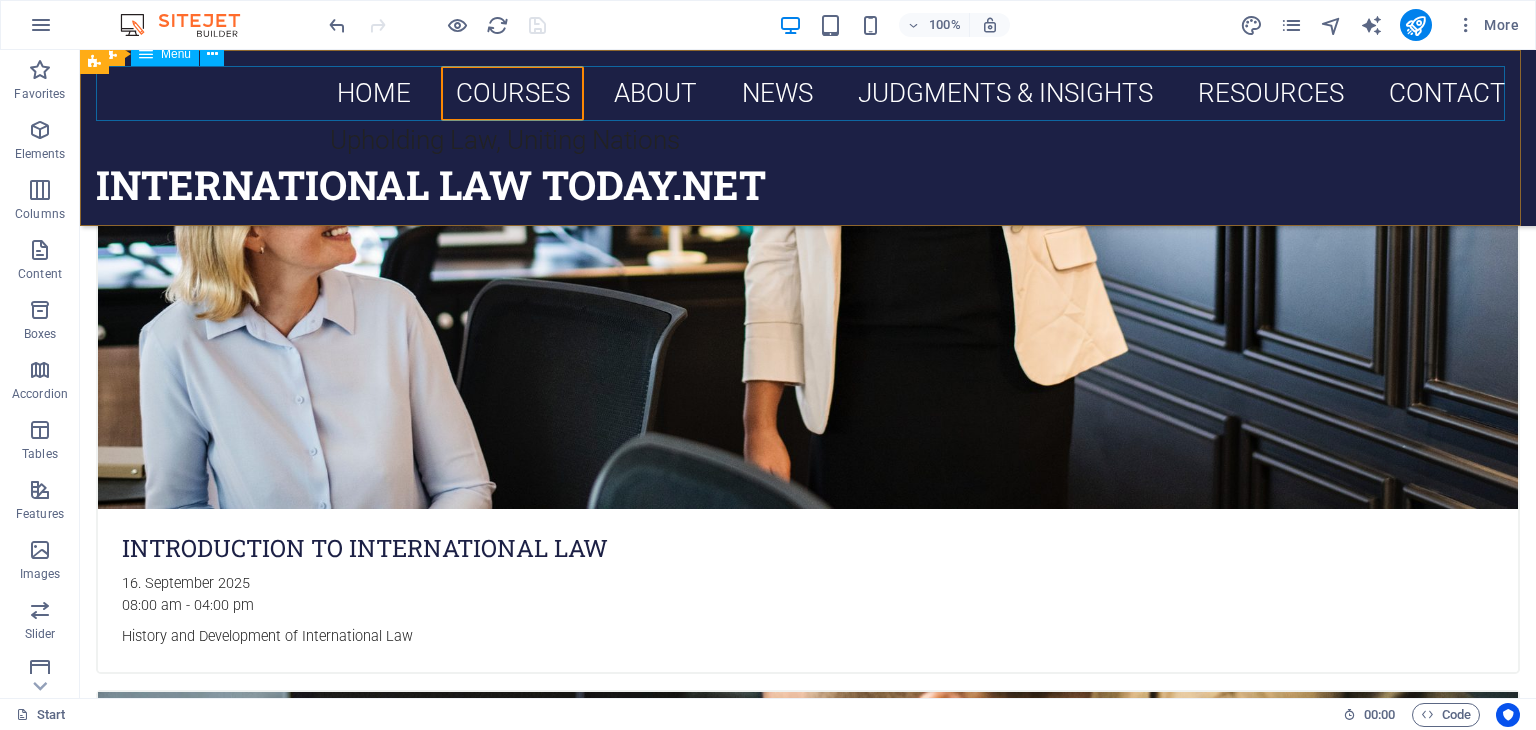 click on "Home Courses About News Judgments & Insights Resources Contact" at bounding box center [808, 93] 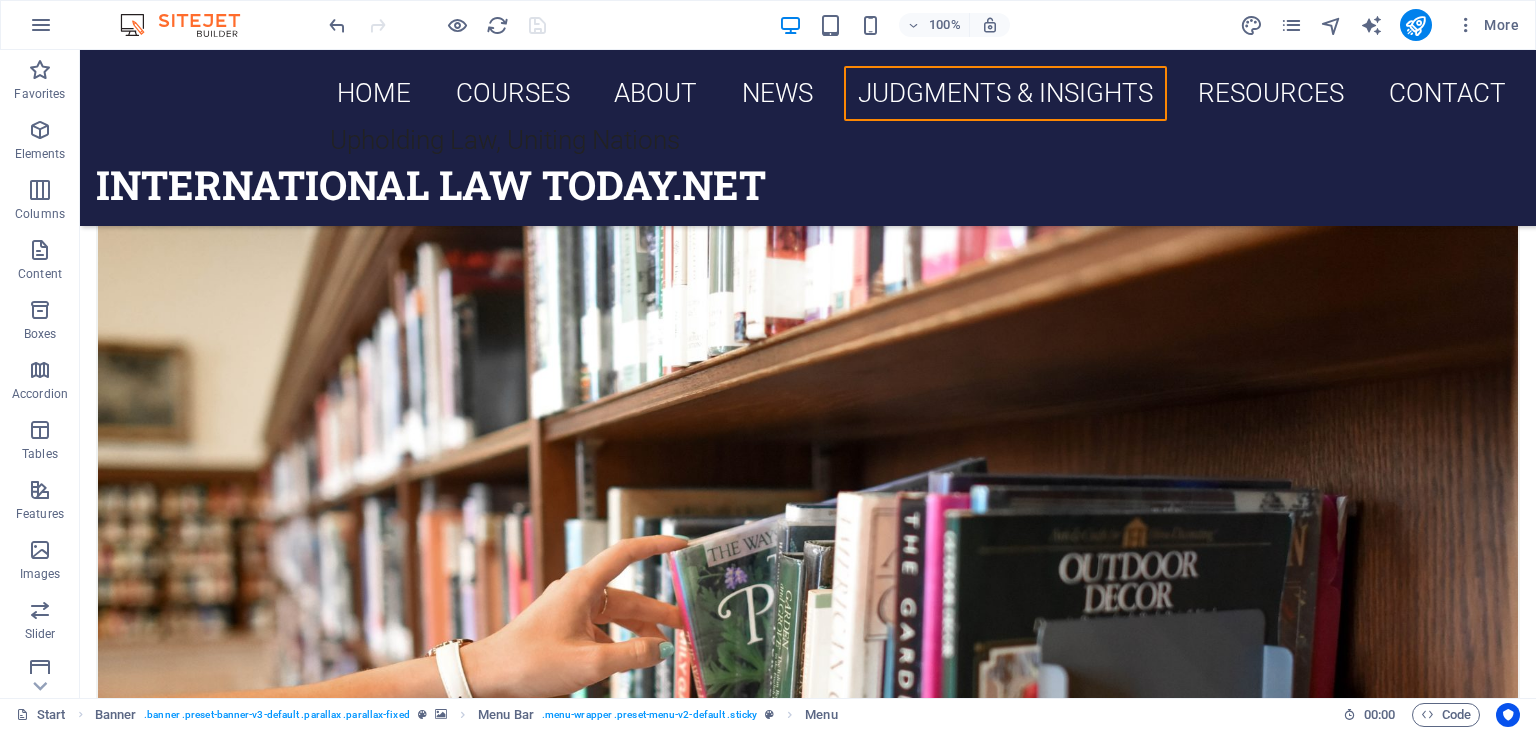 scroll, scrollTop: 7126, scrollLeft: 0, axis: vertical 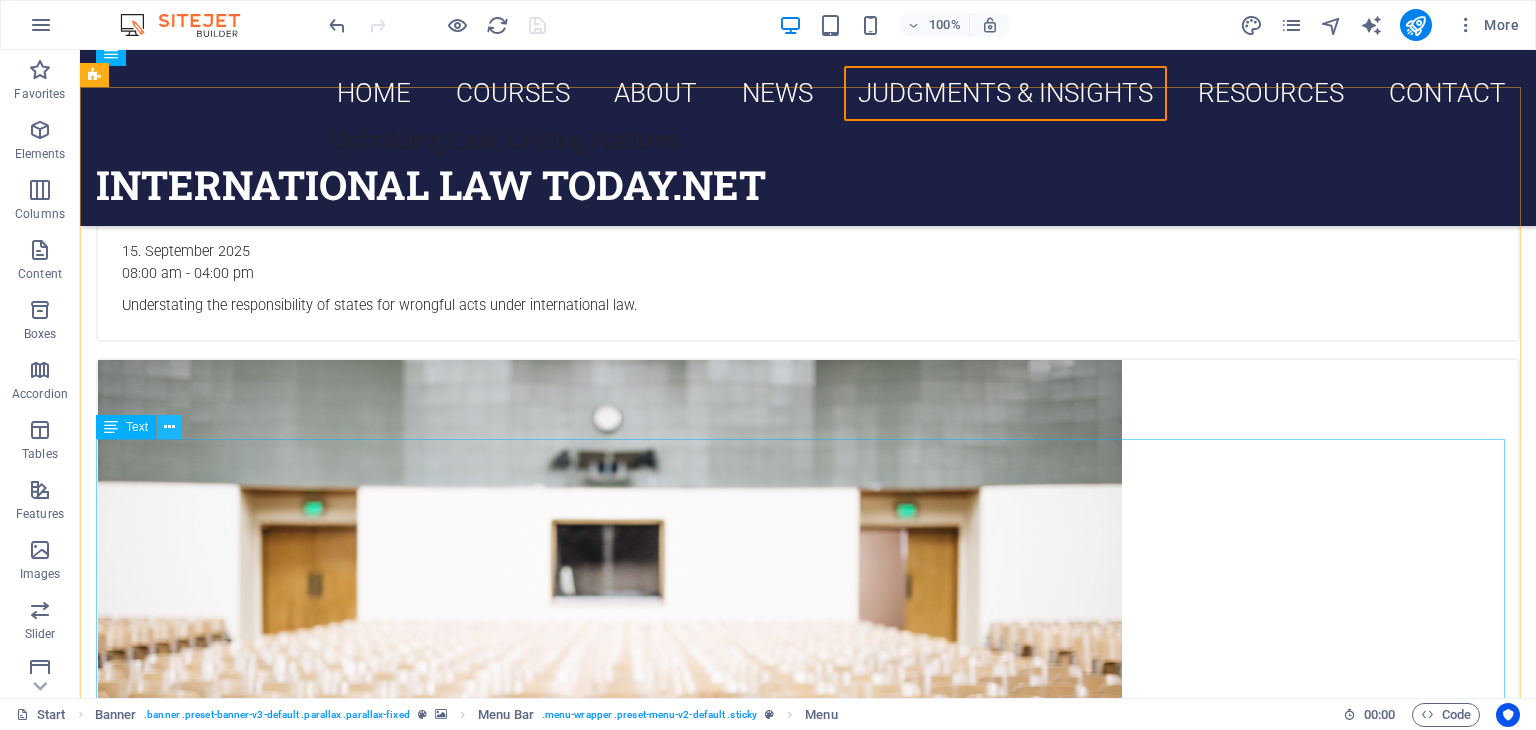 click at bounding box center (169, 427) 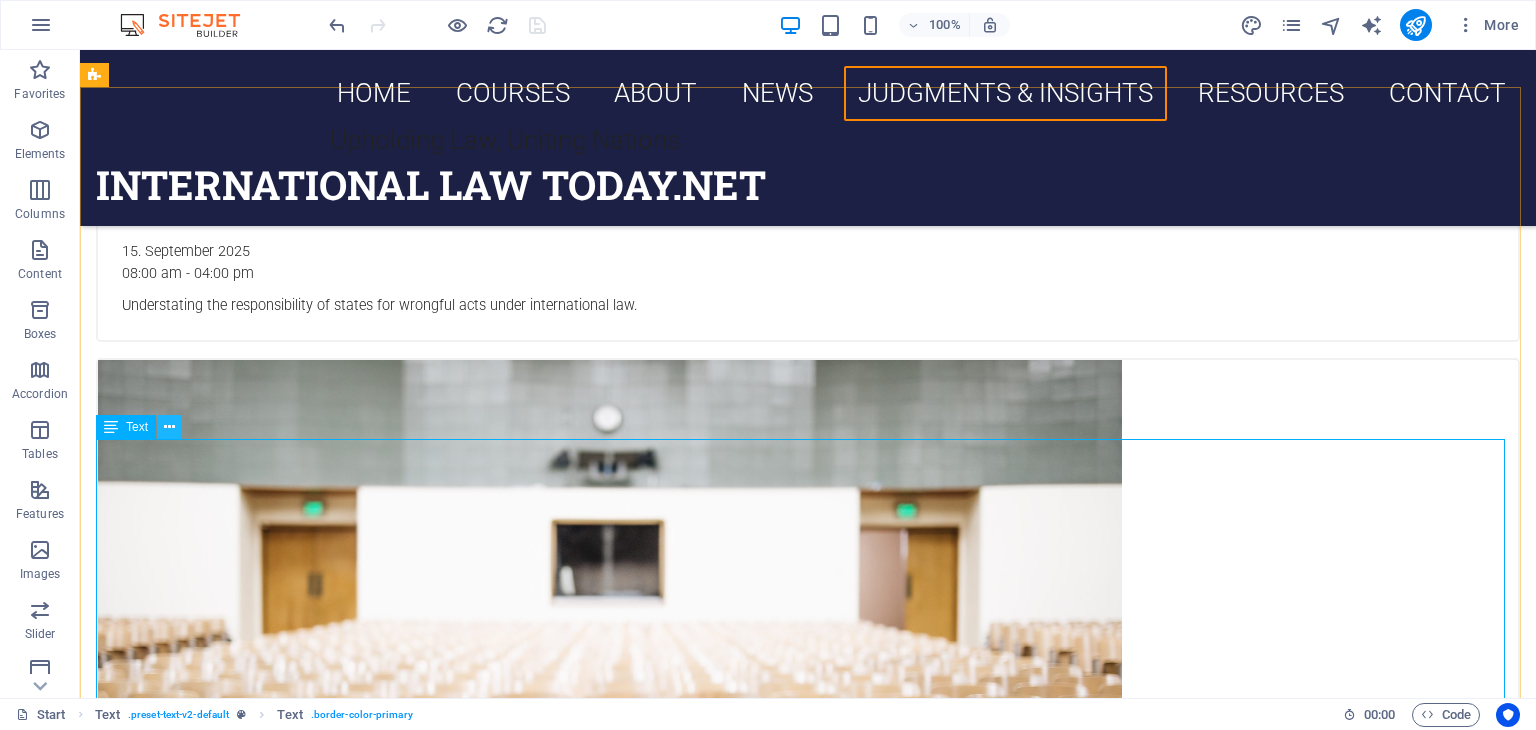 click at bounding box center [169, 427] 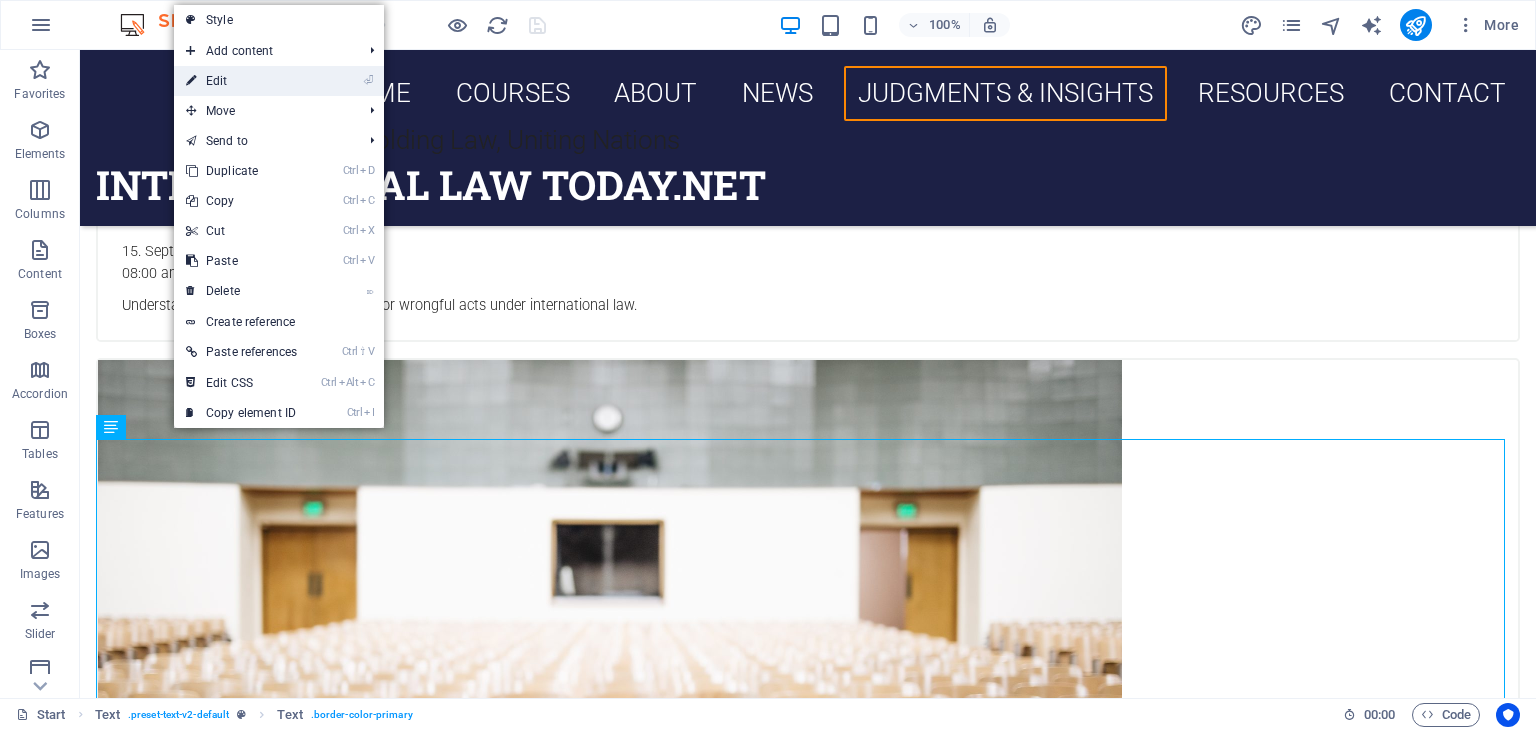 click on "⏎  Edit" at bounding box center [241, 81] 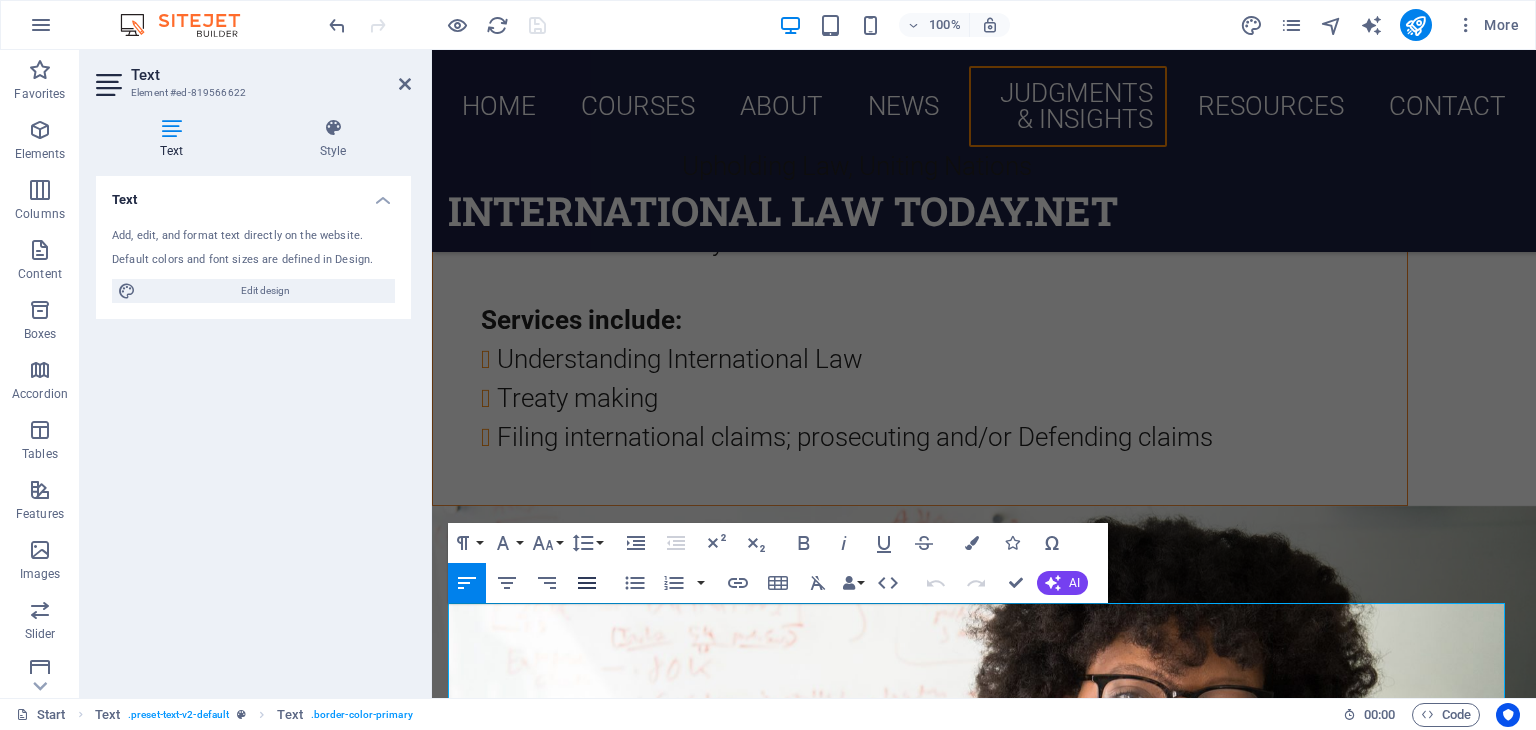 click 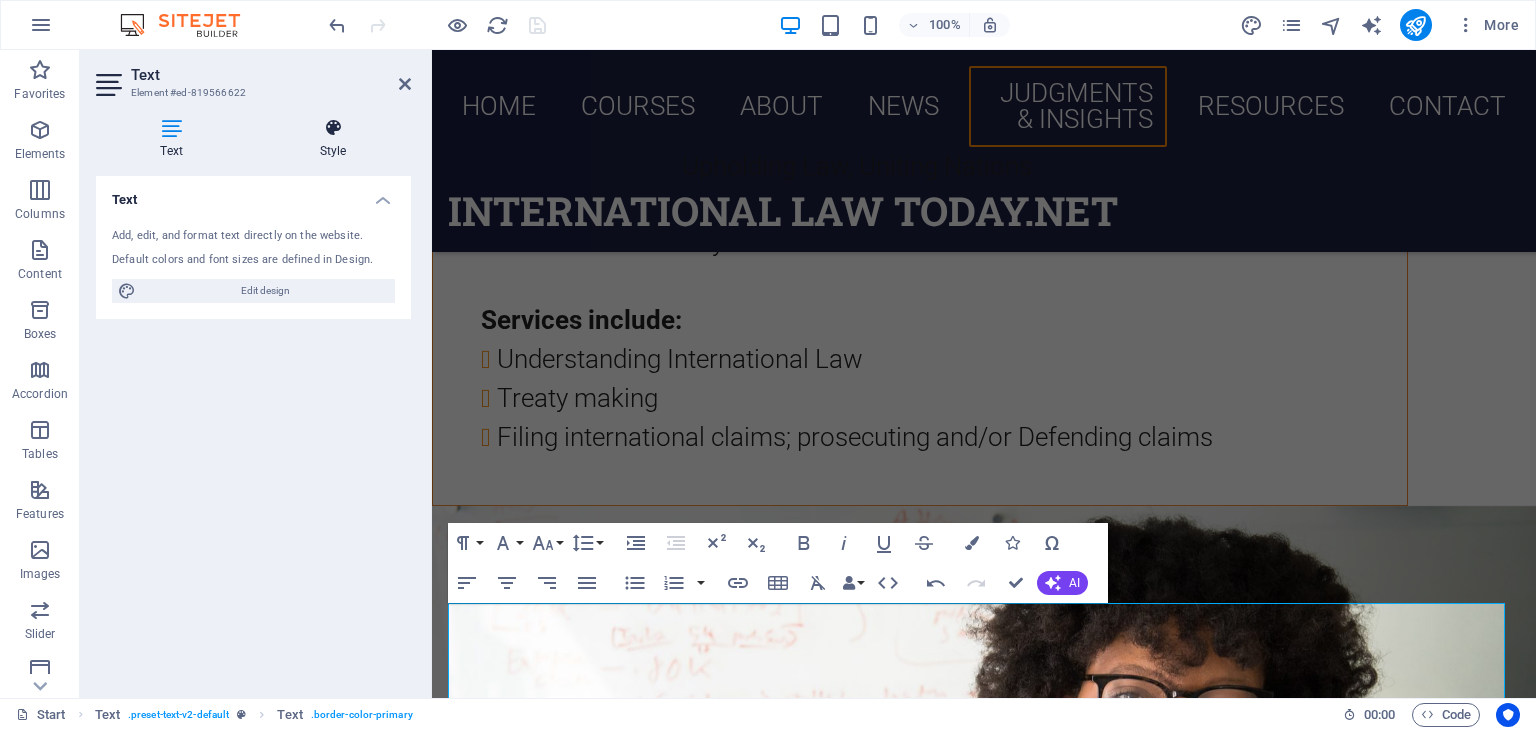 click at bounding box center (333, 128) 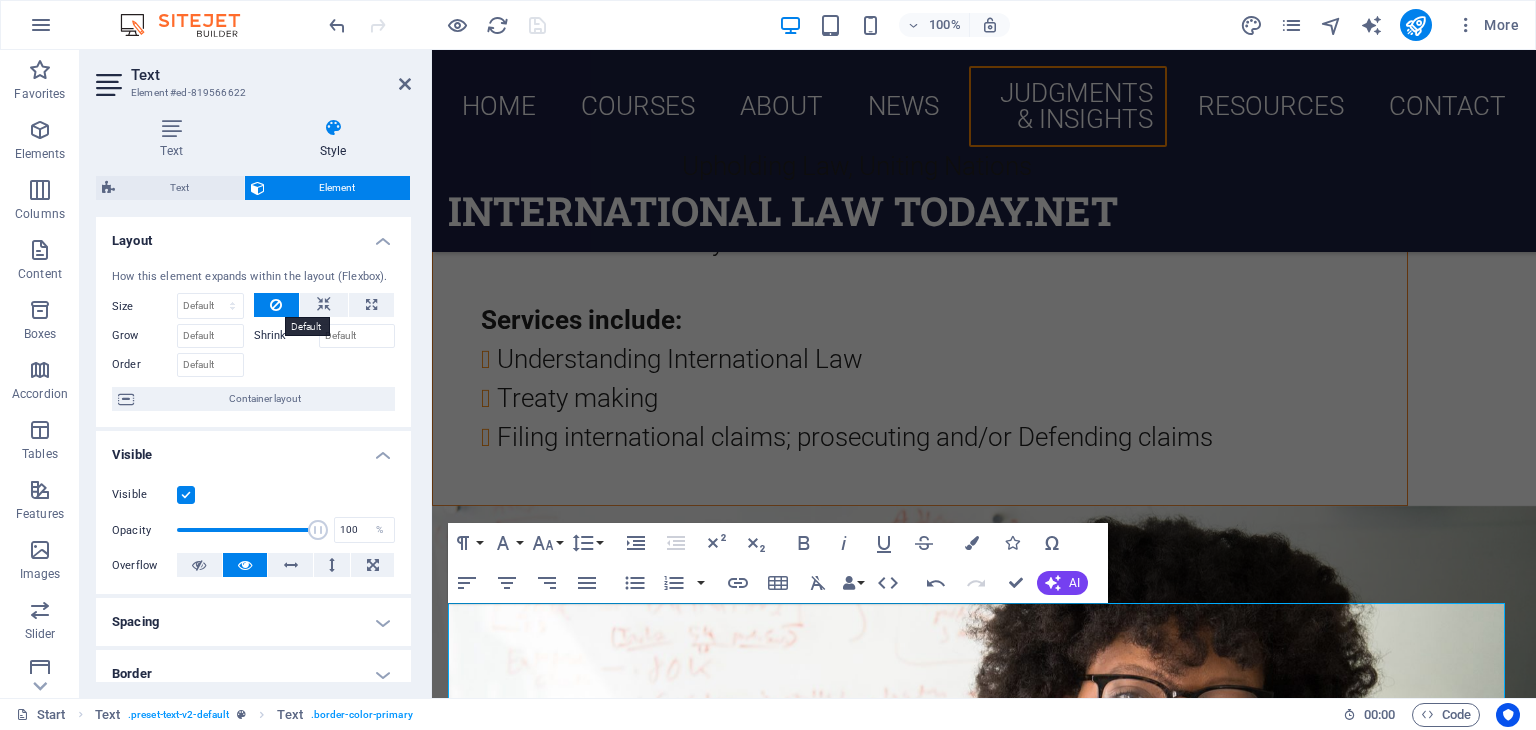 click at bounding box center (276, 305) 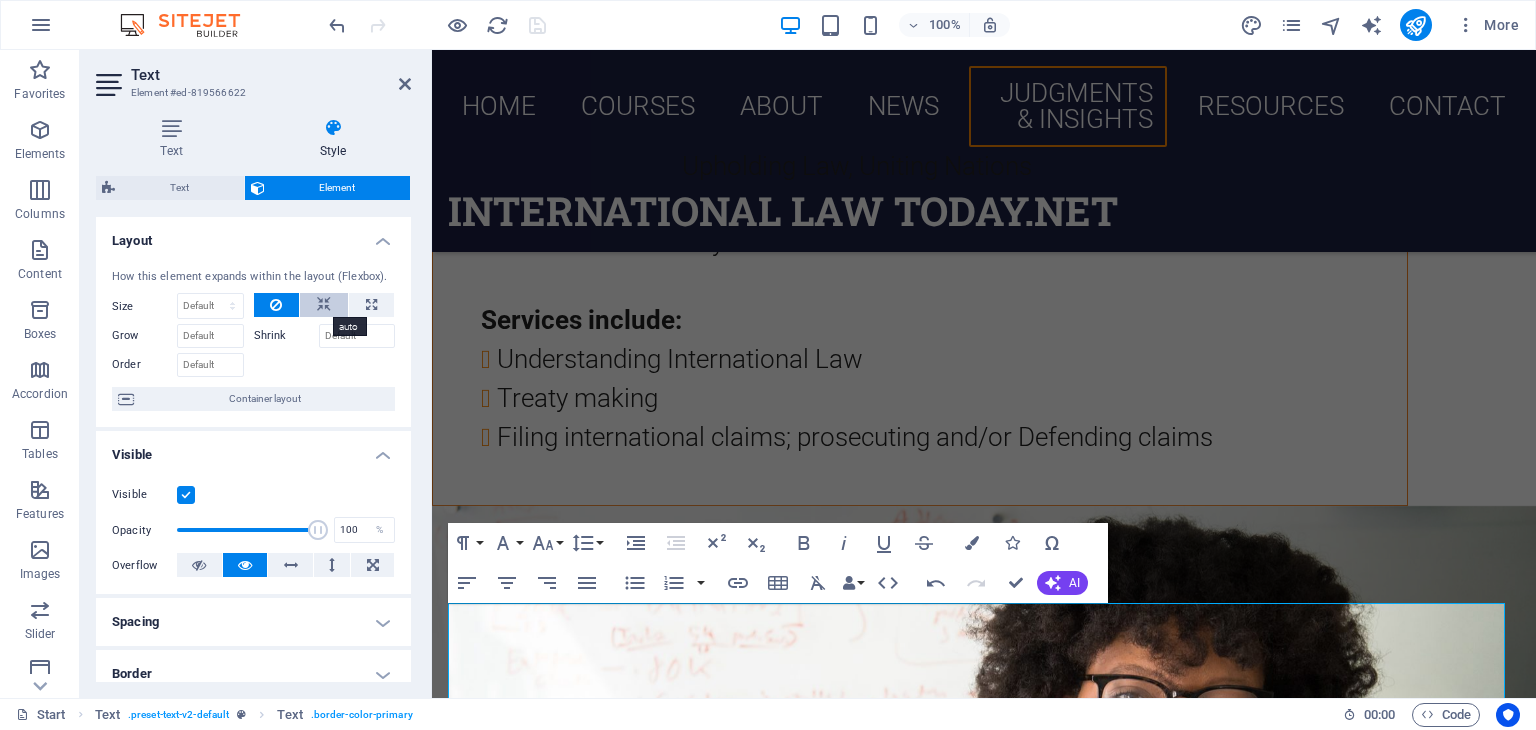 click at bounding box center (324, 305) 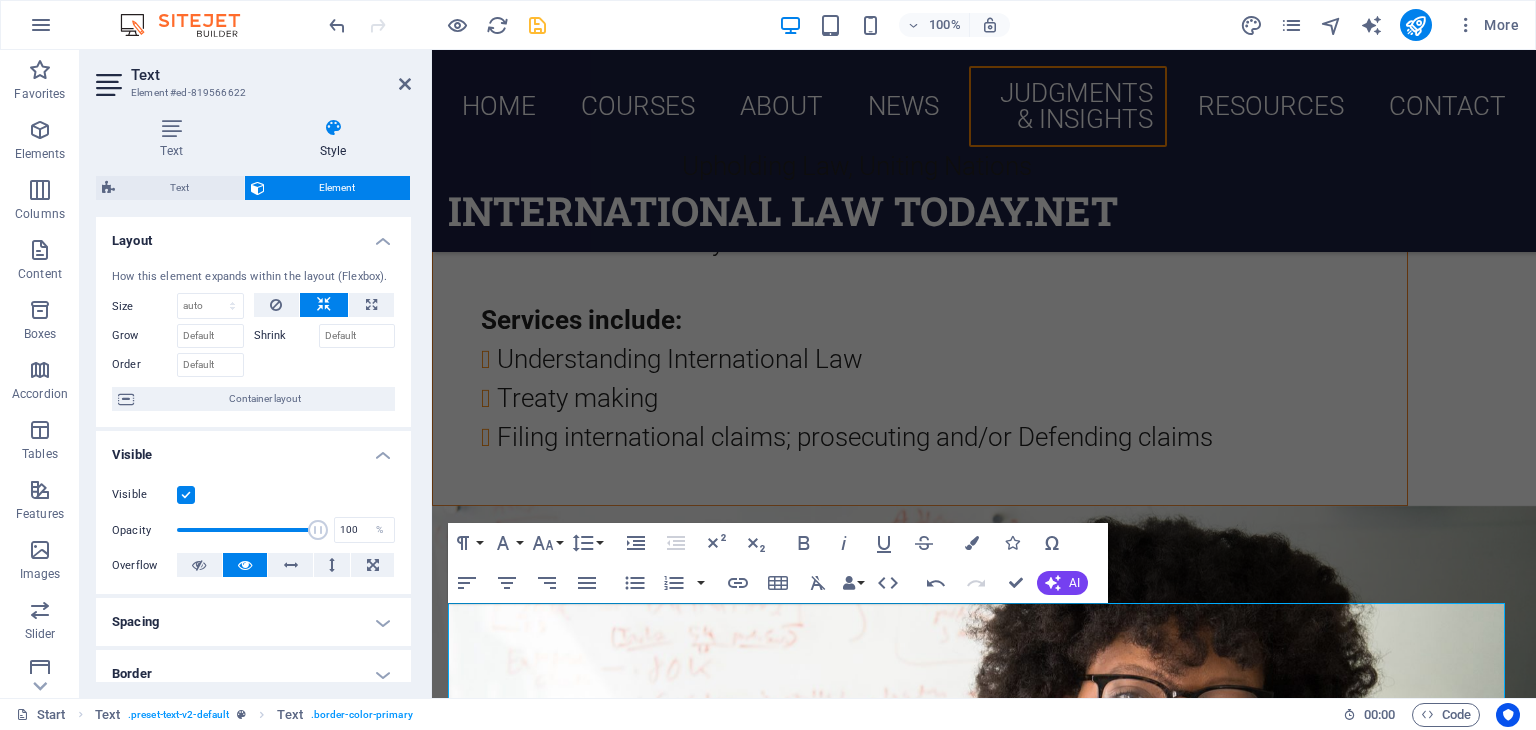 type on "75" 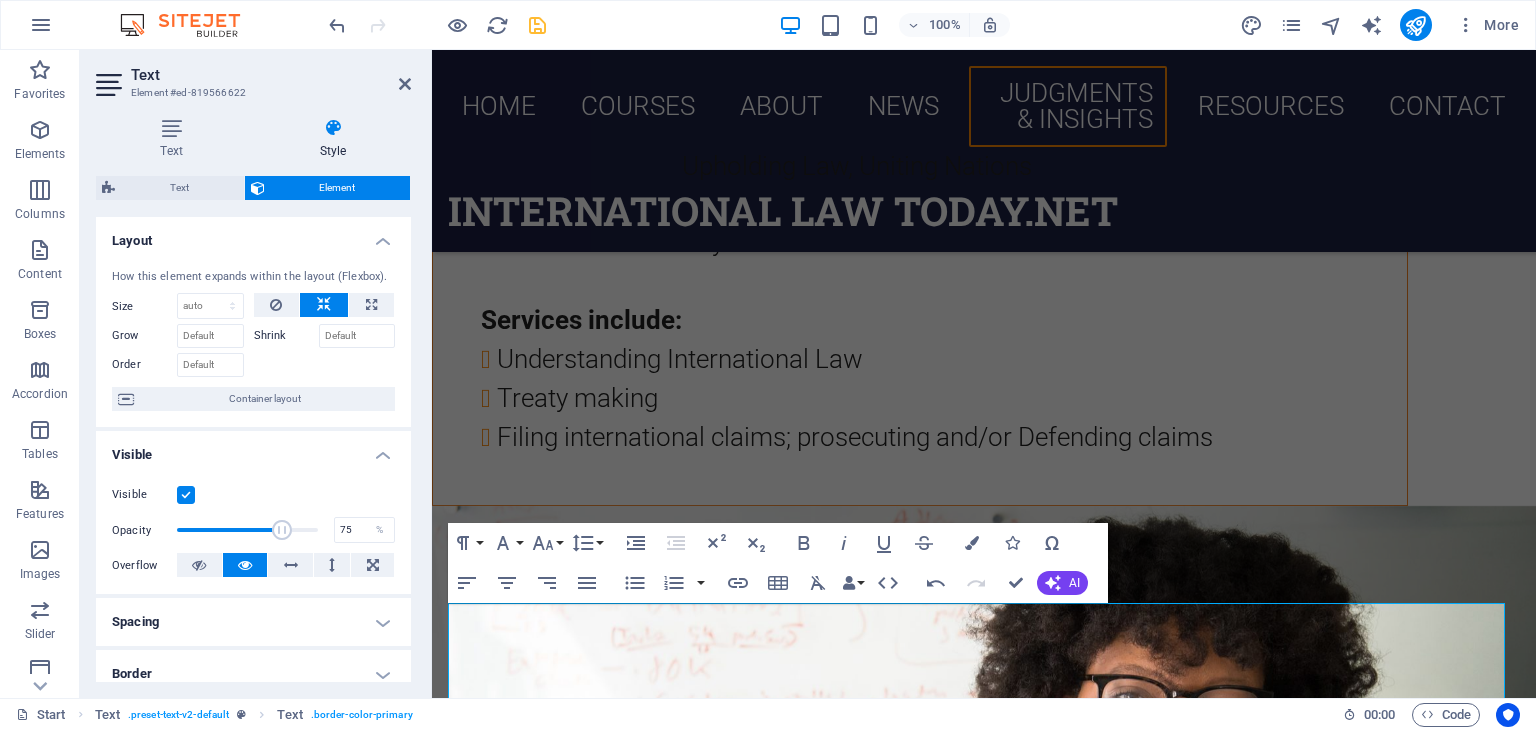 click at bounding box center (247, 530) 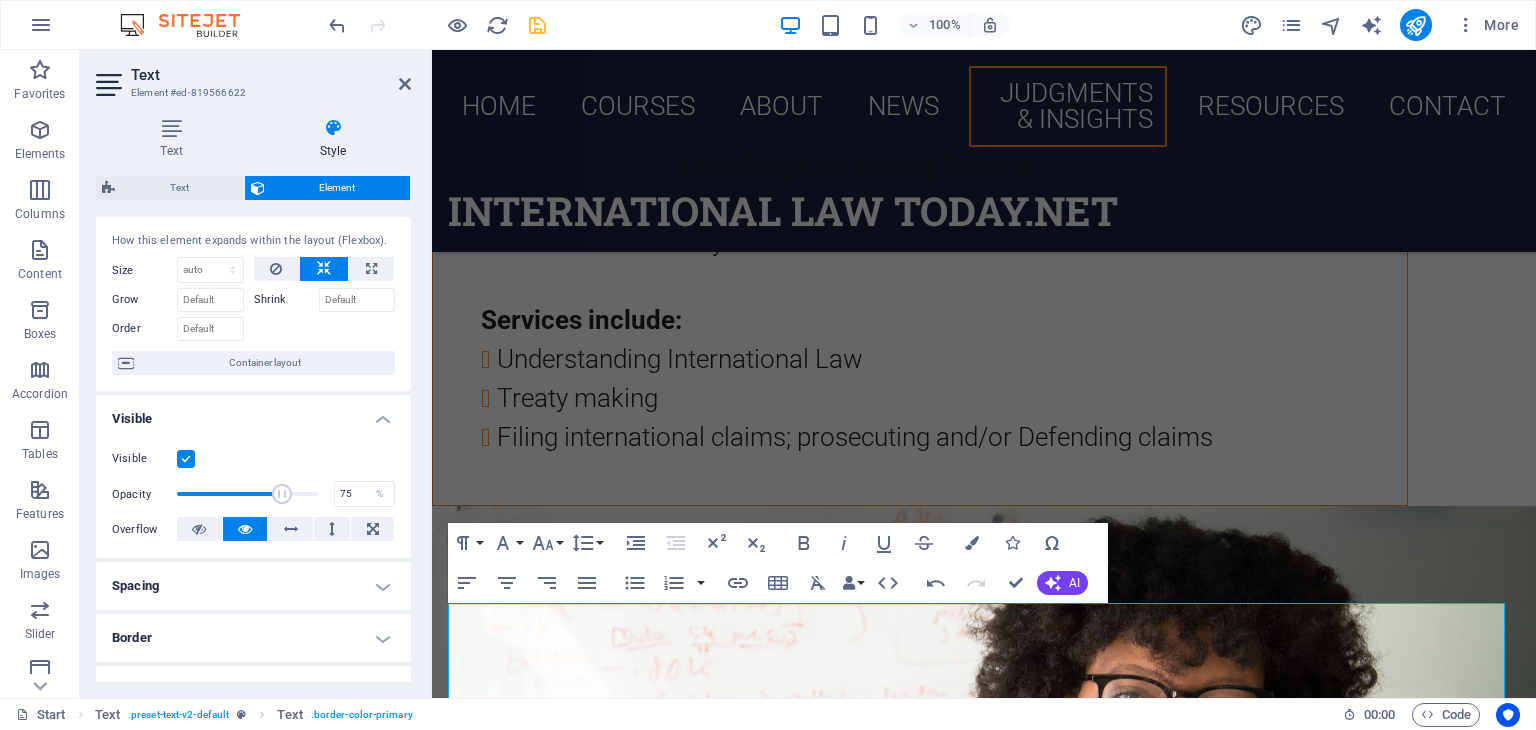 scroll, scrollTop: 40, scrollLeft: 0, axis: vertical 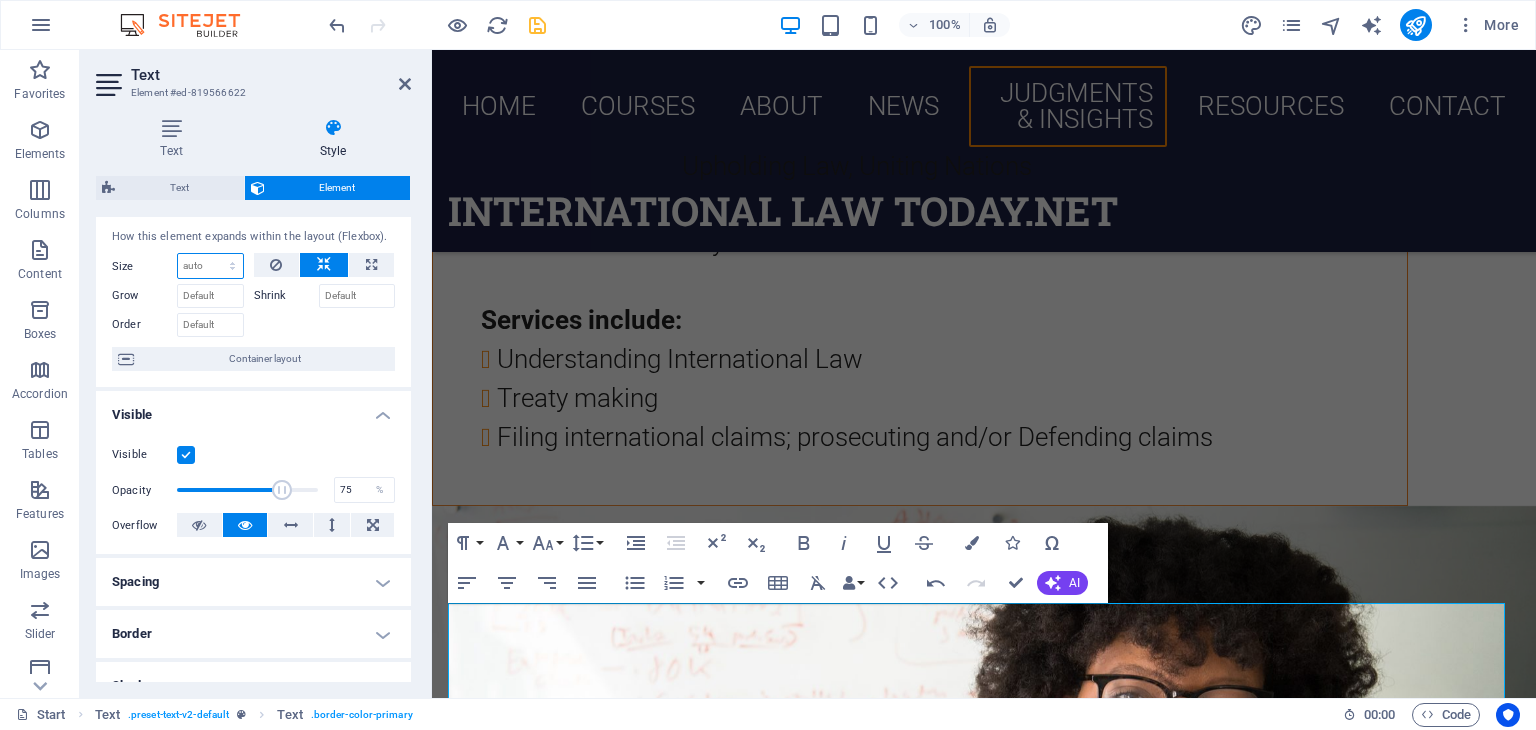 click on "Default auto px % 1/1 1/2 1/3 1/4 1/5 1/6 1/7 1/8 1/9 1/10" at bounding box center (210, 266) 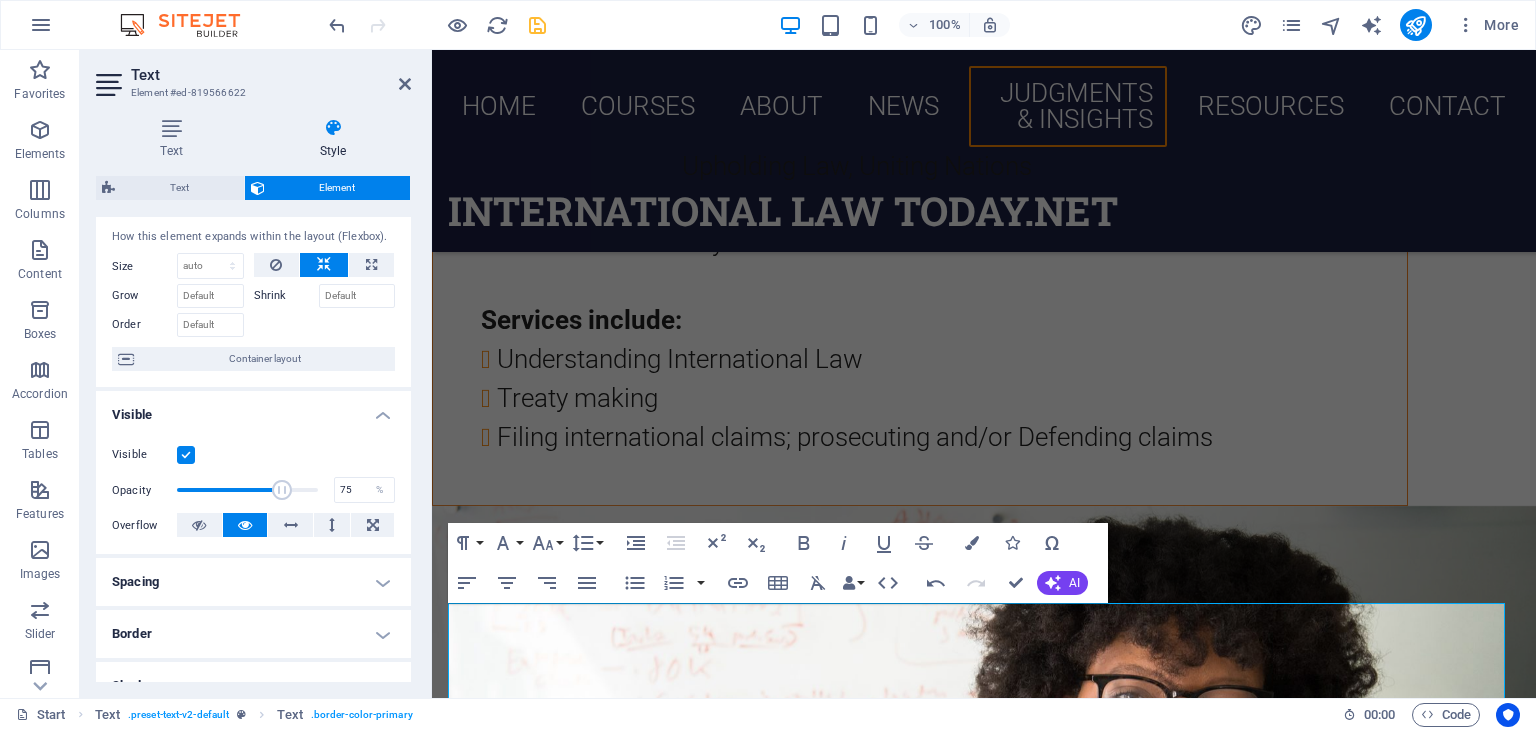 click on "Size" at bounding box center [144, 266] 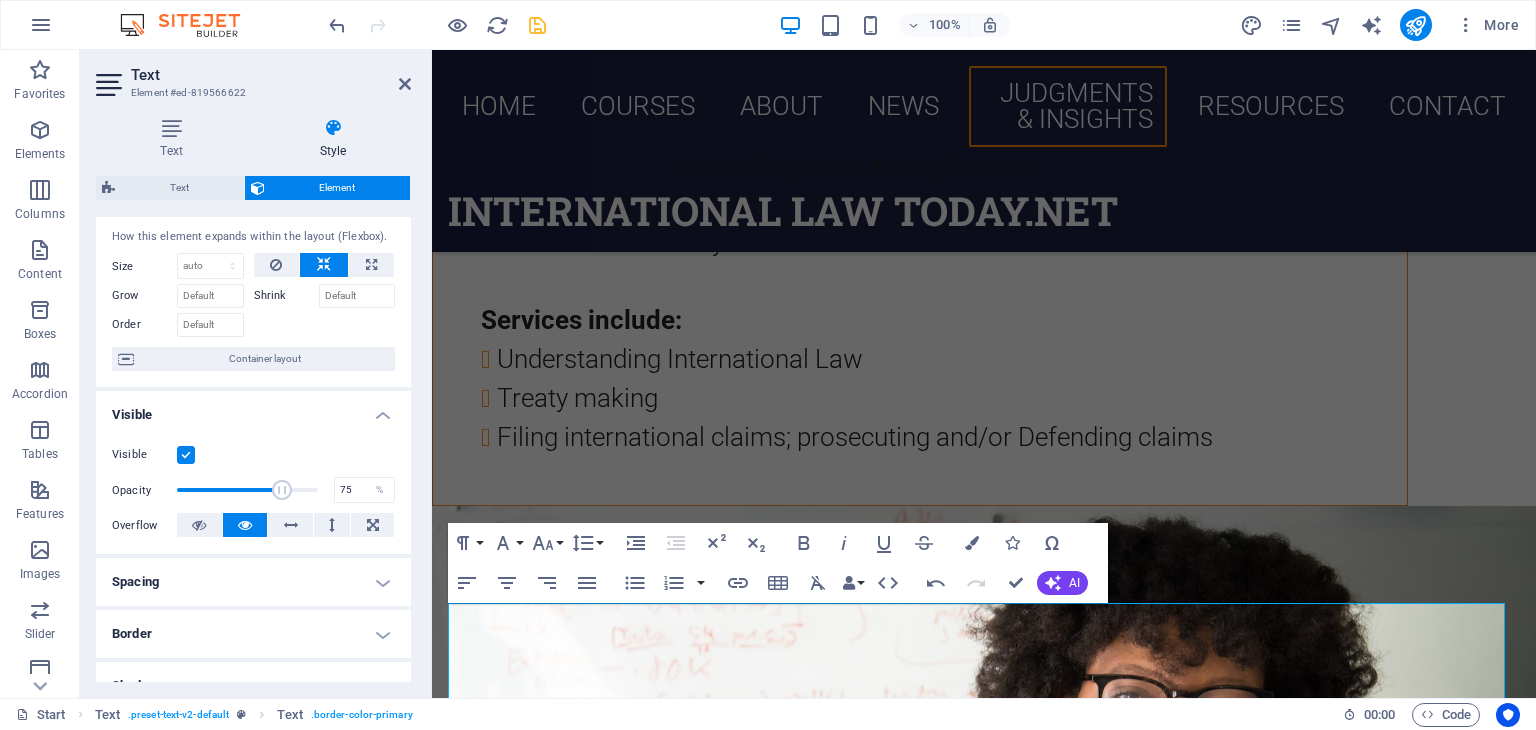 drag, startPoint x: 406, startPoint y: 295, endPoint x: 406, endPoint y: 317, distance: 22 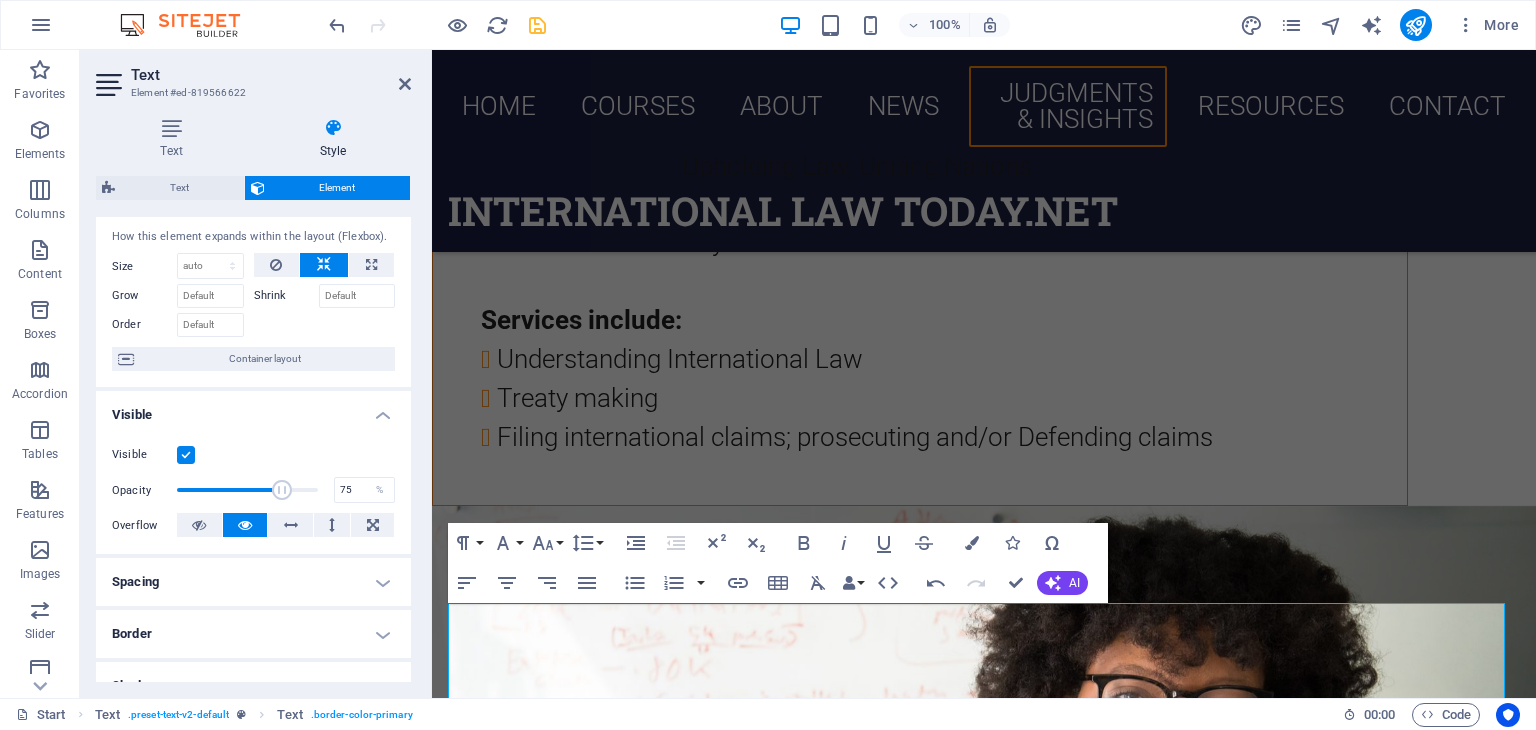 click on "How this element expands within the layout (Flexbox). Size Default auto px % 1/1 1/2 1/3 1/4 1/5 1/6 1/7 1/8 1/9 1/10 Grow Shrink Order Container layout" at bounding box center [253, 300] 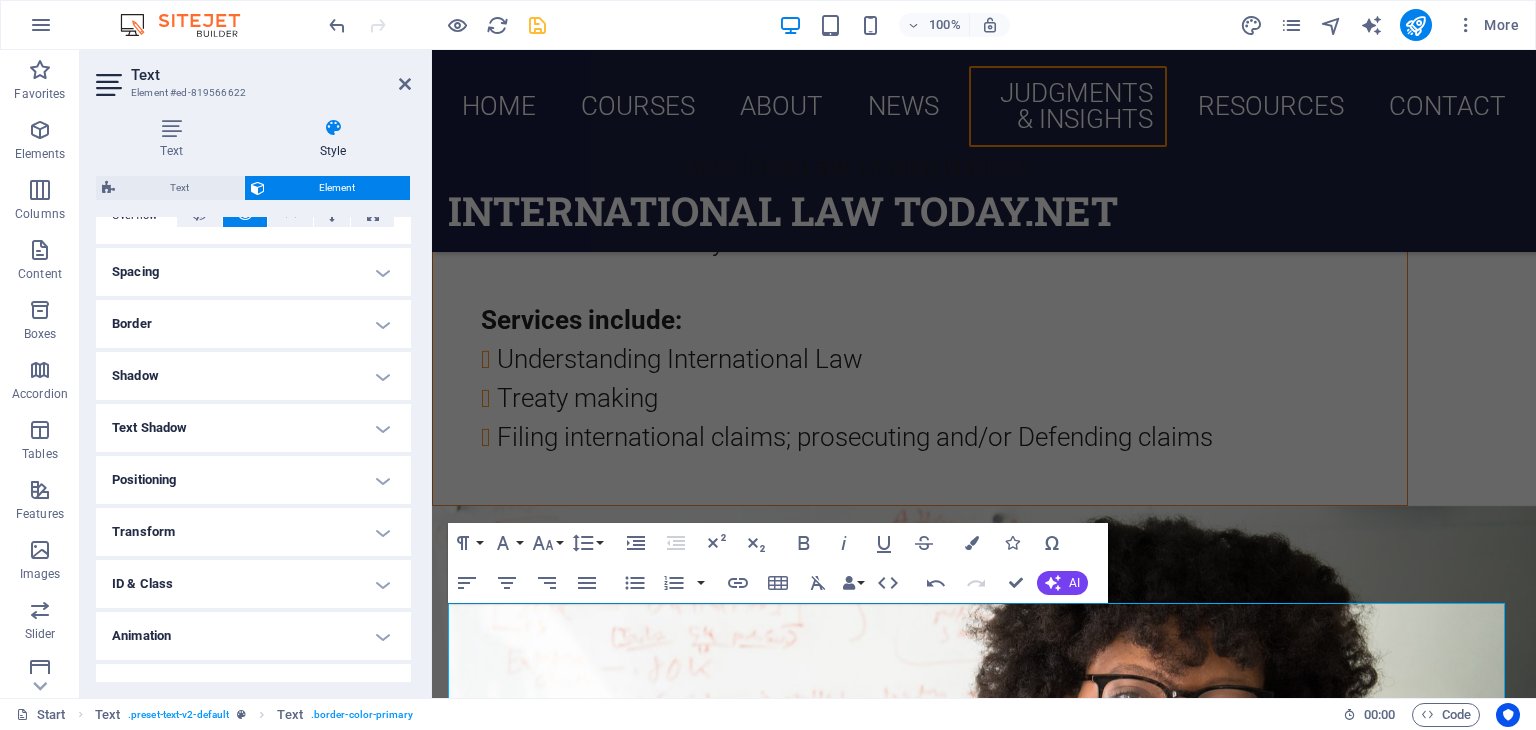 scroll, scrollTop: 380, scrollLeft: 0, axis: vertical 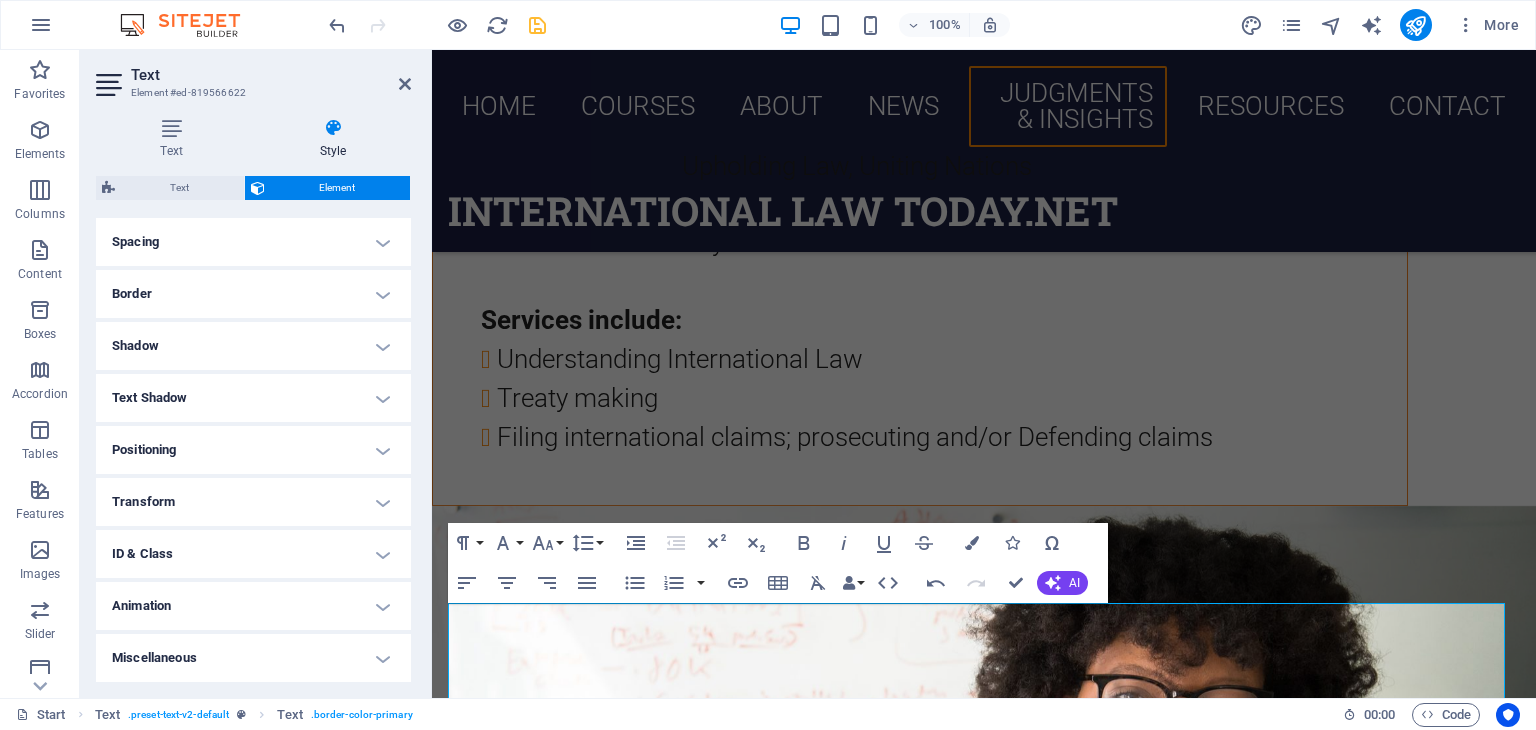 click on "Border" at bounding box center [253, 294] 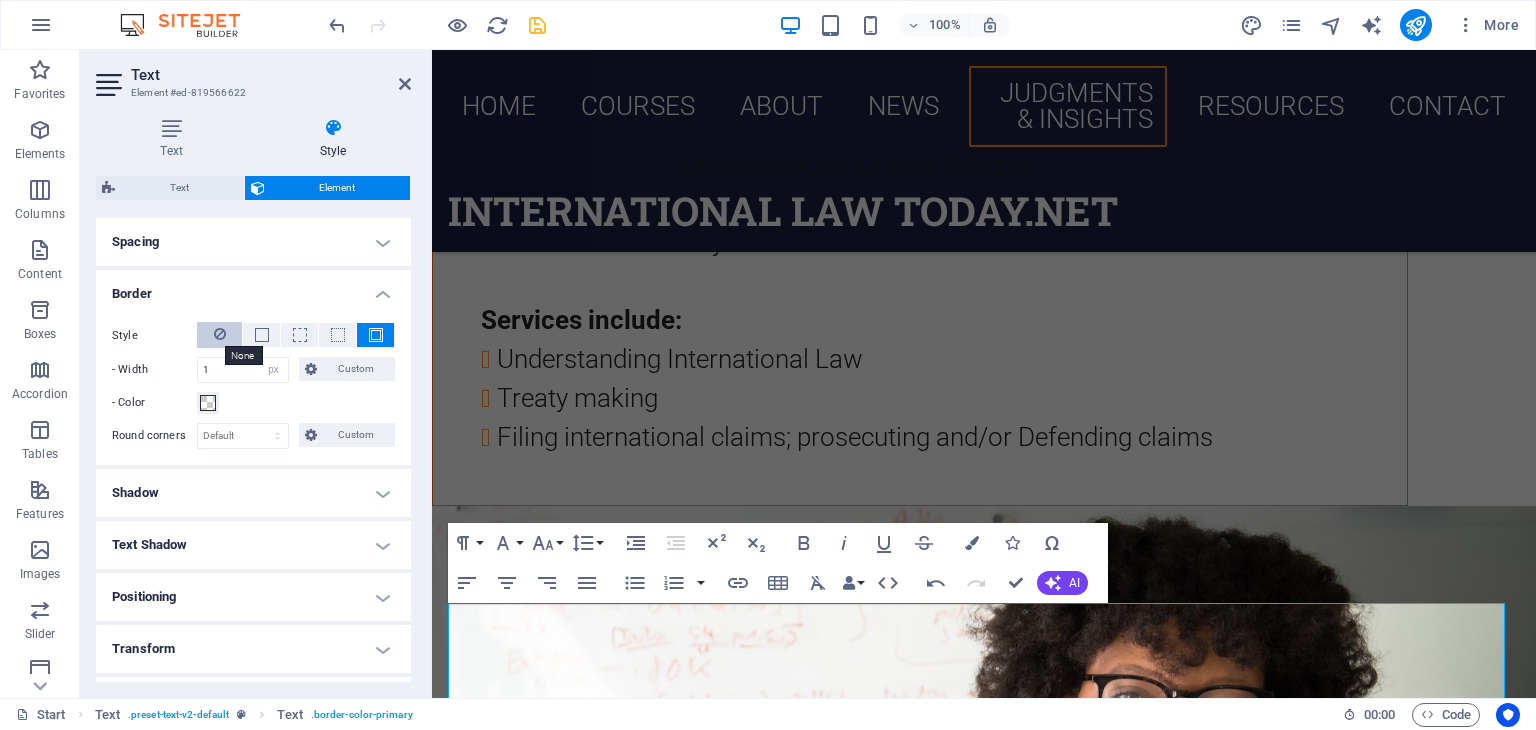 click at bounding box center [220, 334] 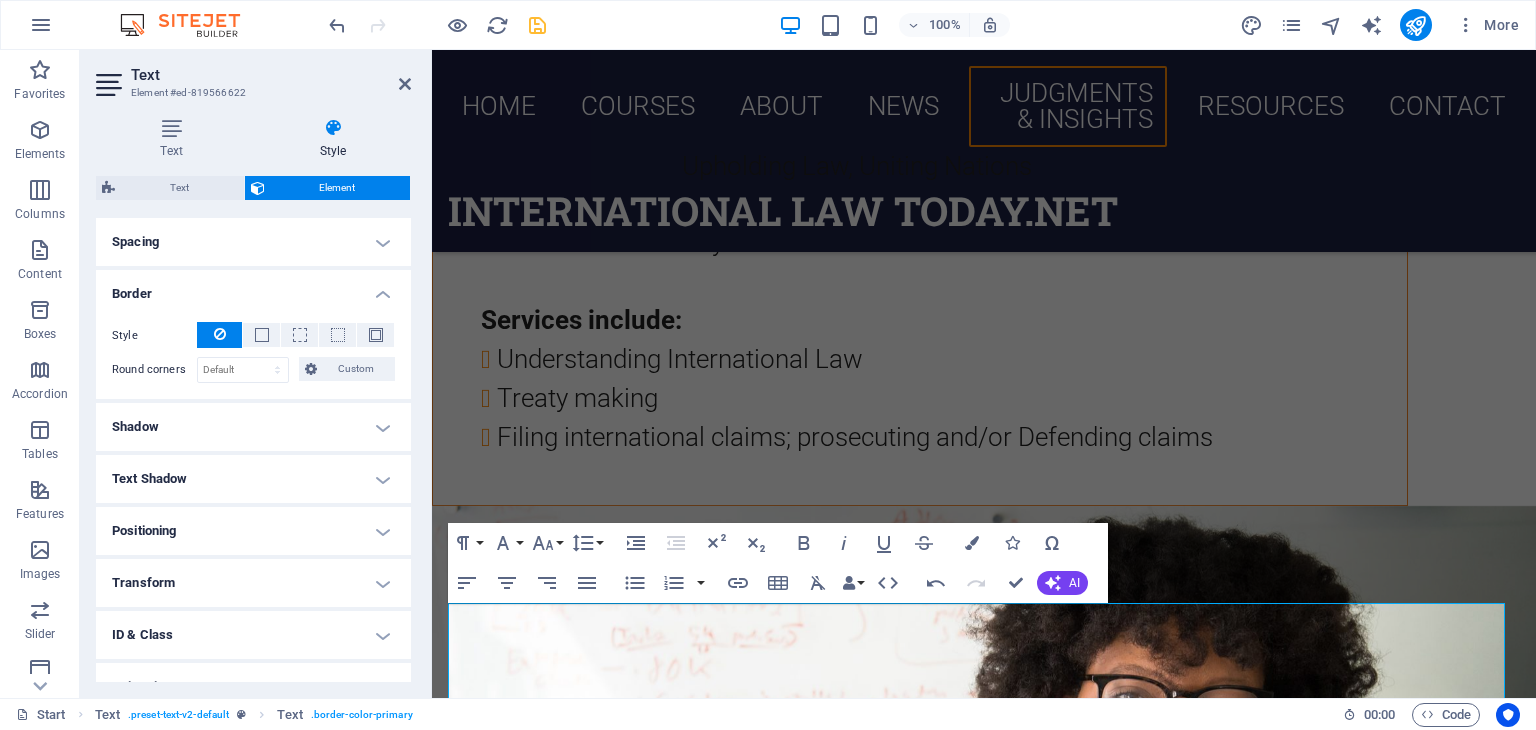 drag, startPoint x: 404, startPoint y: 478, endPoint x: 404, endPoint y: 492, distance: 14 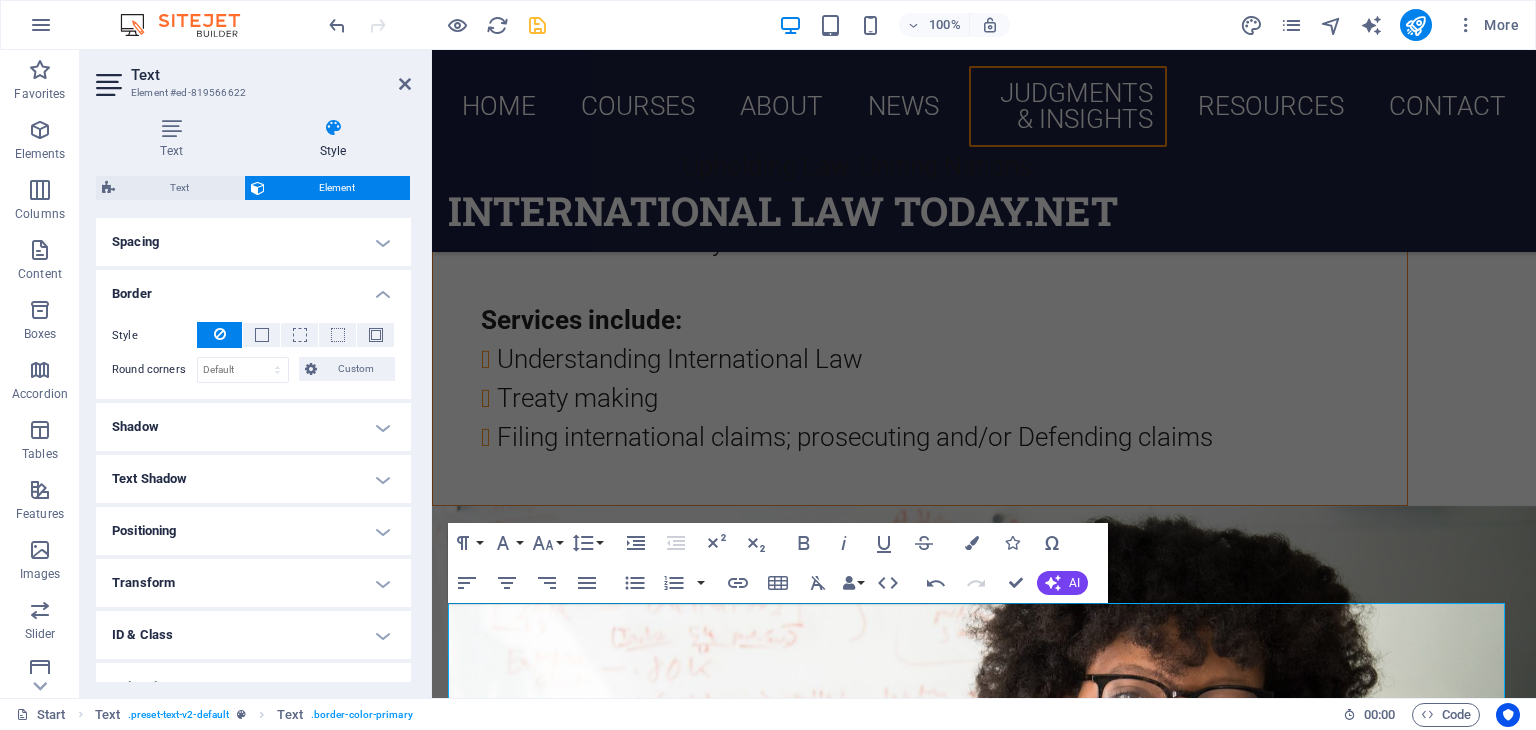 click on "Text Shadow" at bounding box center (253, 479) 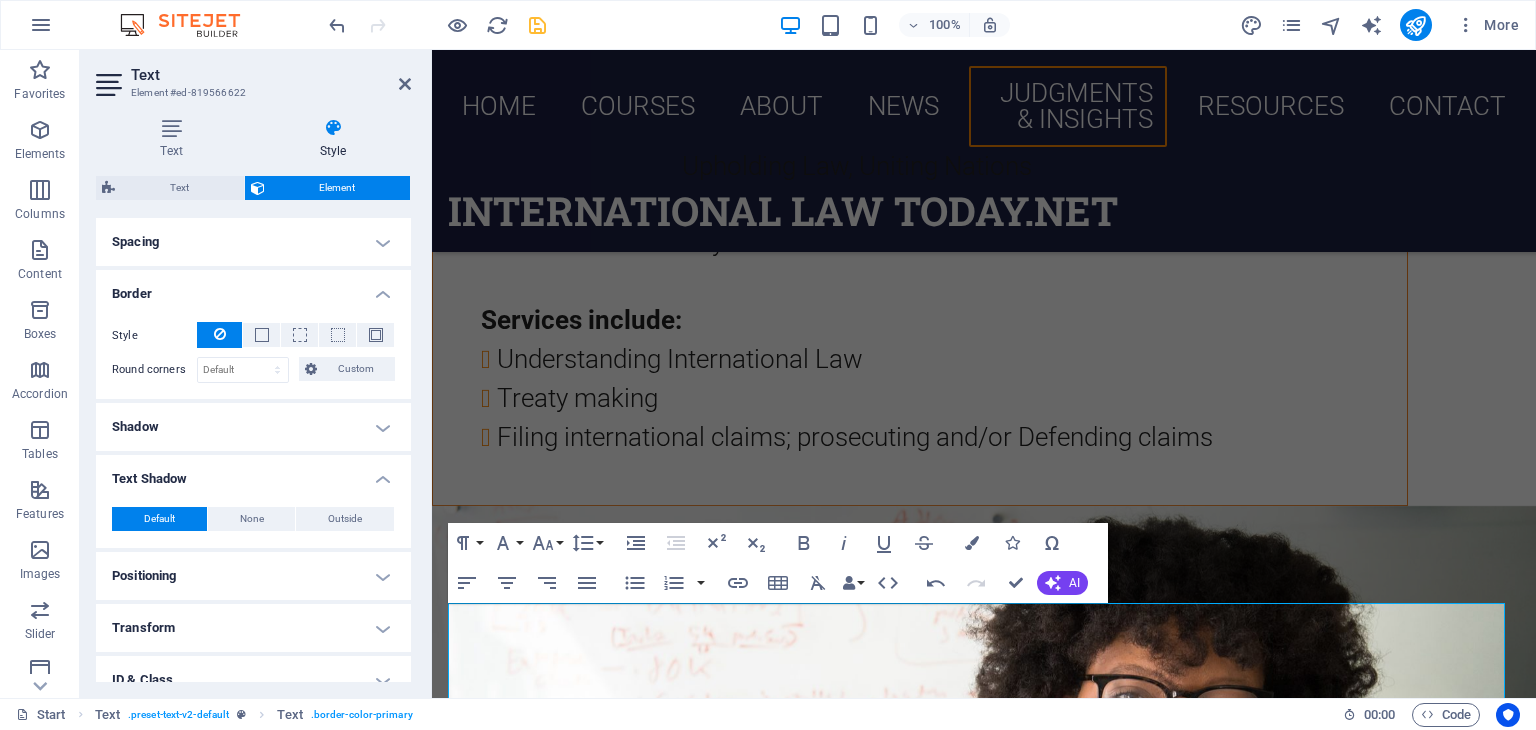 drag, startPoint x: 406, startPoint y: 436, endPoint x: 409, endPoint y: 521, distance: 85.052925 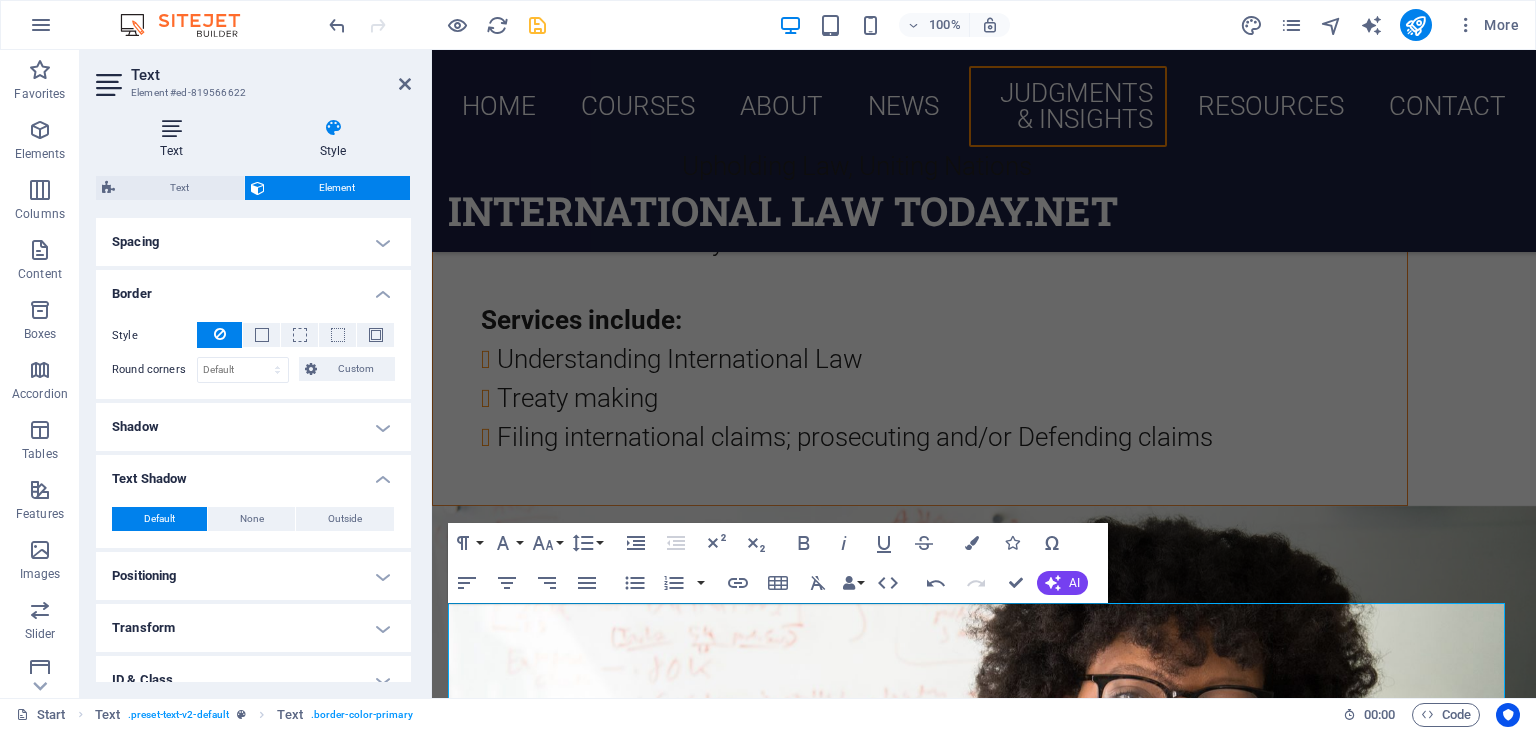click at bounding box center [171, 128] 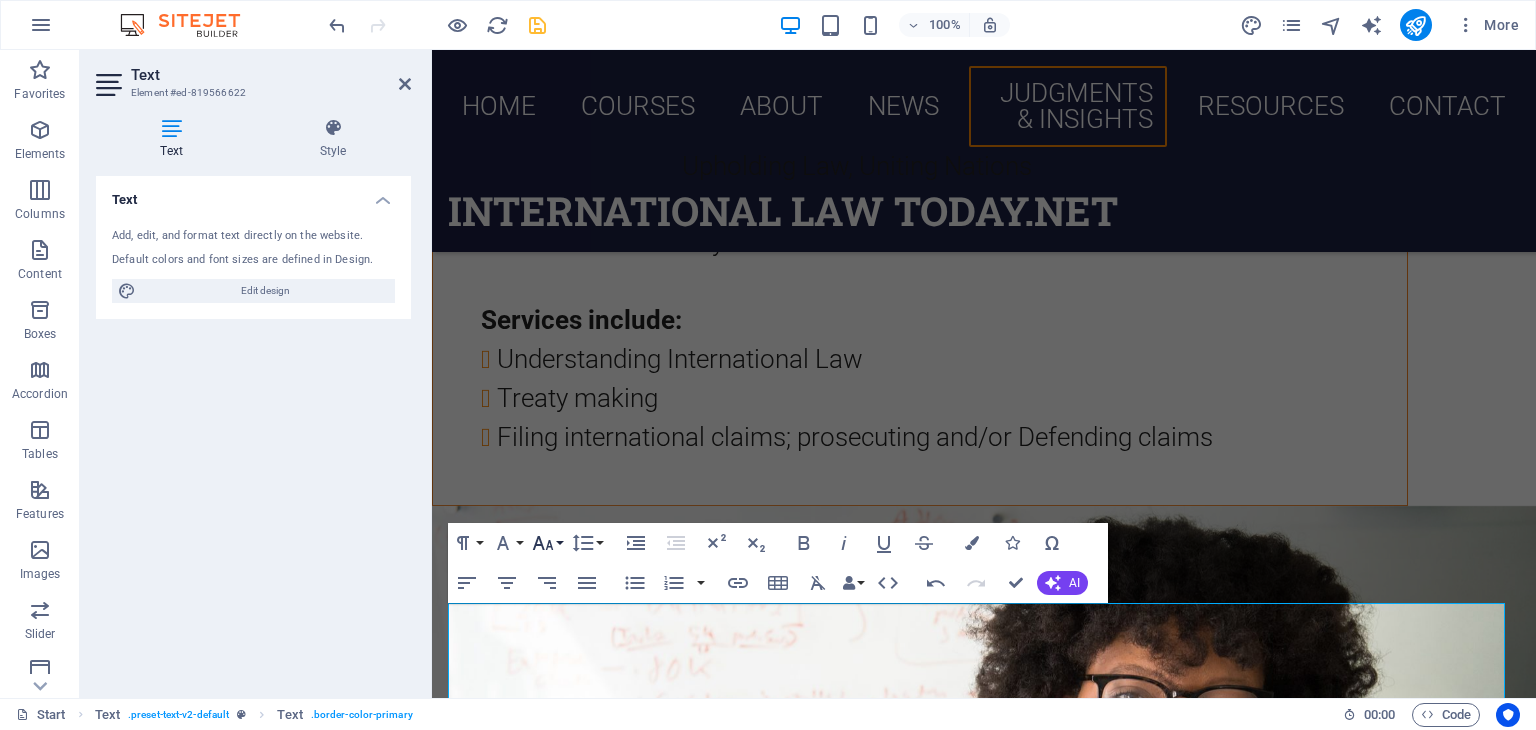 click on "Font Size" at bounding box center (547, 543) 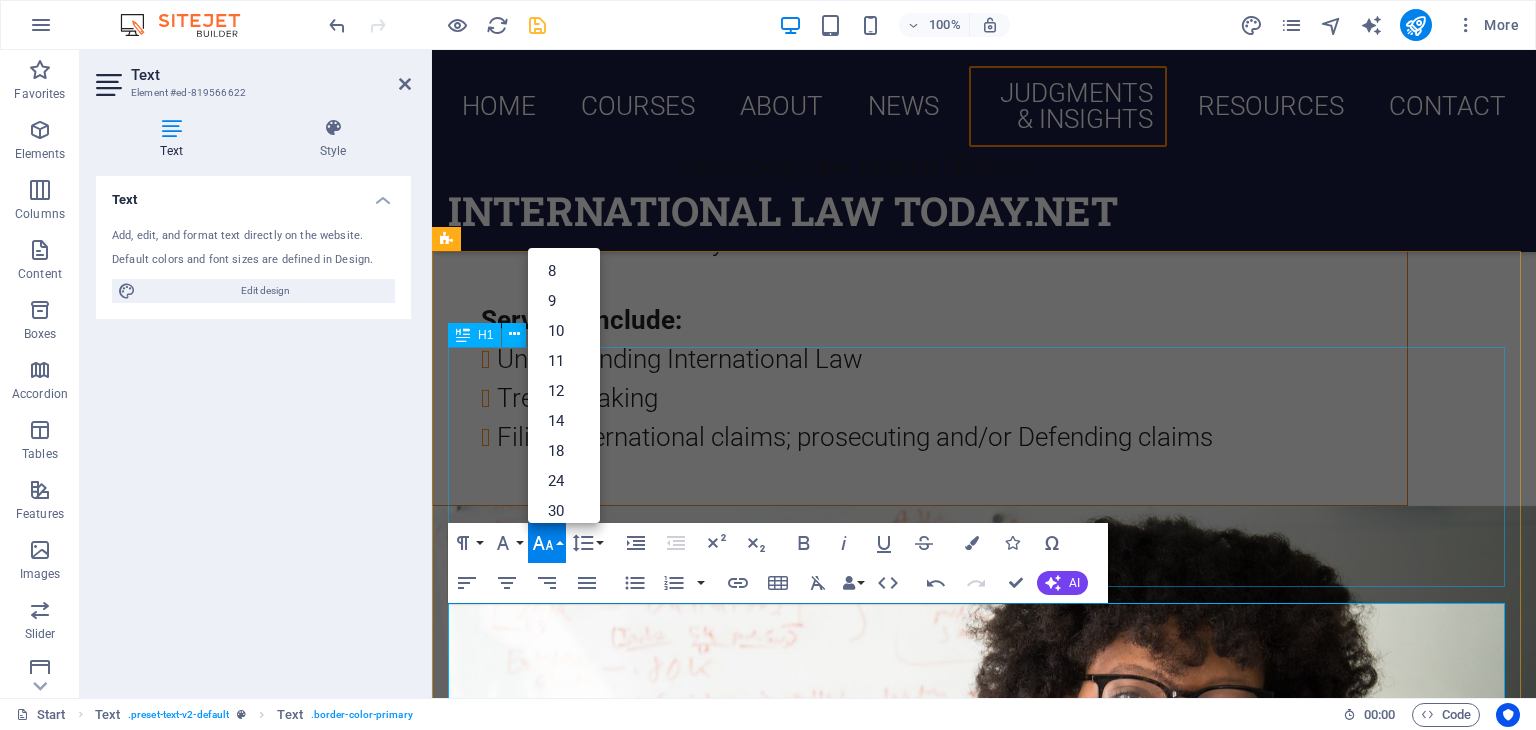 click on "OPINION ADVISORY OPINION OF 23 JULY 2025: STATES' OBLIGATIONS ON CLIMATE CHANGE" at bounding box center [984, 6831] 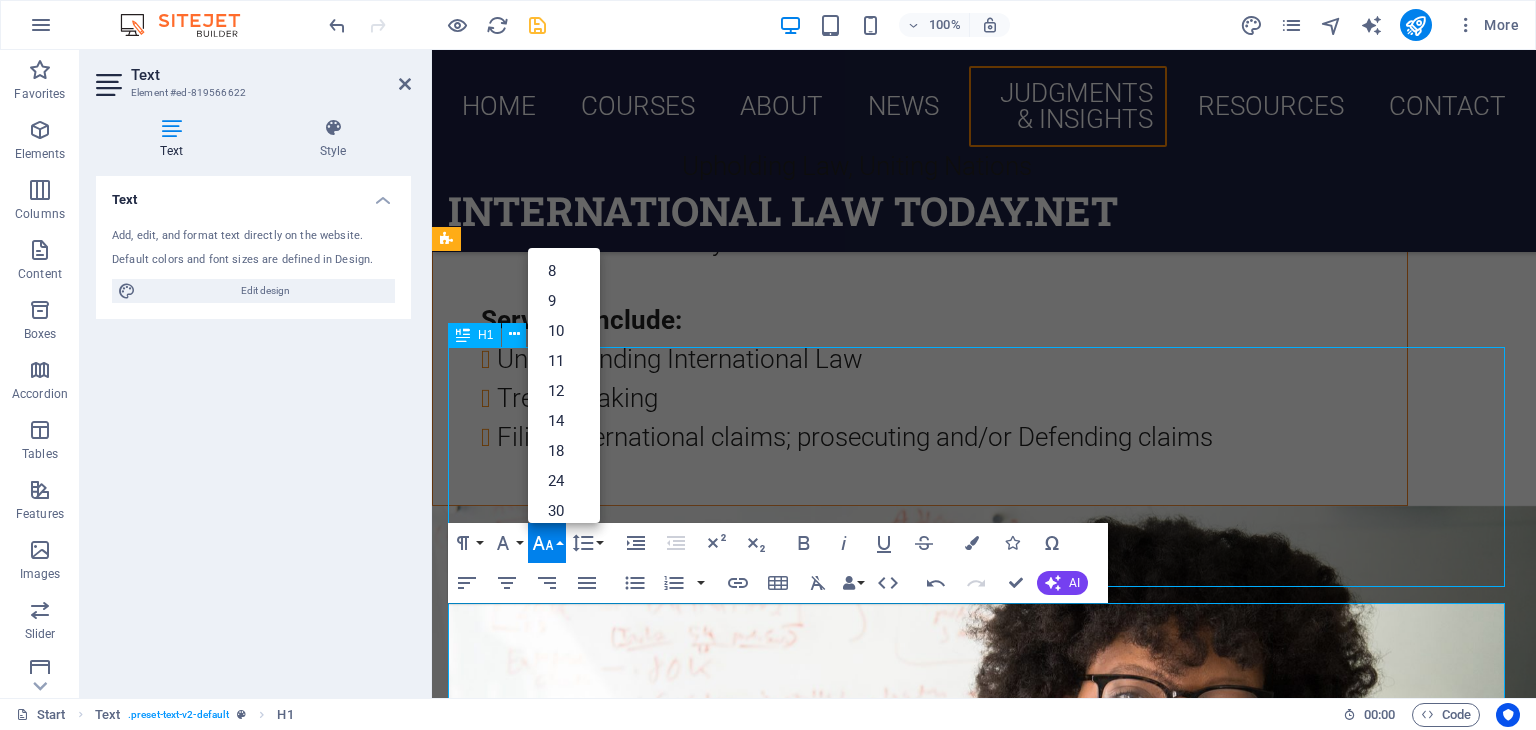 scroll, scrollTop: 7751, scrollLeft: 0, axis: vertical 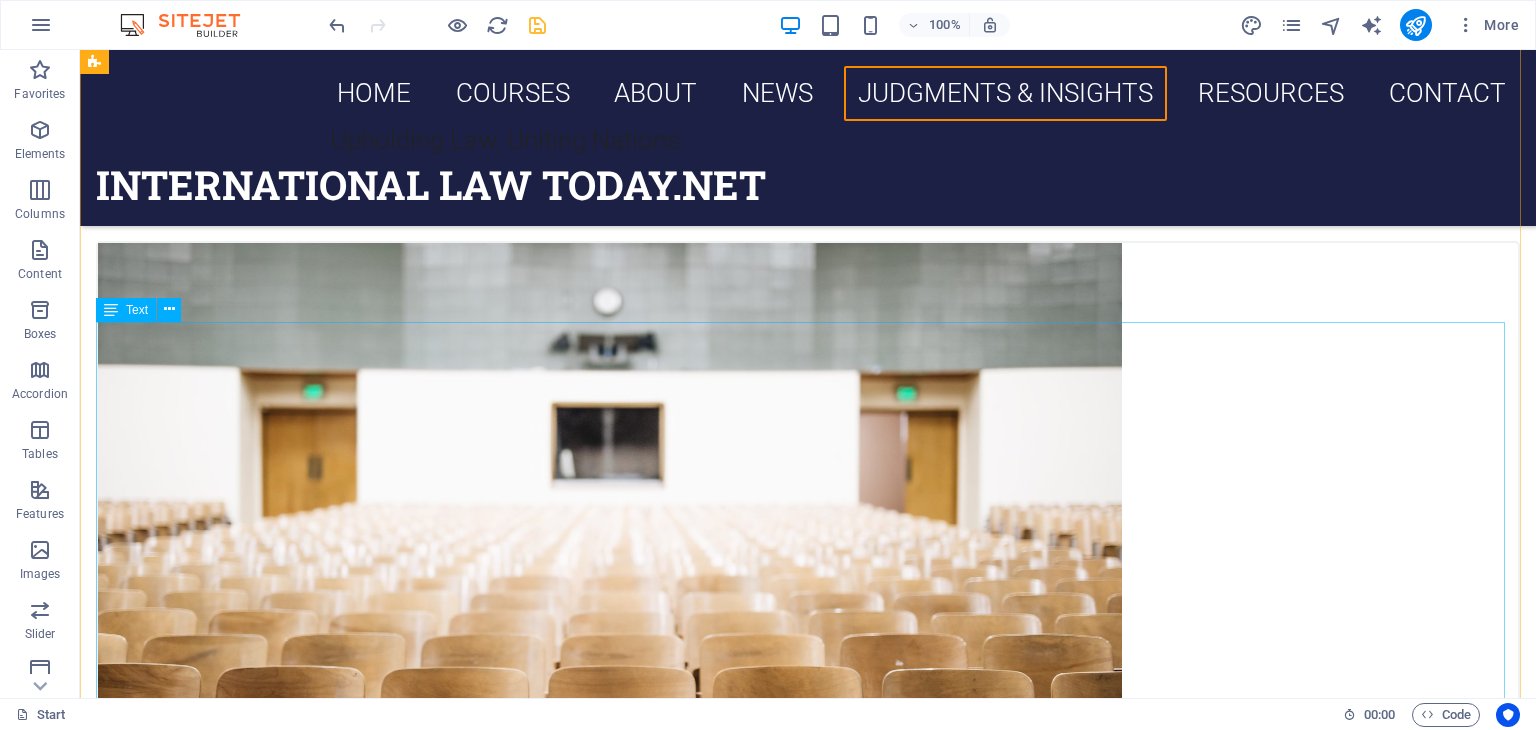 click on "In a significant victory for the environment, the International Court of Justice (ICJ) has issued a landmark Advisory Opinion on climate change, dated July 23, 2025, titled "Obligations of States in Respect of Climate Change." While non-binding, this opinion holds substantial weight. Moreover, a State found responsible for breaching these obligations has a continuing duty to rectify the breach. The legal consequences of committing an internationally wrongful act may involve: (a) ceasing any wrongful actions or omissions that are ongoing; (b) providing guarantees and assurances against future wrongful actions or omissions when necessary; and (c) making full reparations to affected States in the form of restitution, compensation, and satisfaction, provided that the conditions established in international law regarding State responsibility are satisfied, including the requirement to demonstrate a sufficiently direct and certain causal connection between the wrongful act and the resultant injury." at bounding box center (808, 8426) 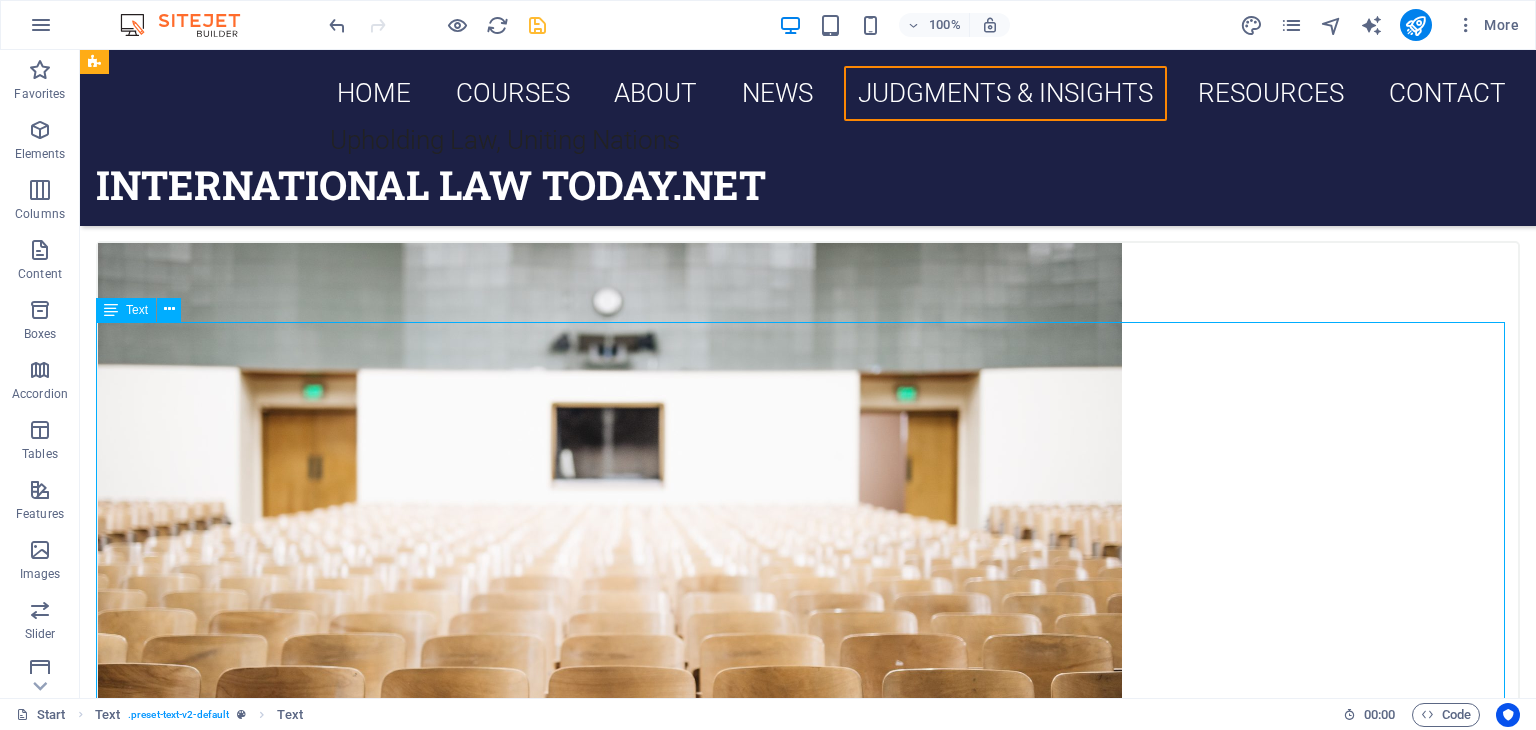 click on "In a significant victory for the environment, the International Court of Justice (ICJ) has issued a landmark Advisory Opinion on climate change, dated July 23, 2025, titled "Obligations of States in Respect of Climate Change." While non-binding, this opinion holds substantial weight. Moreover, a State found responsible for breaching these obligations has a continuing duty to rectify the breach. The legal consequences of committing an internationally wrongful act may involve: (a) ceasing any wrongful actions or omissions that are ongoing; (b) providing guarantees and assurances against future wrongful actions or omissions when necessary; and (c) making full reparations to affected States in the form of restitution, compensation, and satisfaction, provided that the conditions established in international law regarding State responsibility are satisfied, including the requirement to demonstrate a sufficiently direct and certain causal connection between the wrongful act and the resultant injury." at bounding box center [808, 8426] 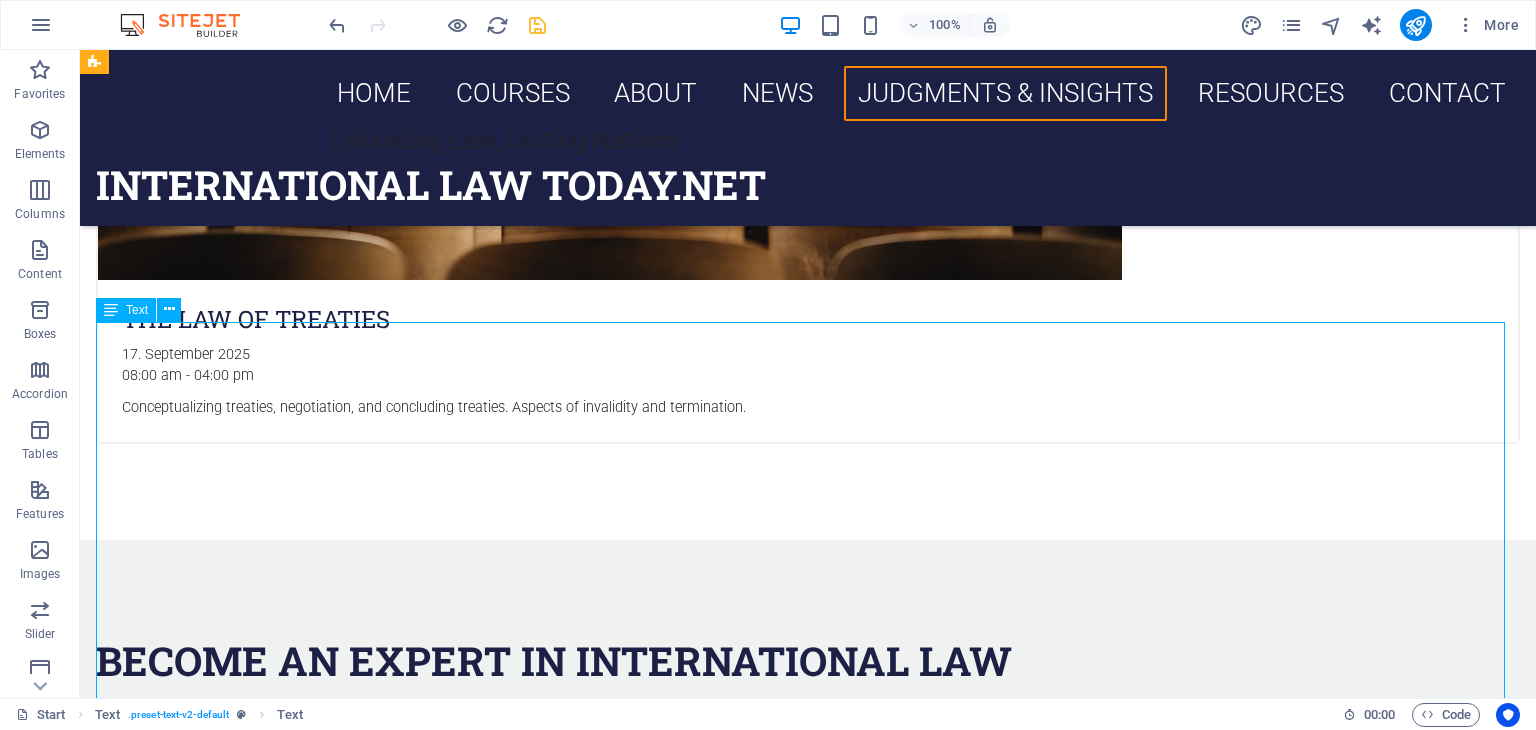 click on "keep updated on international law Home Courses About News Judgments & Insights Resources Contact
Choose Your Course ILT Courses Introduction to International Law  16. September 2025  08:00 am - 04:00 pm History and Development of International Law introduction to international criminal law  18. September 2025  08:00 am - 04:00 pm Understanding the International Criminal Court; Jurisdiction, crimes and mandate statehood, self determination and recognition  19. September 2025  08:00 am - 04:00 pm Understating statehood, self determination and recognition of states. The use of force in international law  12. September 2025  08:00 am - 04:00 pm Understanding the concept of using force; under both customary and treaty rules. The Legality of using force. ILt.net 0" at bounding box center [808, 867] 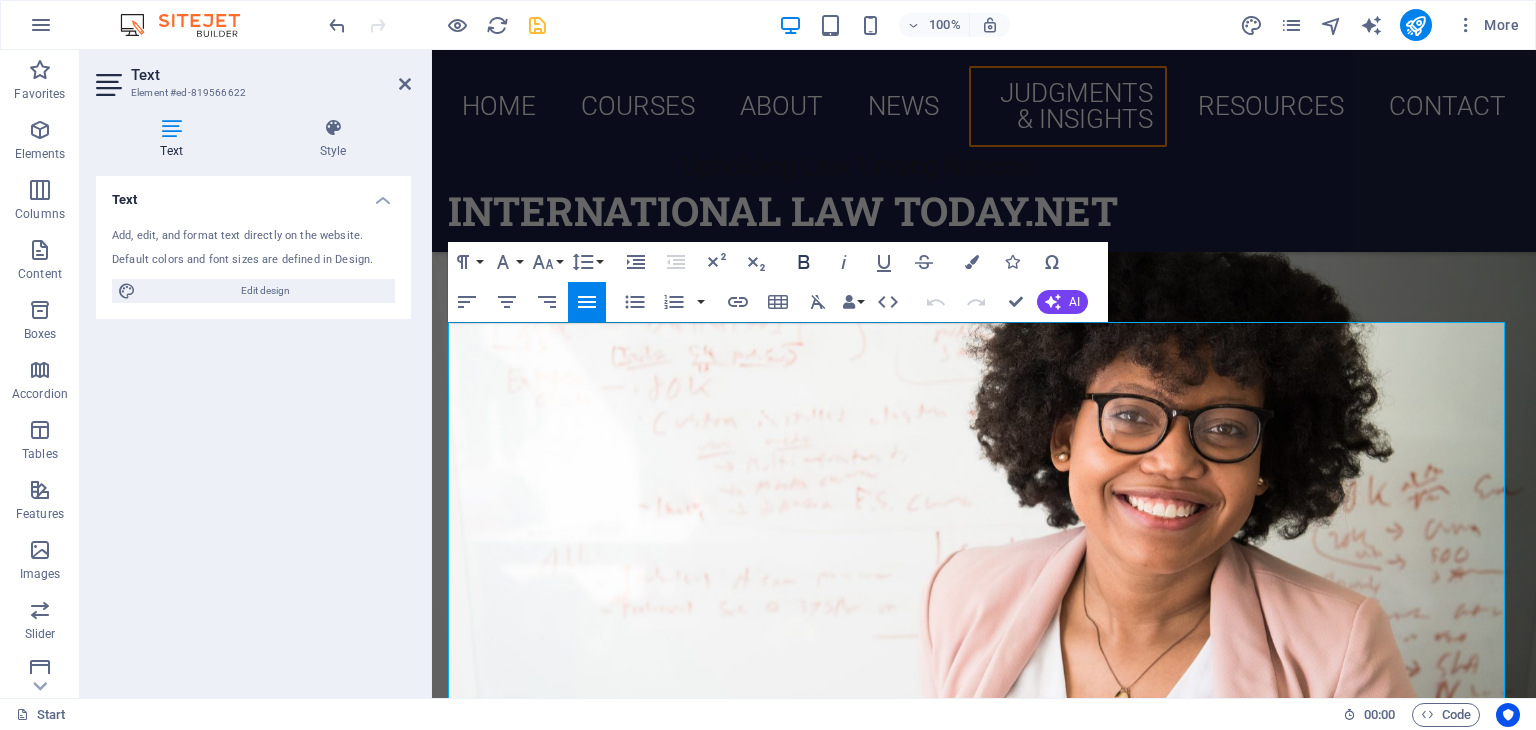 click 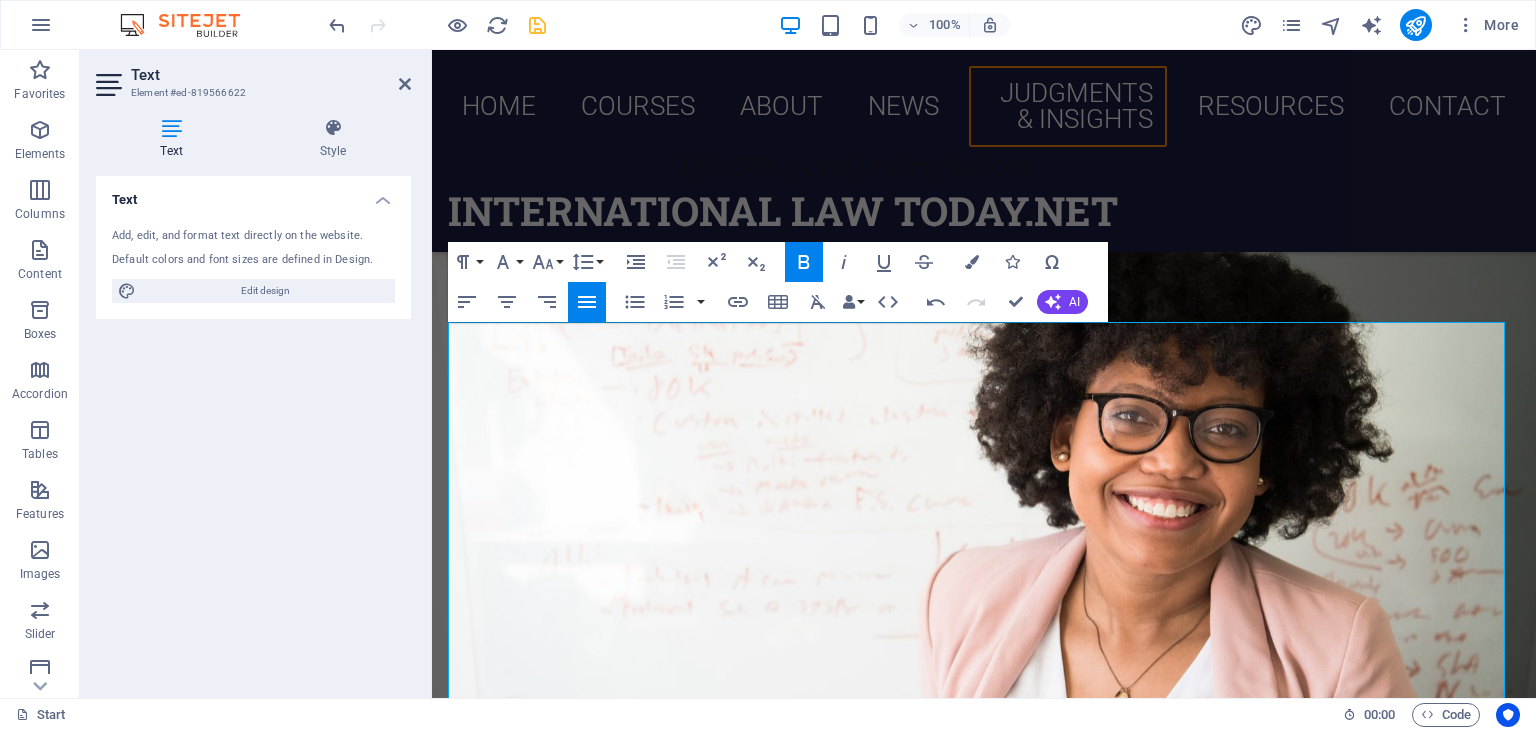 click 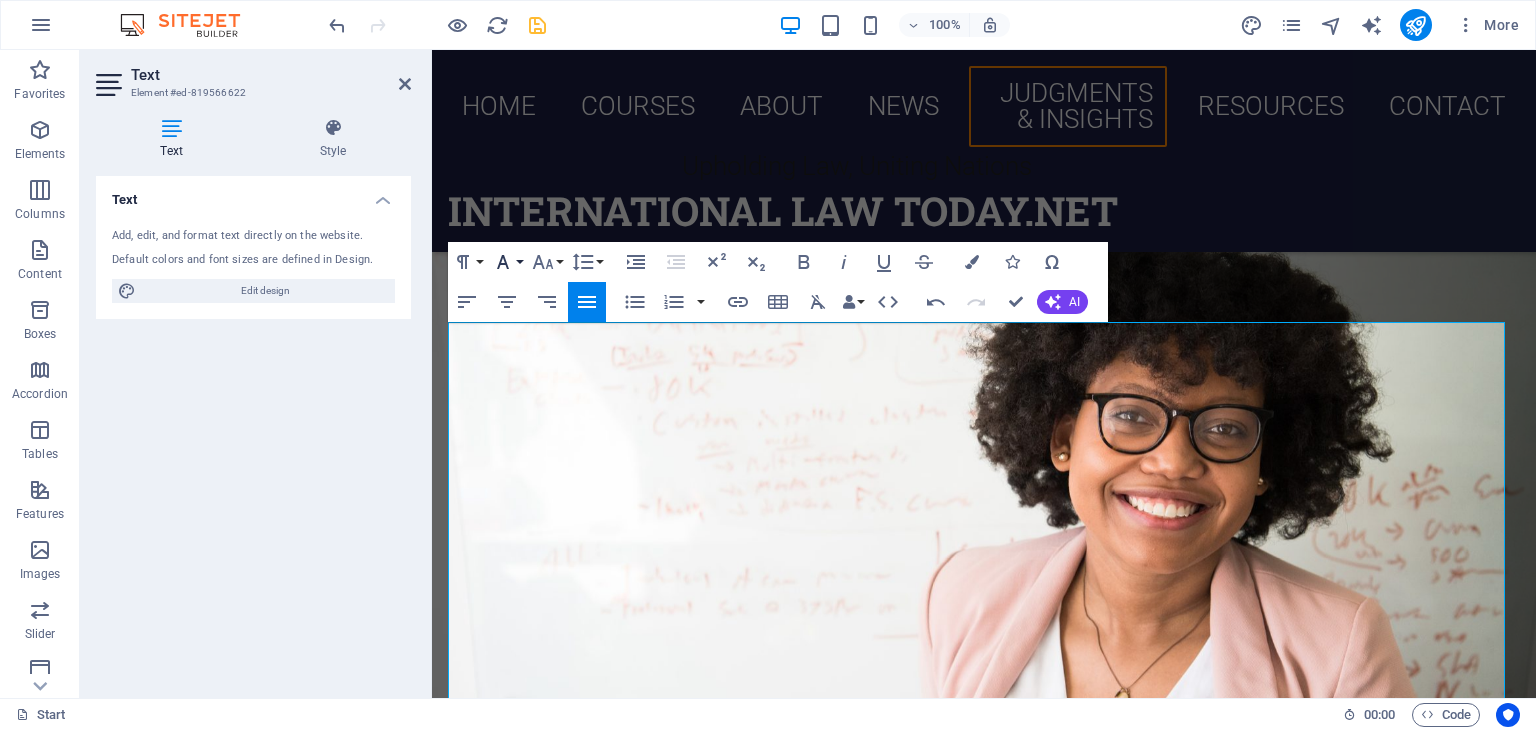 click on "Font Family" at bounding box center (507, 262) 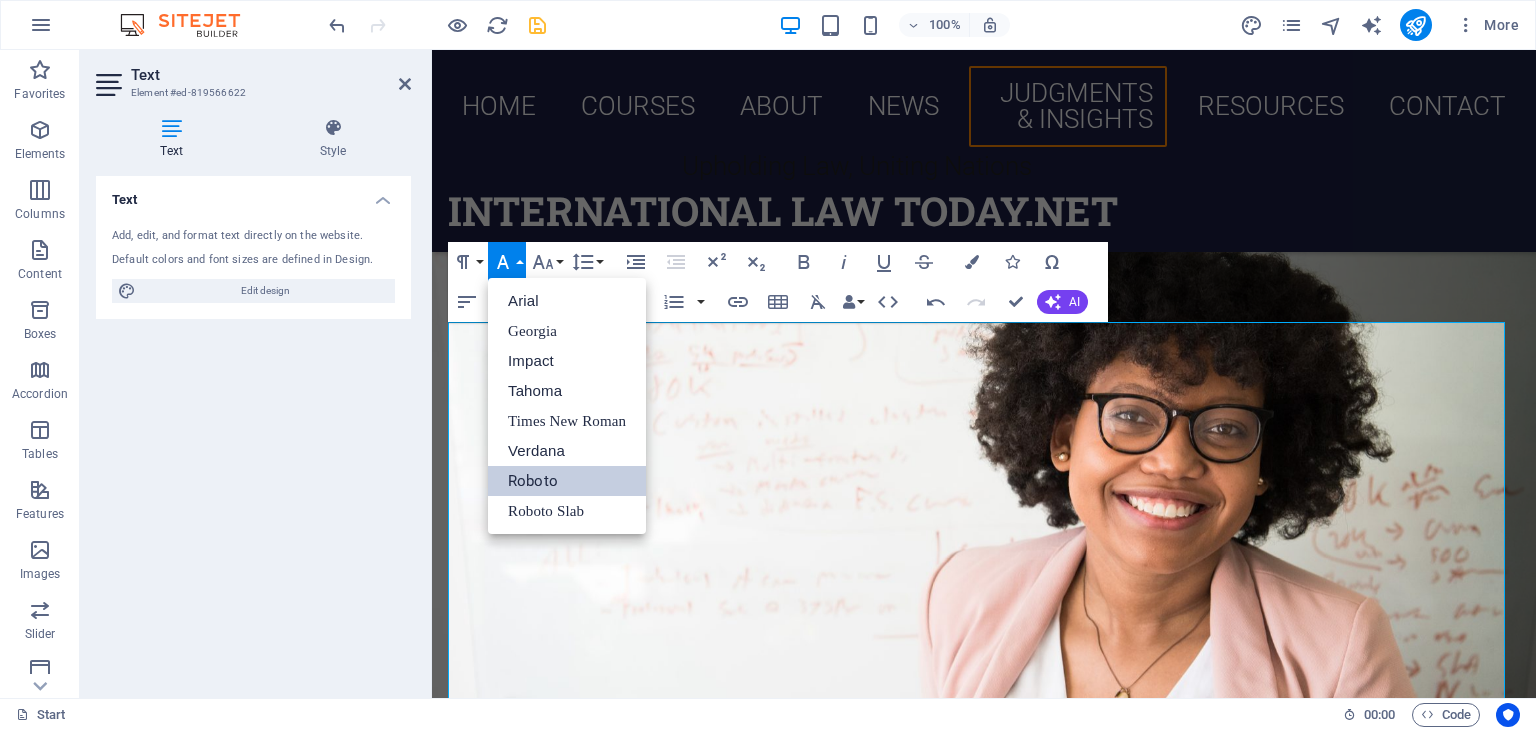 scroll, scrollTop: 0, scrollLeft: 0, axis: both 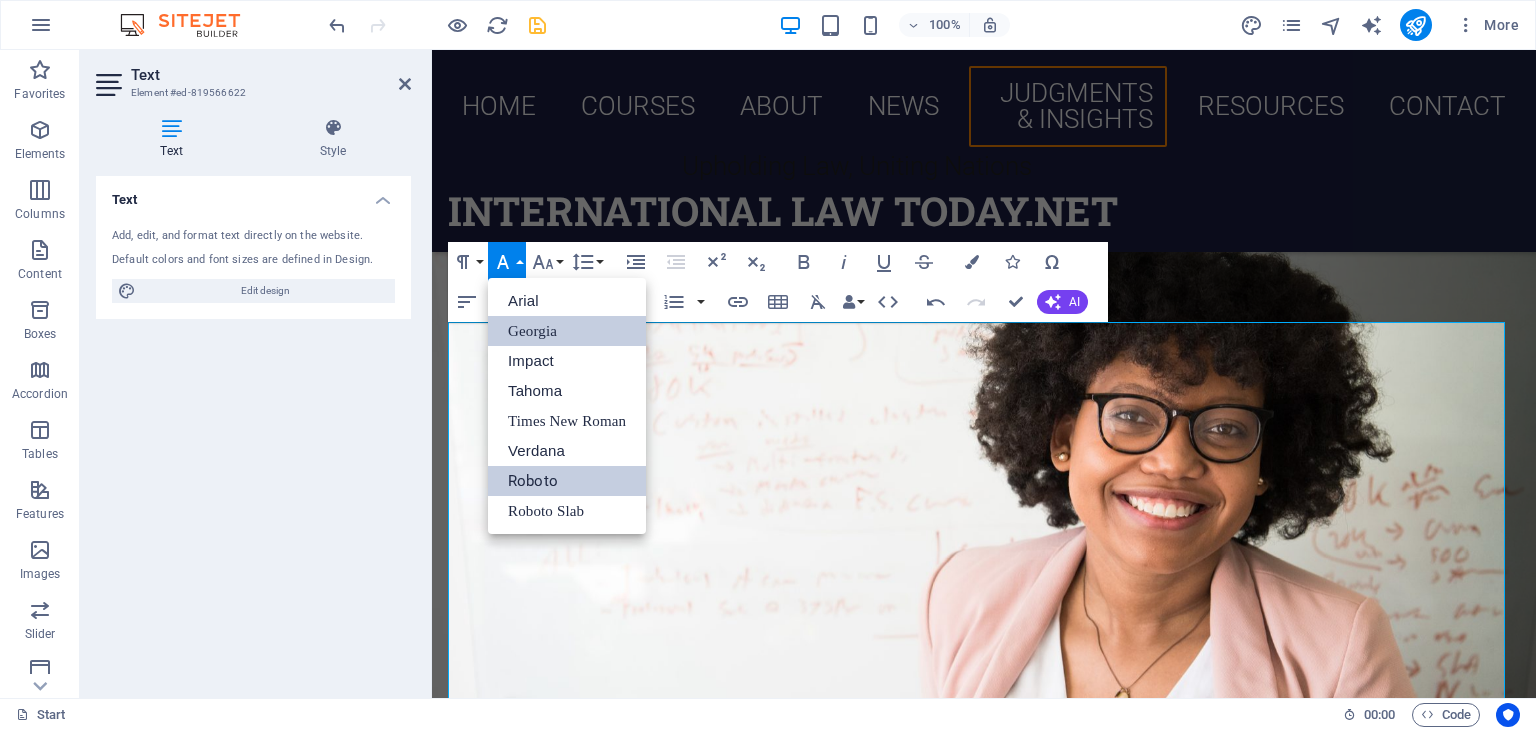 click on "Georgia" at bounding box center [567, 331] 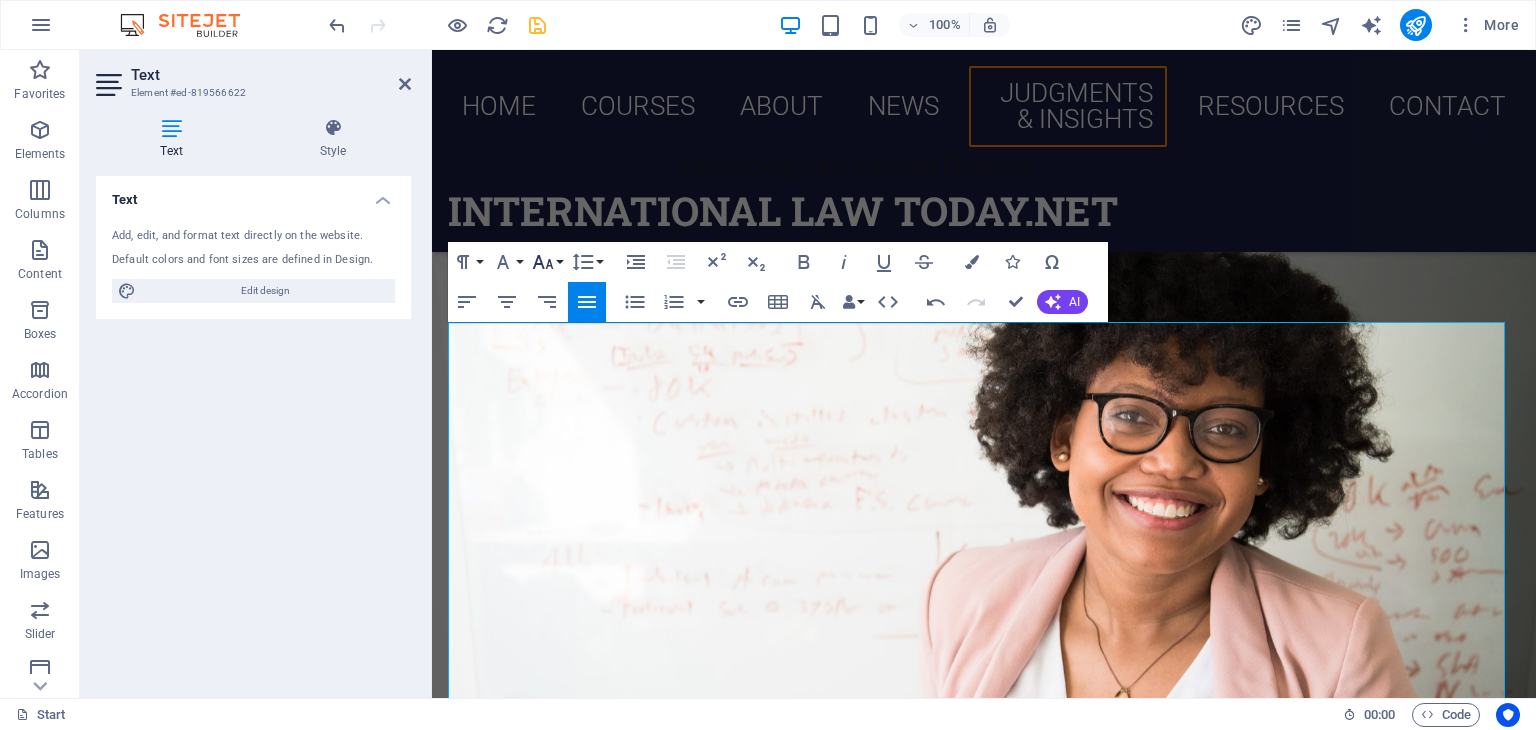 click on "Font Size" at bounding box center [547, 262] 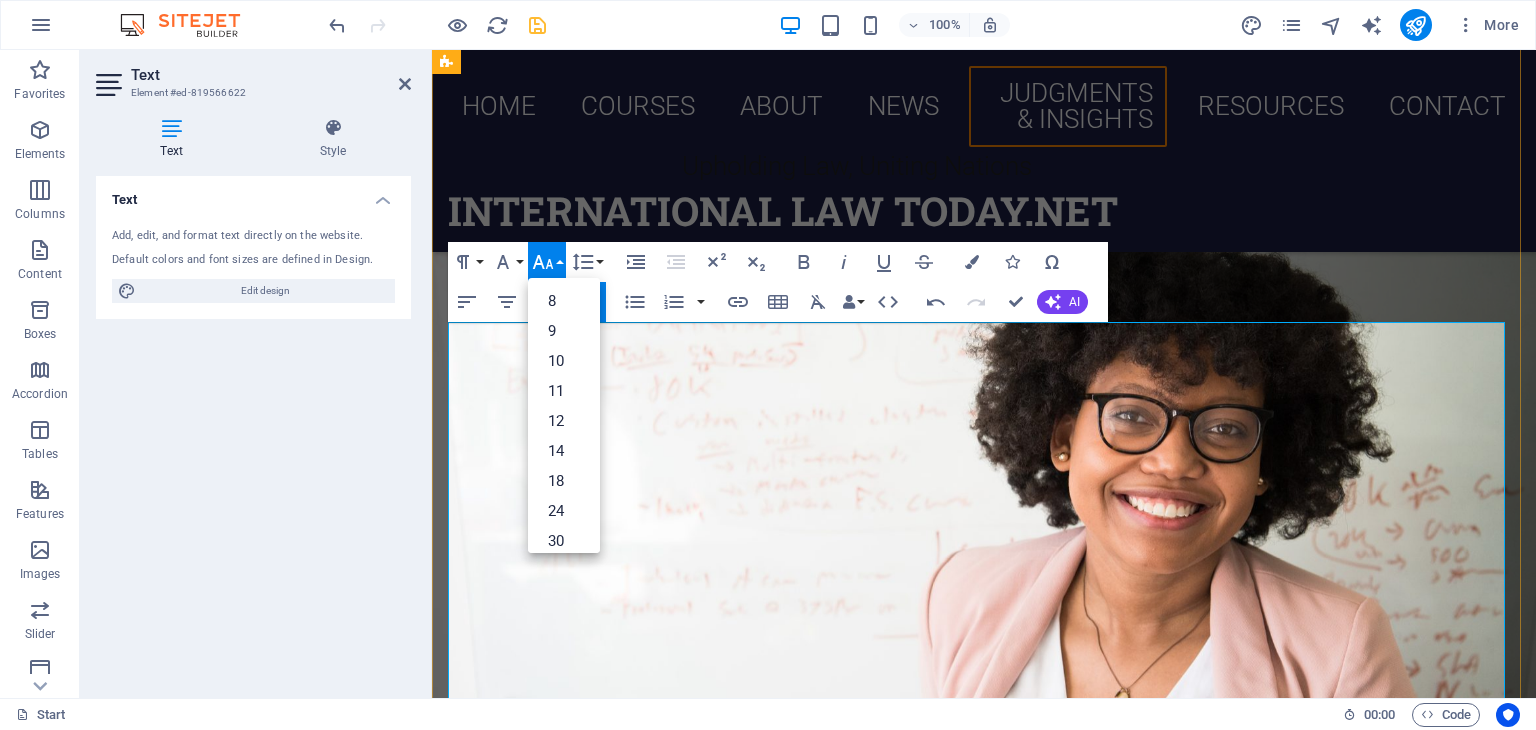 click on "​In a significant victory for the environment, the International Court of Justice (ICJ) has issued a landmark Advisory Opinion on climate change, dated July 23, 2025, titled "Obligations of States in Respect of Climate Change." While non-binding, this opinion holds substantial weight. Moreover, a State found responsible for breaching these obligations has a continuing duty to rectify the breach. The legal consequences of committing an internationally wrongful act may involve: (a) ceasing any wrongful actions or omissions that are ongoing; (b) providing guarantees and assurances against future wrongful actions or omissions when necessary; and (c) making full reparations to affected States in the form of restitution, compensation, and satisfaction, provided that the conditions established in international law regarding State responsibility are satisfied, including the requirement to demonstrate a sufficiently direct and certain causal connection between the wrongful act and the resultant injury." at bounding box center (984, 7232) 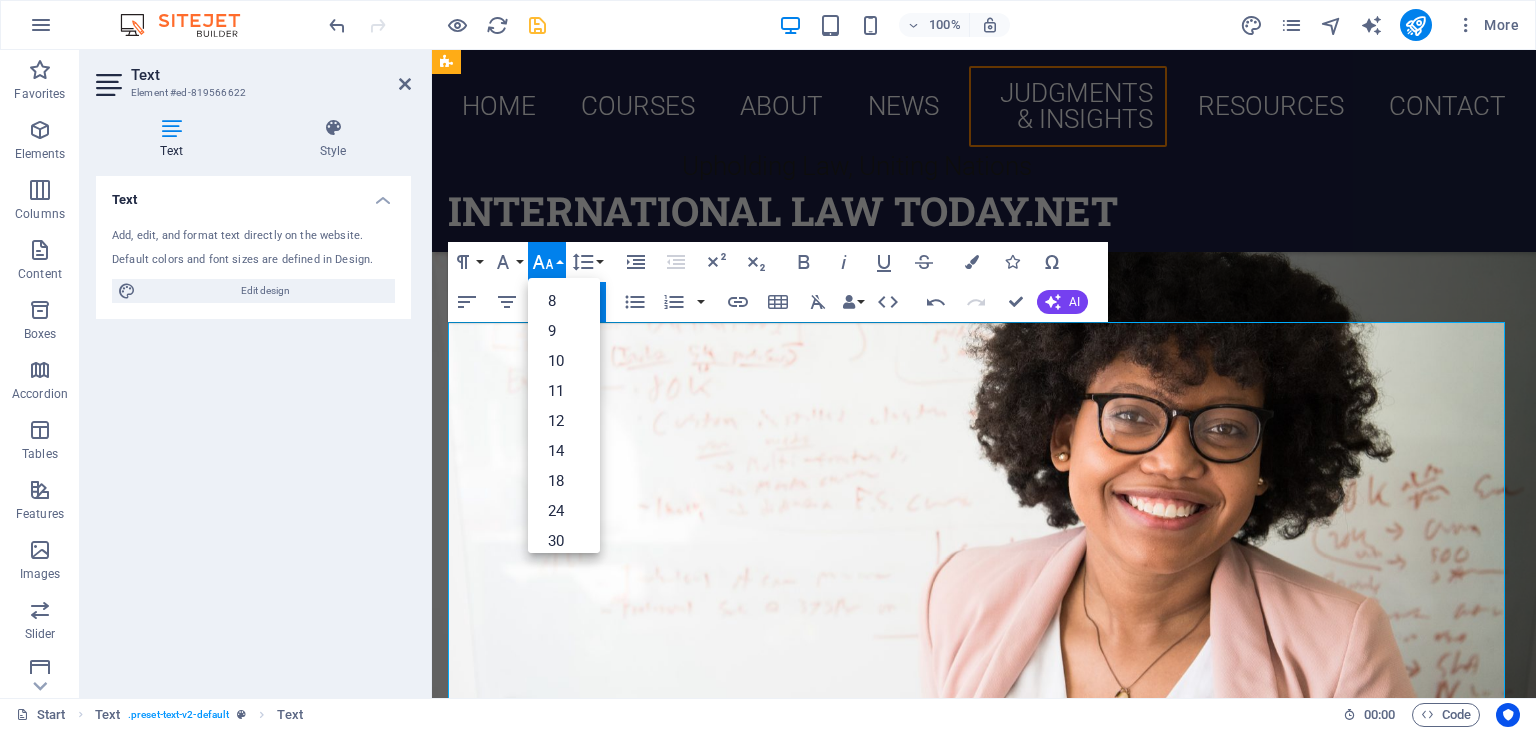 click on "​In a significant victory for the environment, the International Court of Justice (ICJ) has issued a landmark Advisory Opinion on climate change, dated July 23, 2025, titled "Obligations of States in Respect of Climate Change." While non-binding, this opinion holds substantial weight. Moreover, a State found responsible for breaching these obligations has a continuing duty to rectify the breach. The legal consequences of committing an internationally wrongful act may involve: (a) ceasing any wrongful actions or omissions that are ongoing; (b) providing guarantees and assurances against future wrongful actions or omissions when necessary; and (c) making full reparations to affected States in the form of restitution, compensation, and satisfaction, provided that the conditions established in international law regarding State responsibility are satisfied, including the requirement to demonstrate a sufficiently direct and certain causal connection between the wrongful act and the resultant injury." at bounding box center [984, 7232] 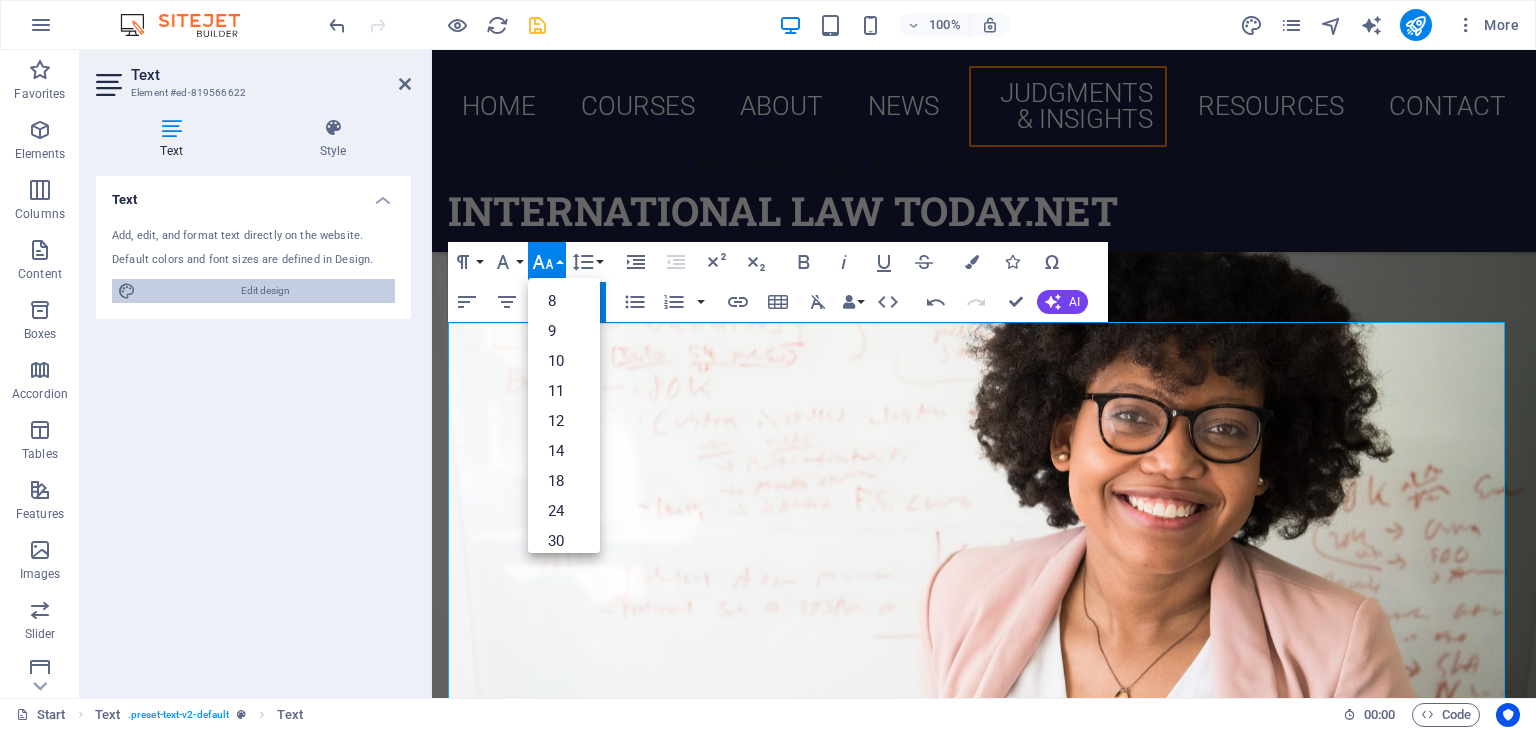 click on "Edit design" at bounding box center (265, 291) 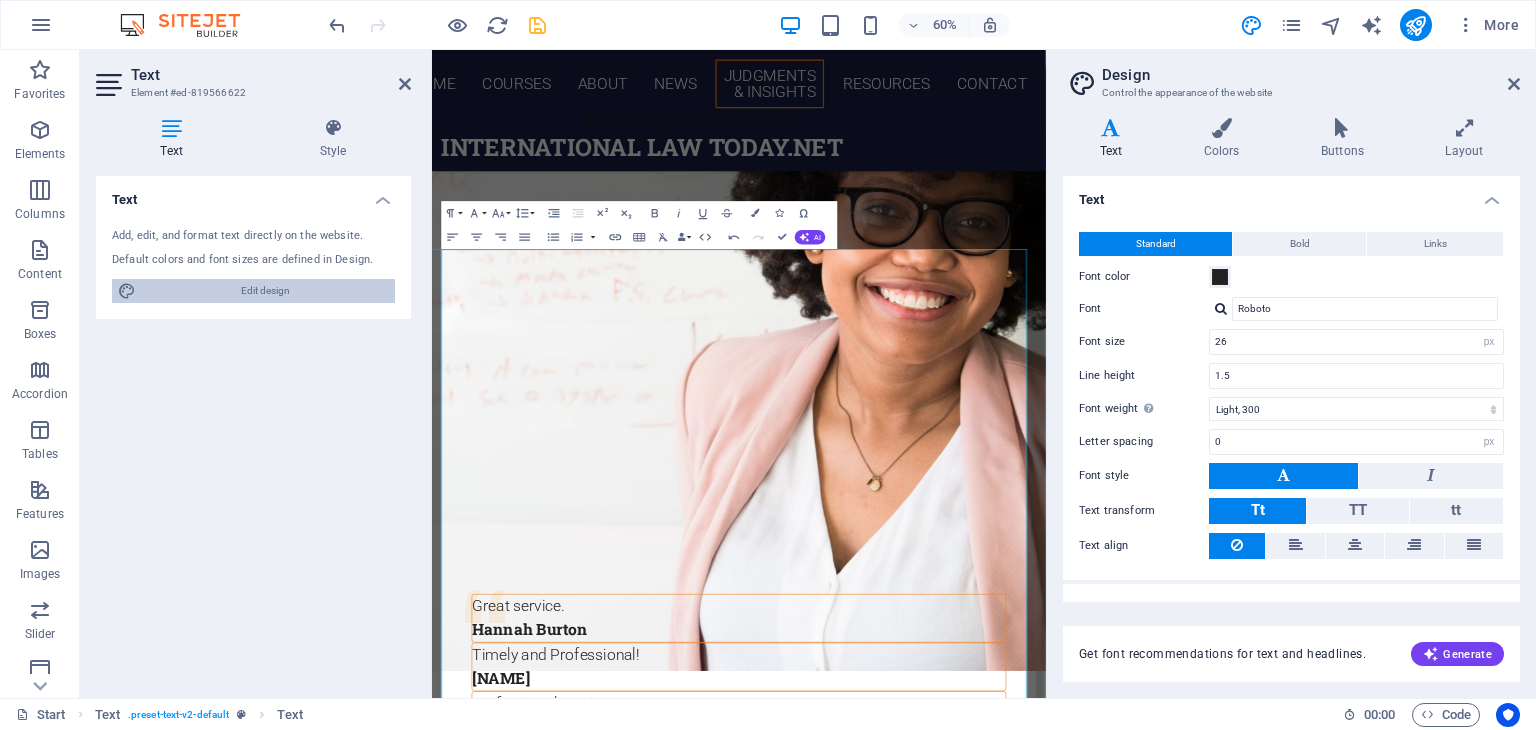 scroll, scrollTop: 8745, scrollLeft: 0, axis: vertical 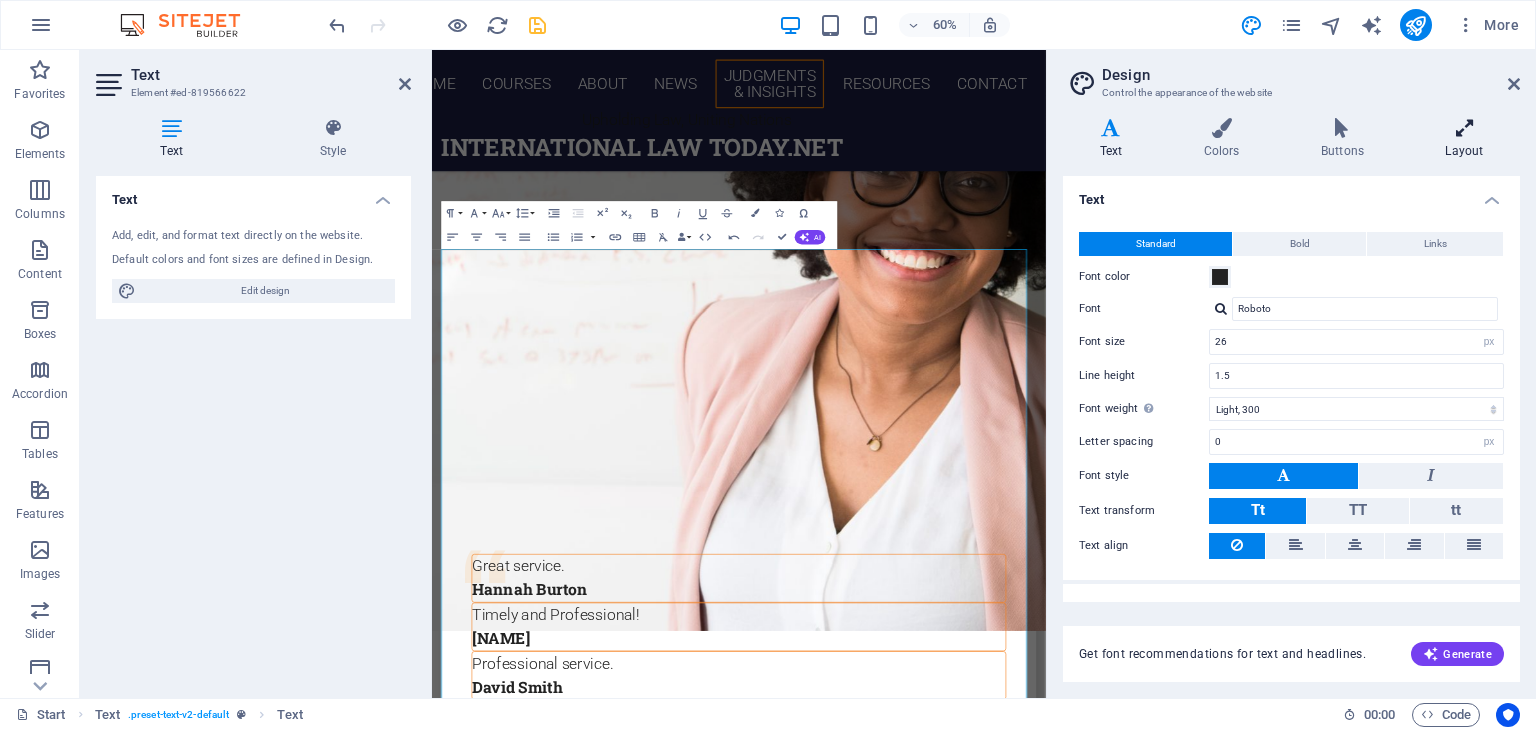 click at bounding box center [1464, 128] 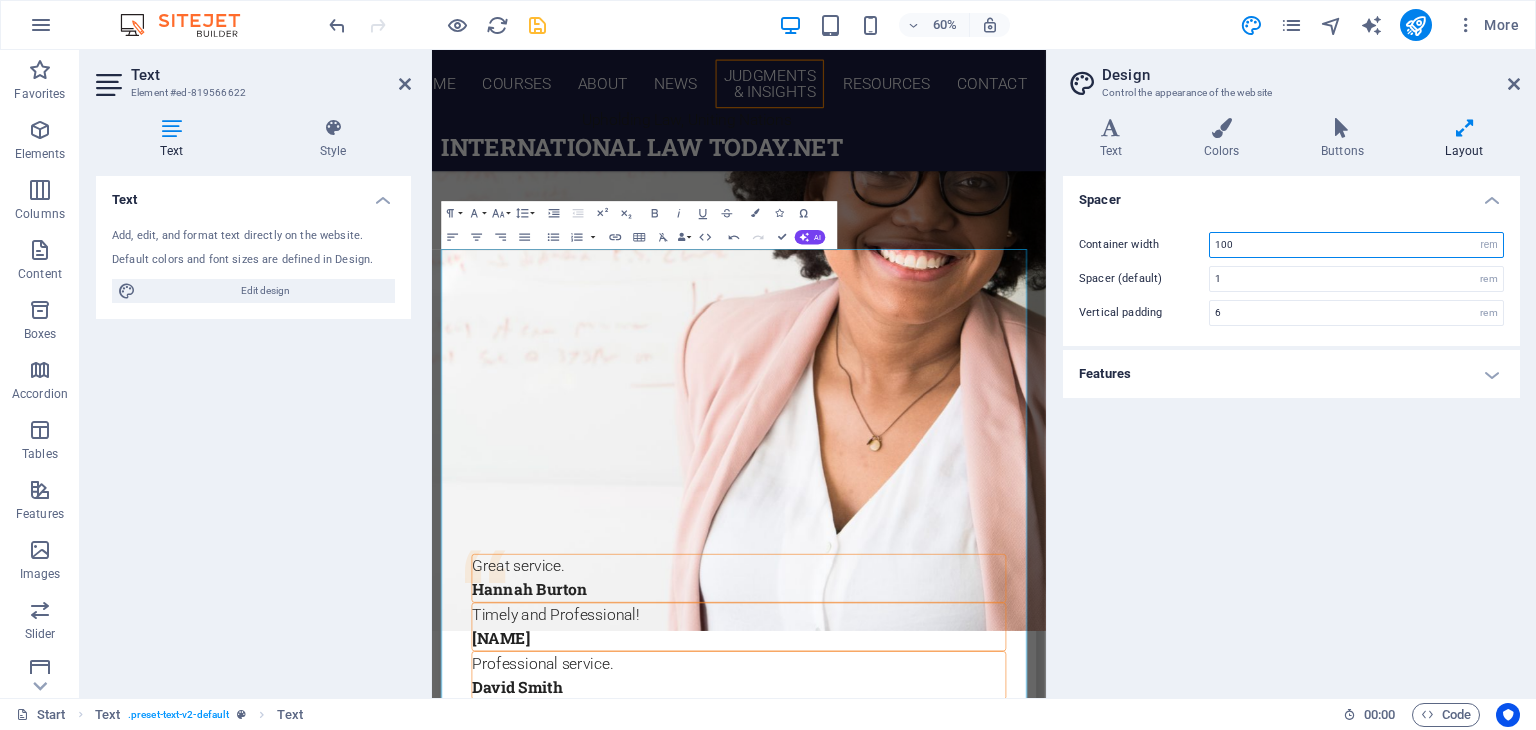 click on "100" at bounding box center [1356, 245] 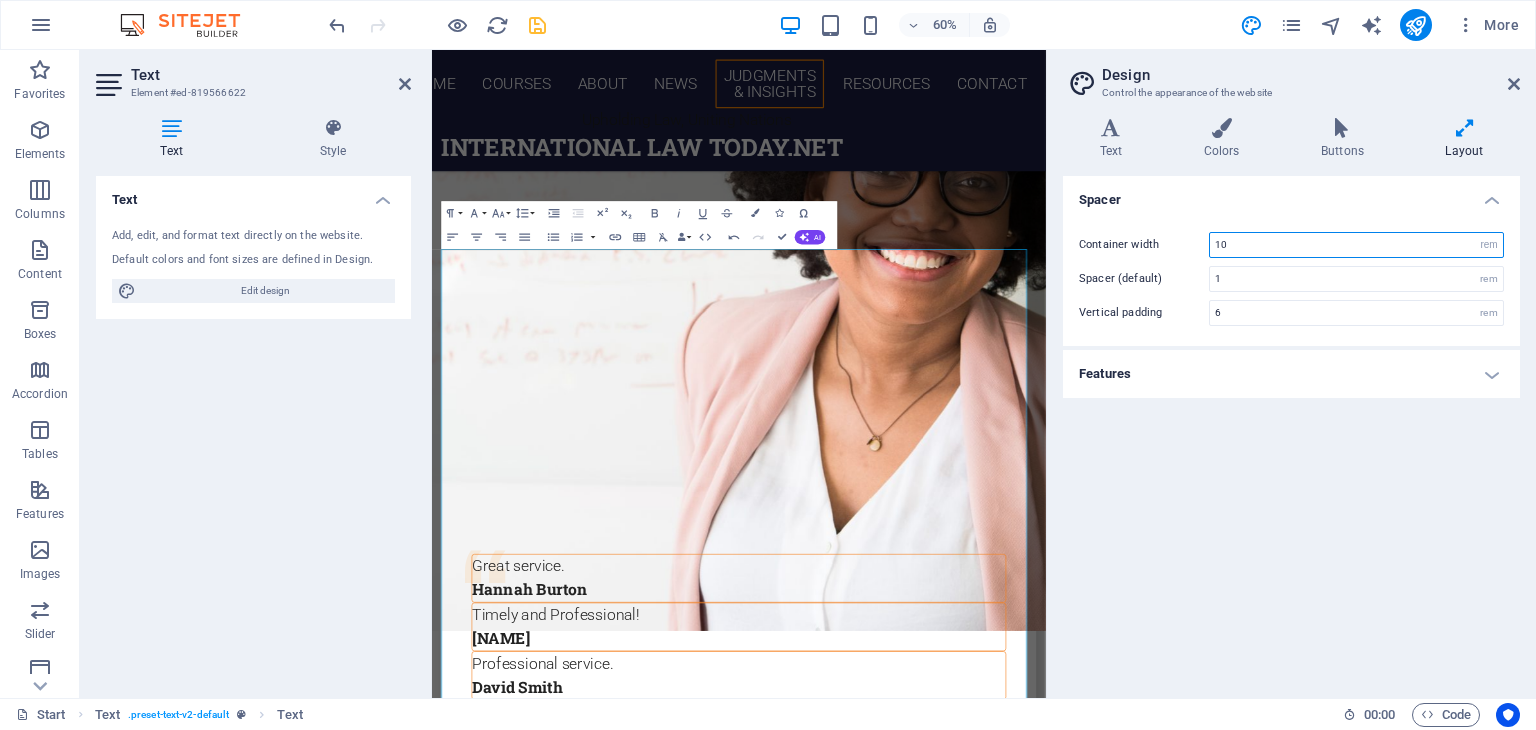 type on "1" 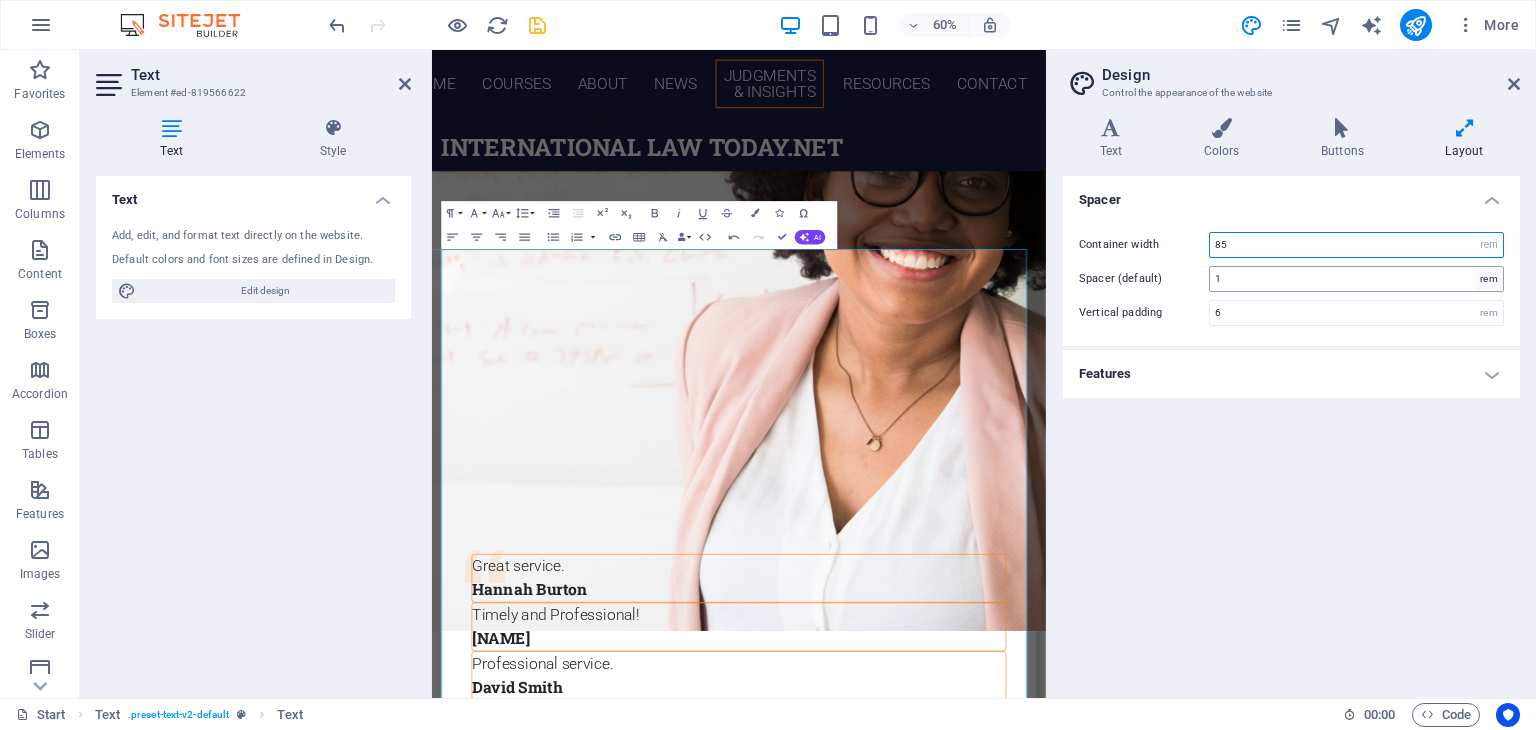 type on "85" 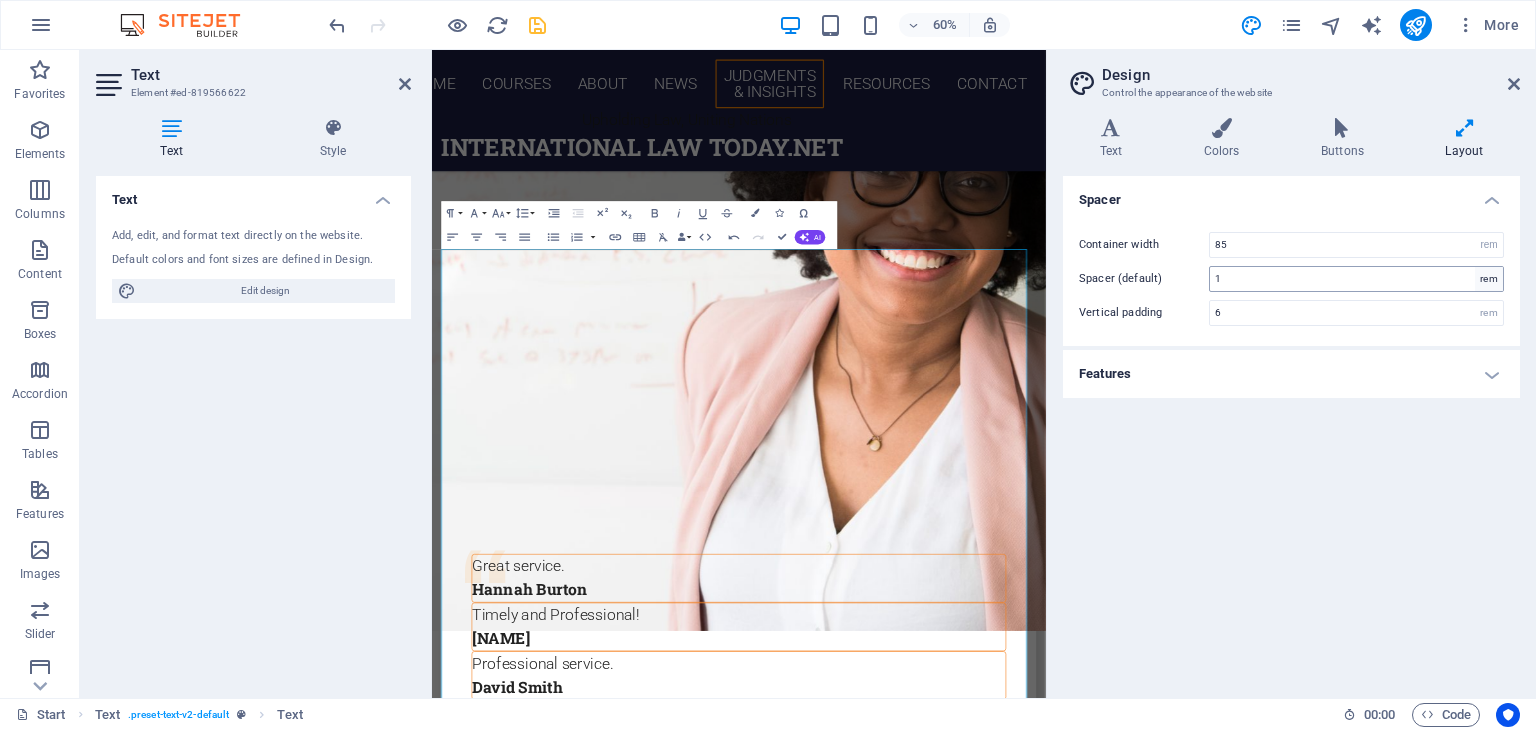 click on "rem" at bounding box center (1489, 279) 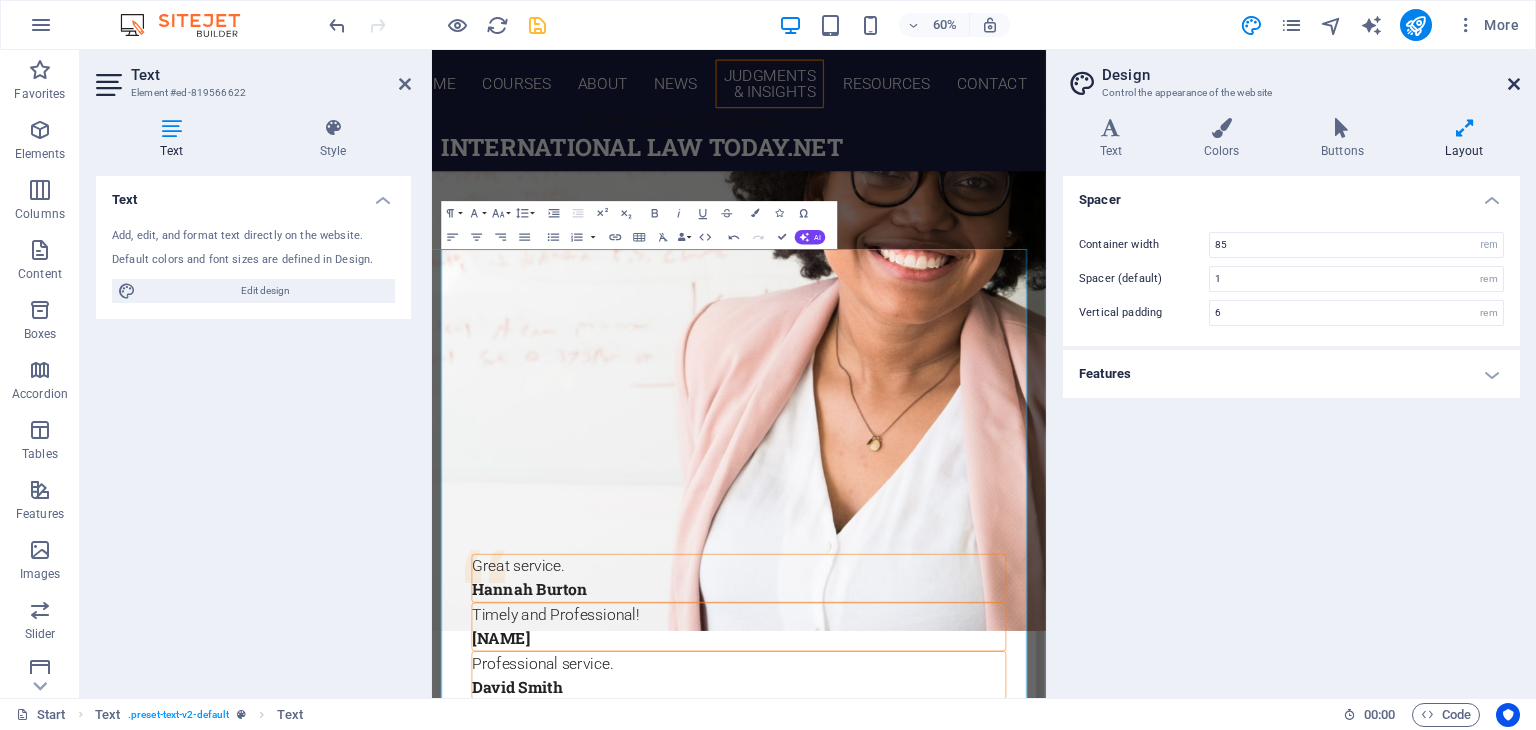 click at bounding box center (1514, 84) 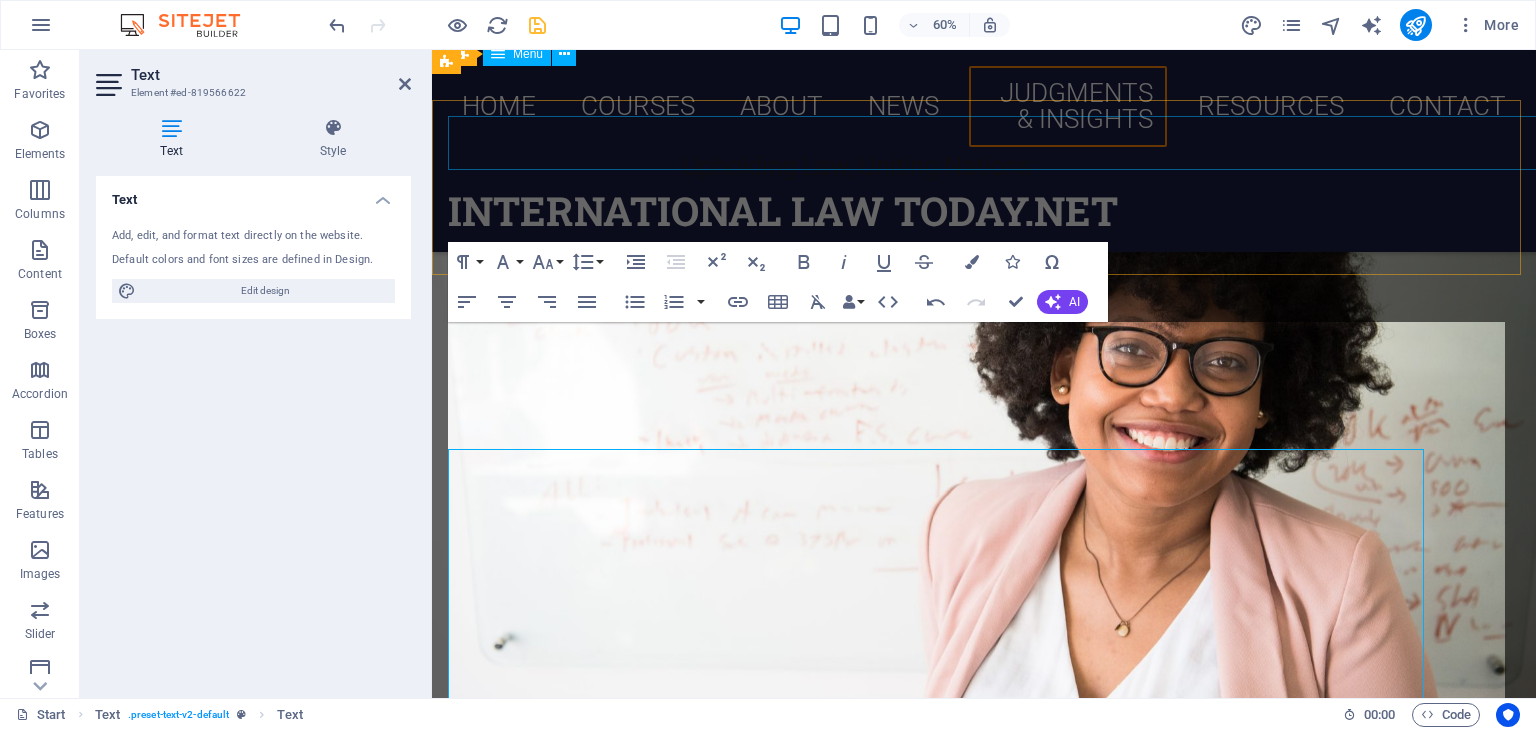 scroll, scrollTop: 8678, scrollLeft: 0, axis: vertical 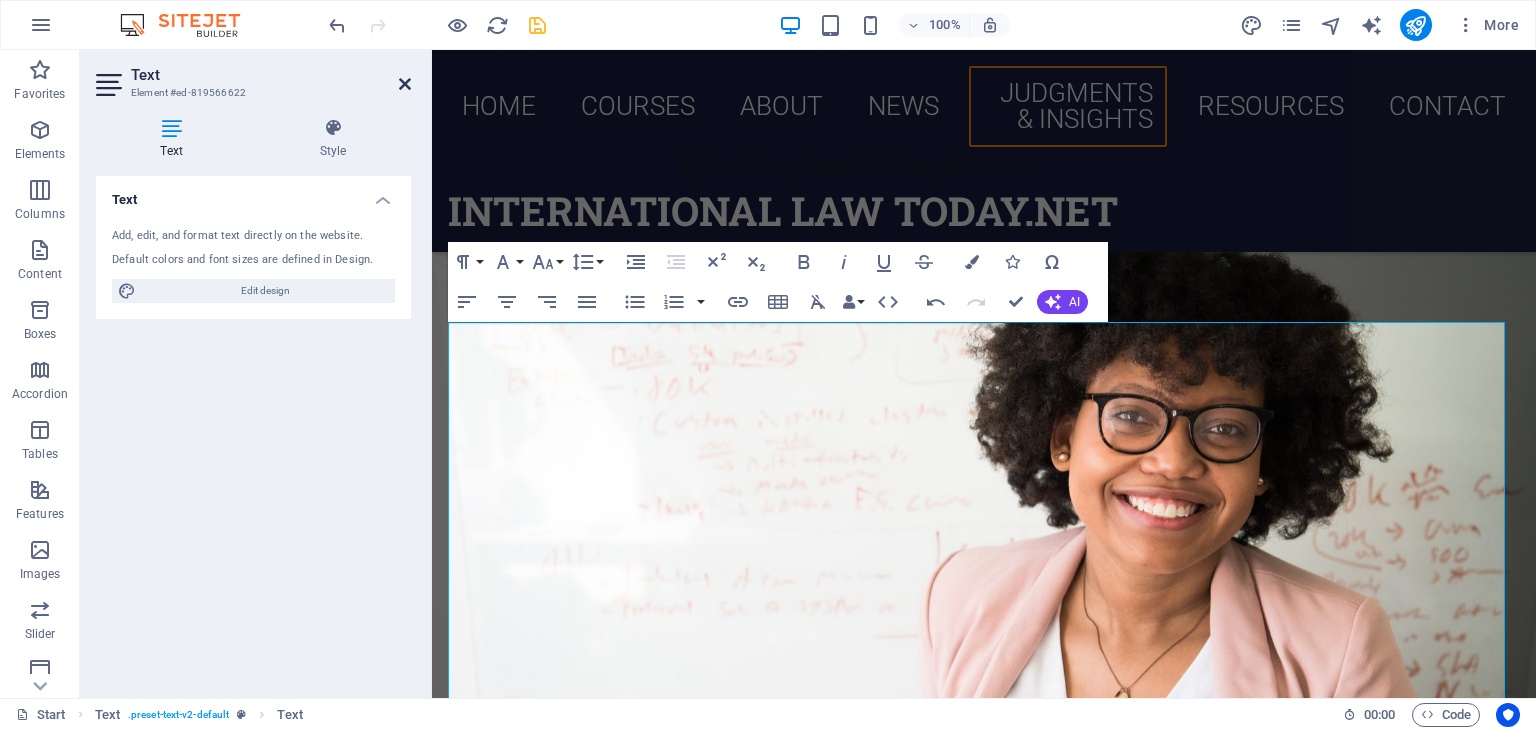 click at bounding box center [405, 84] 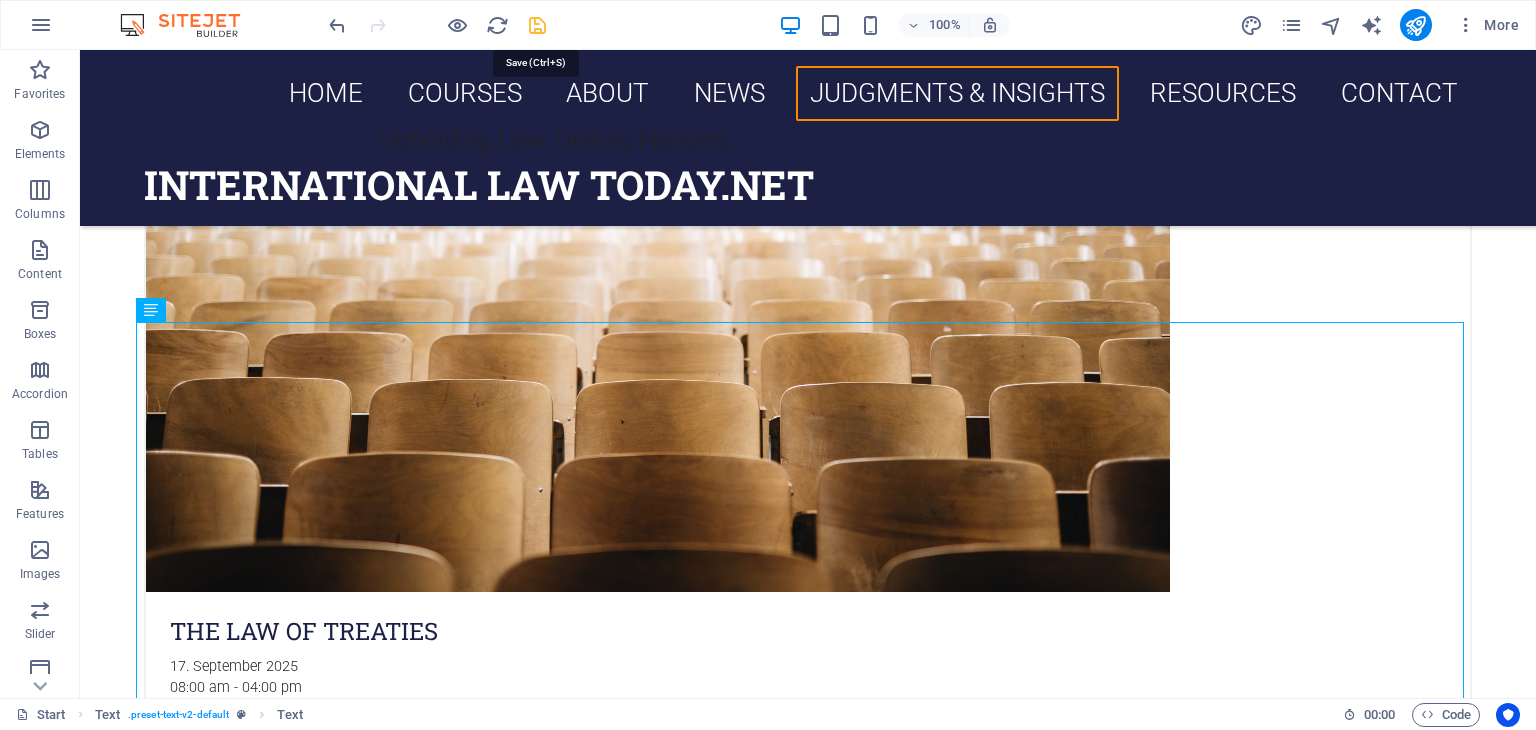 click at bounding box center [537, 25] 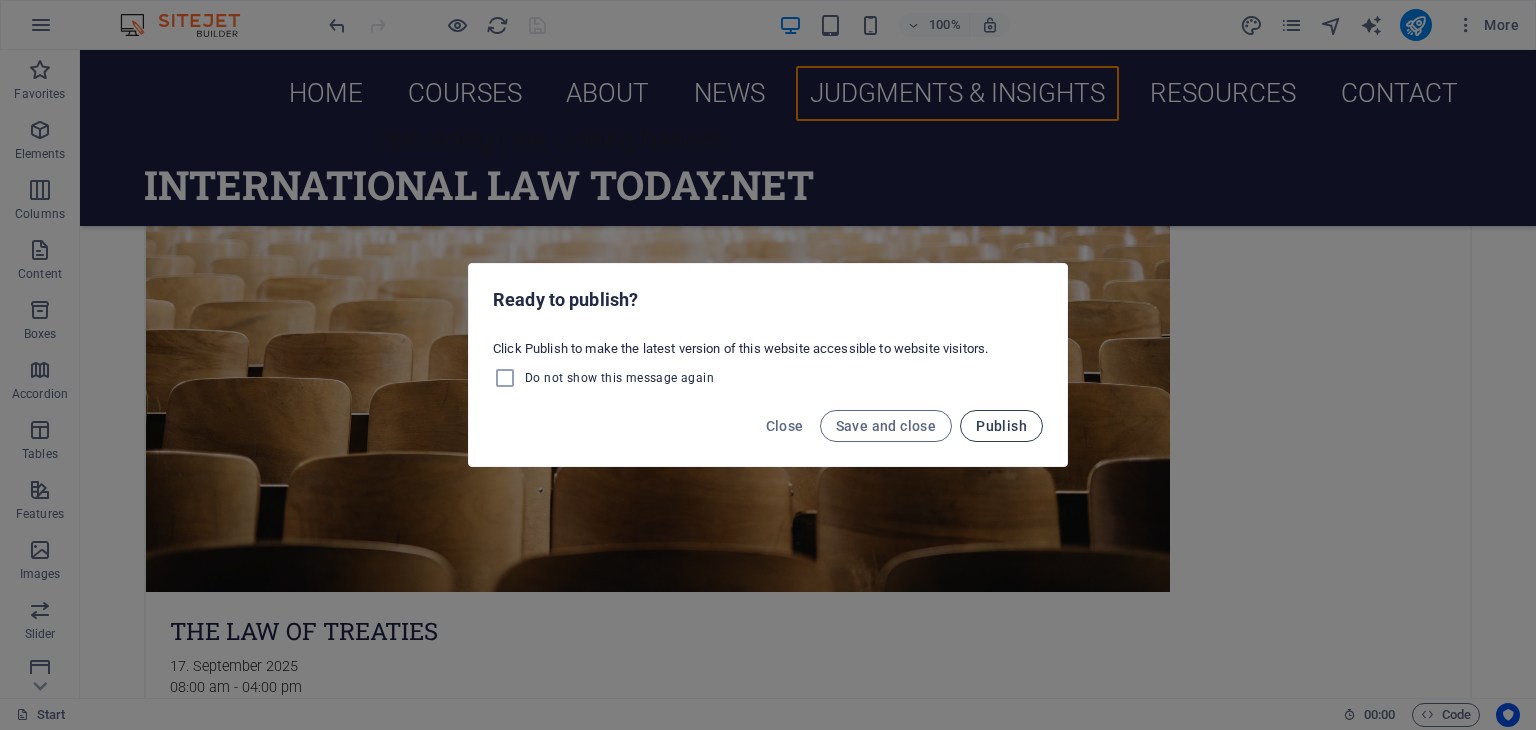 click on "Publish" at bounding box center [1001, 426] 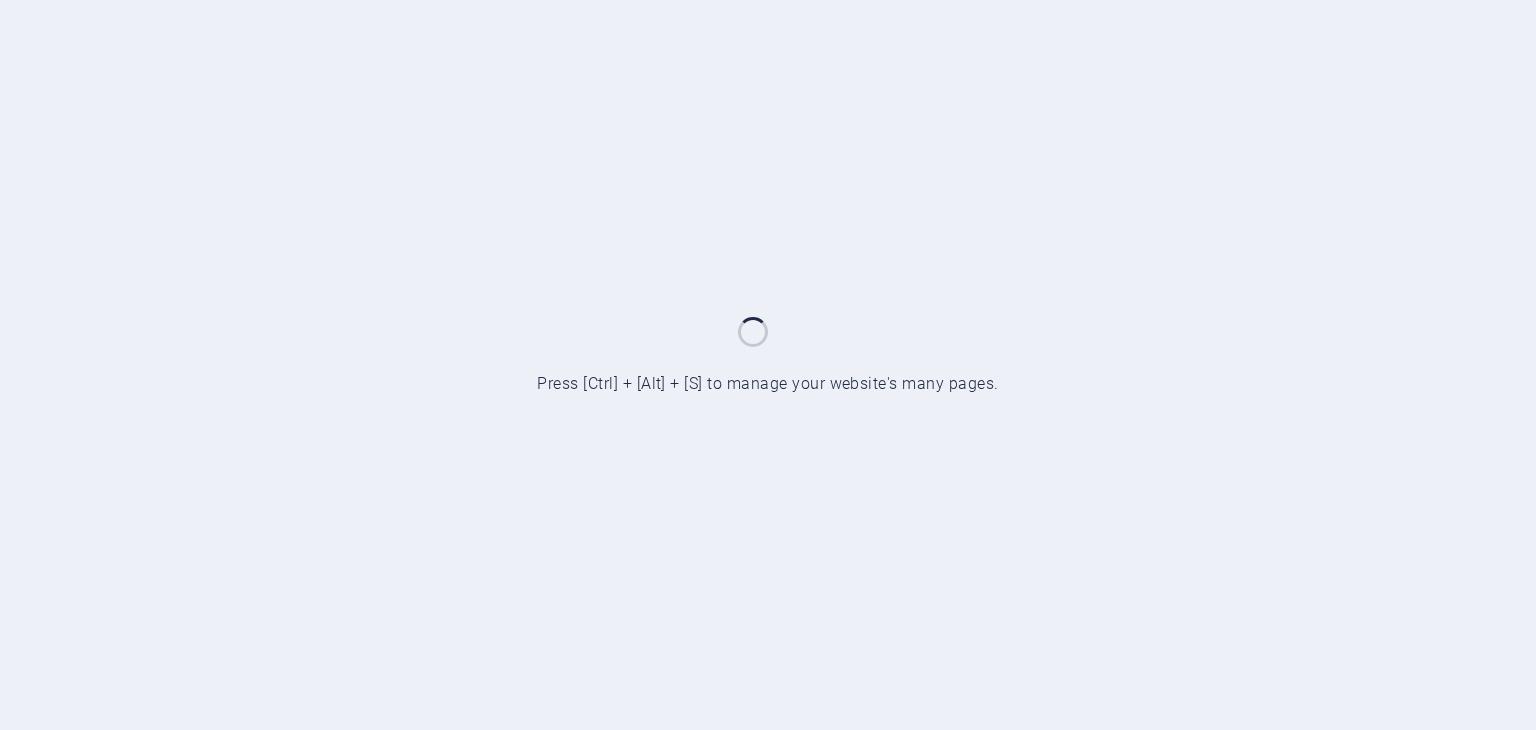scroll, scrollTop: 0, scrollLeft: 0, axis: both 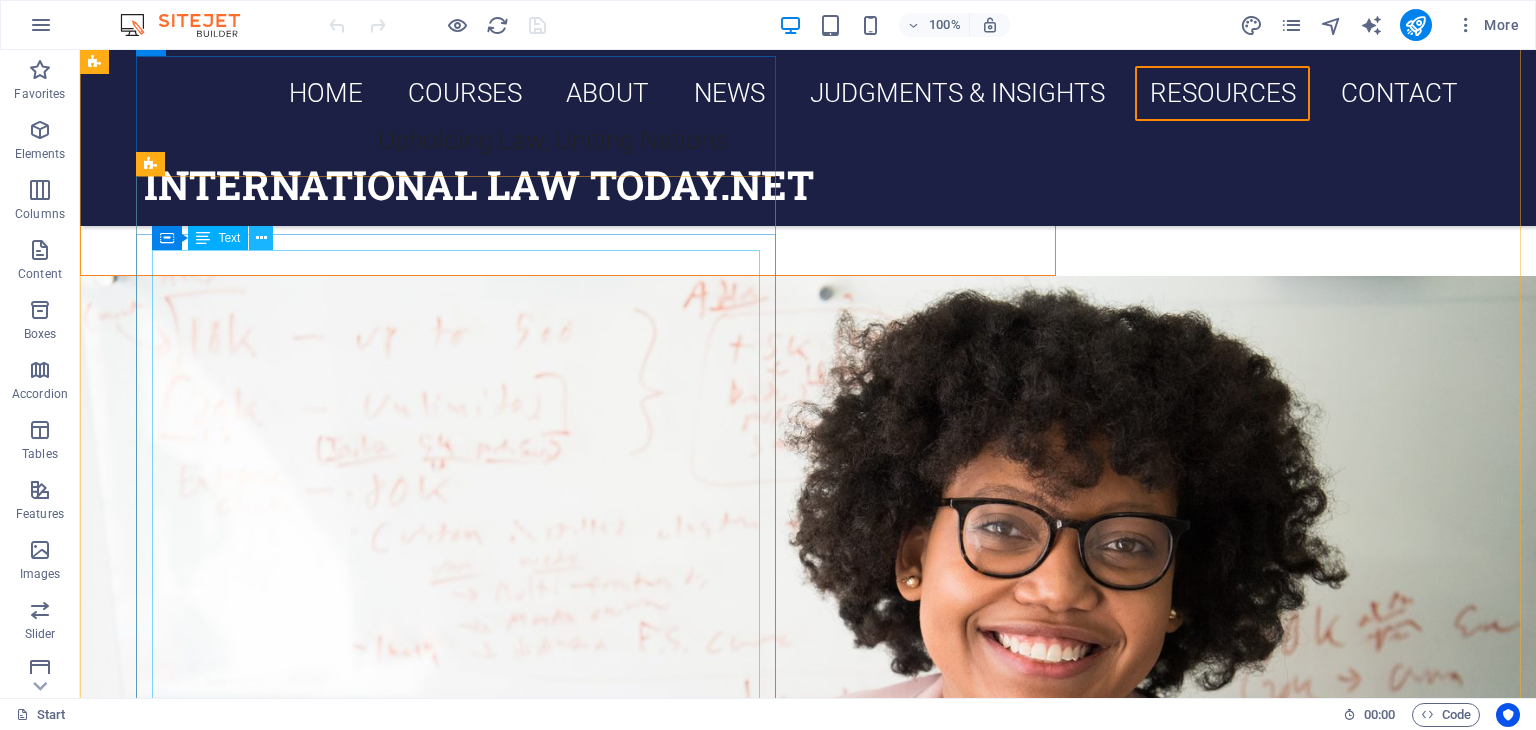 click at bounding box center (261, 238) 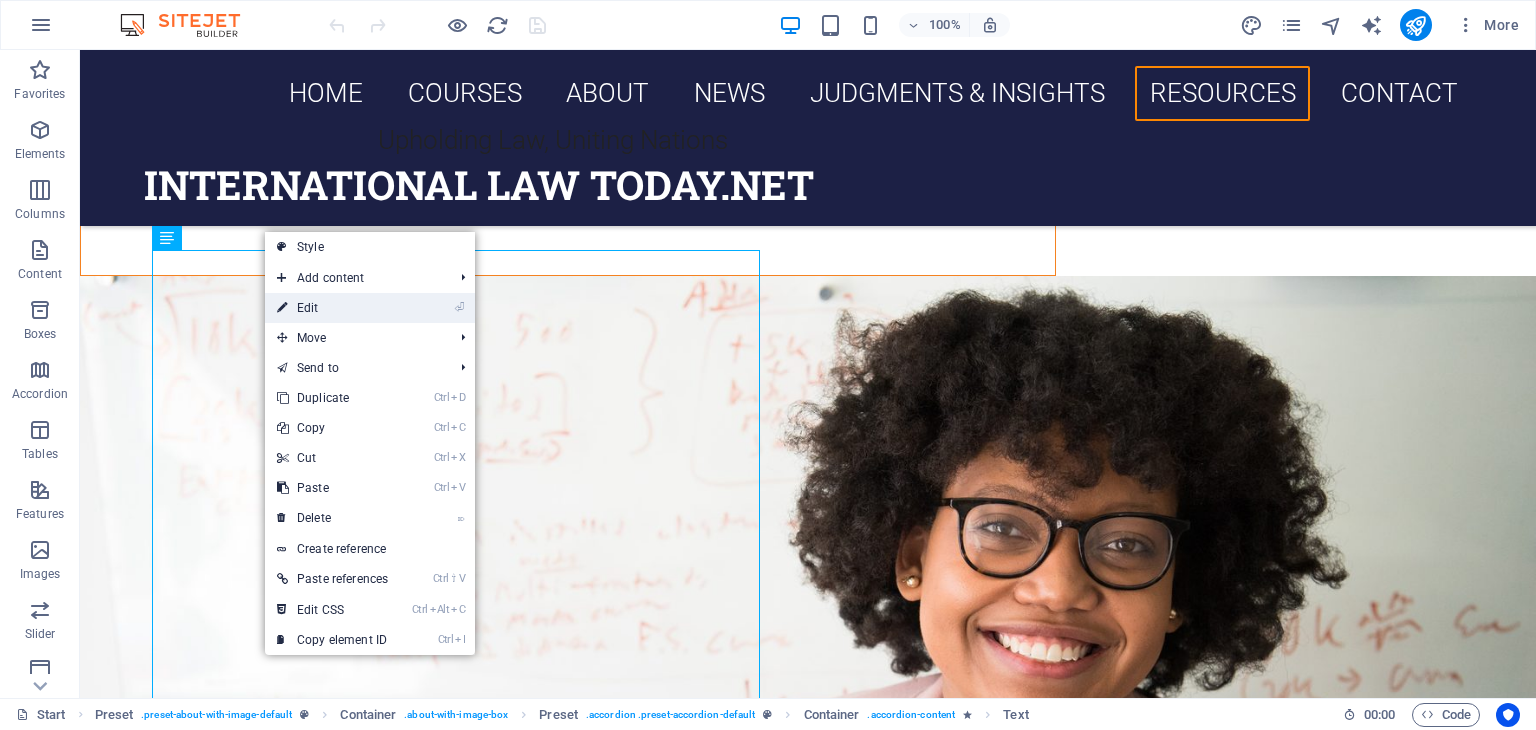 click on "⏎  Edit" at bounding box center (332, 308) 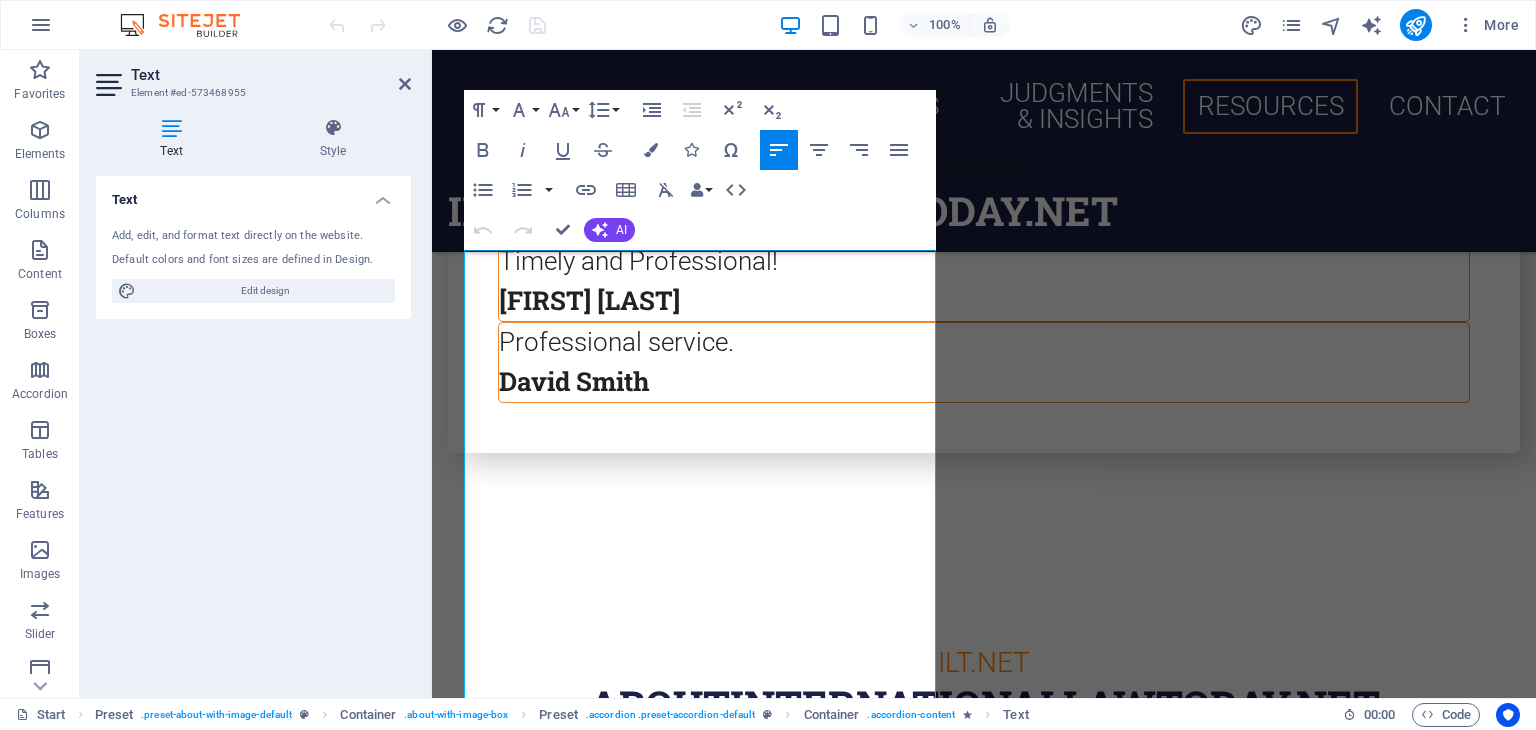 scroll, scrollTop: 10306, scrollLeft: 0, axis: vertical 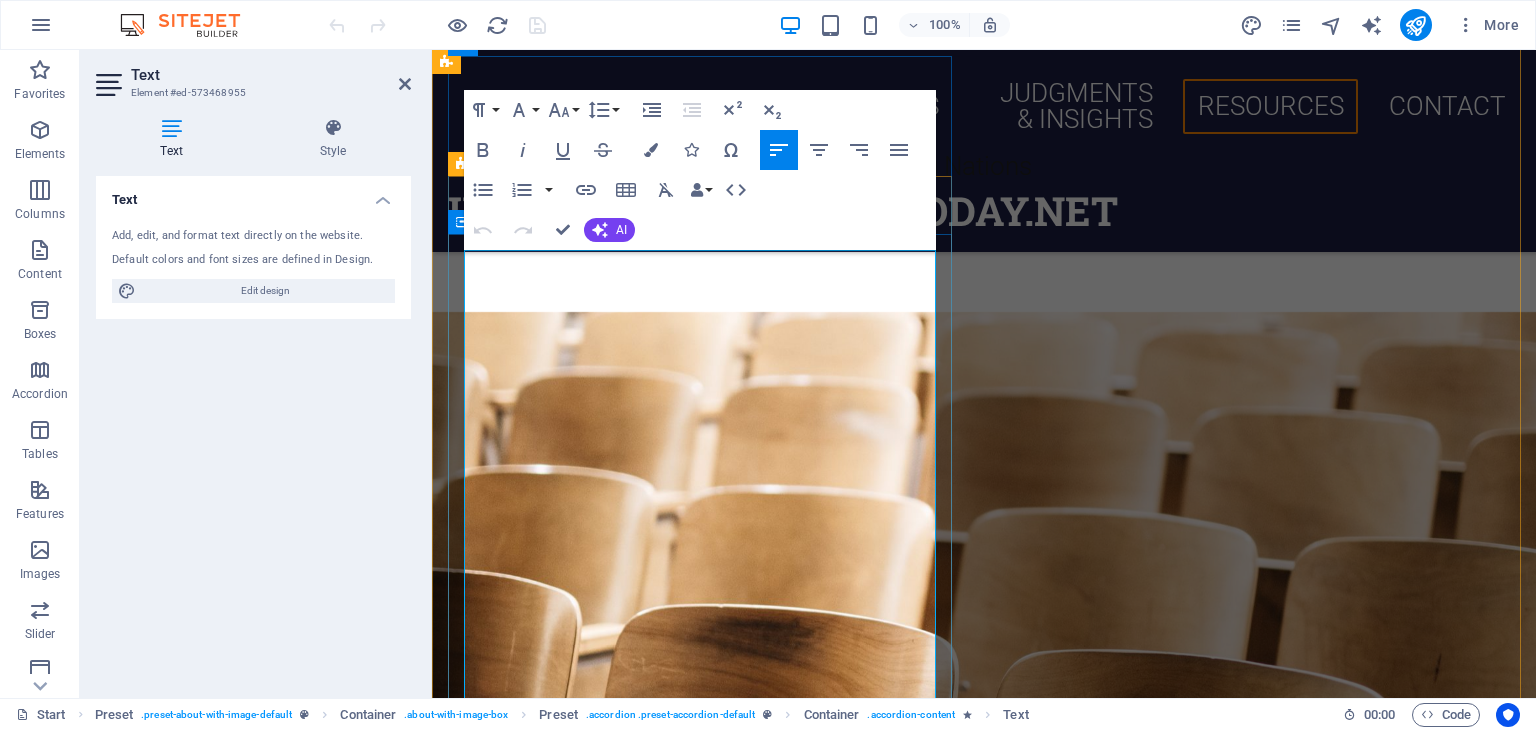 drag, startPoint x: 856, startPoint y: 261, endPoint x: 450, endPoint y: 279, distance: 406.3988 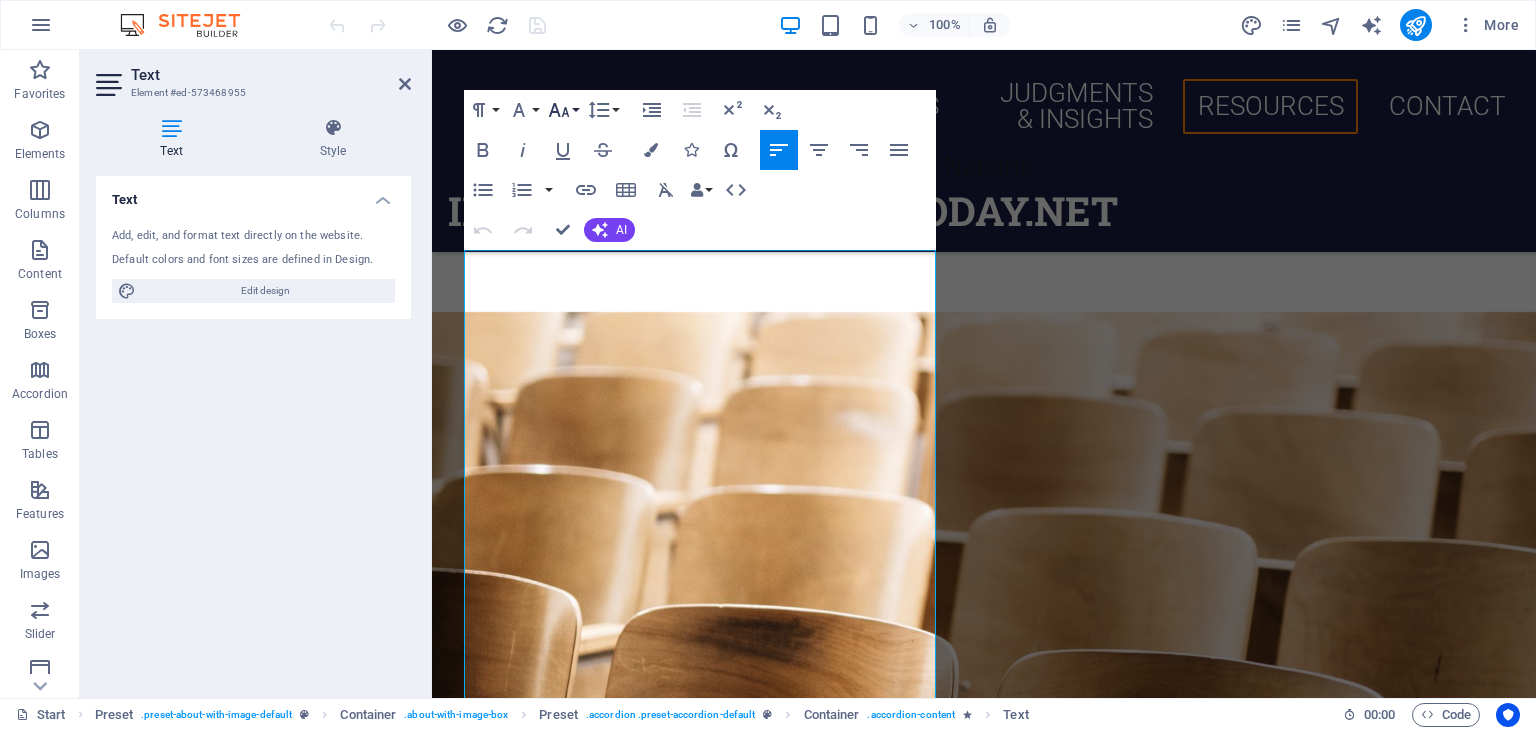 click on "Font Size" at bounding box center [563, 110] 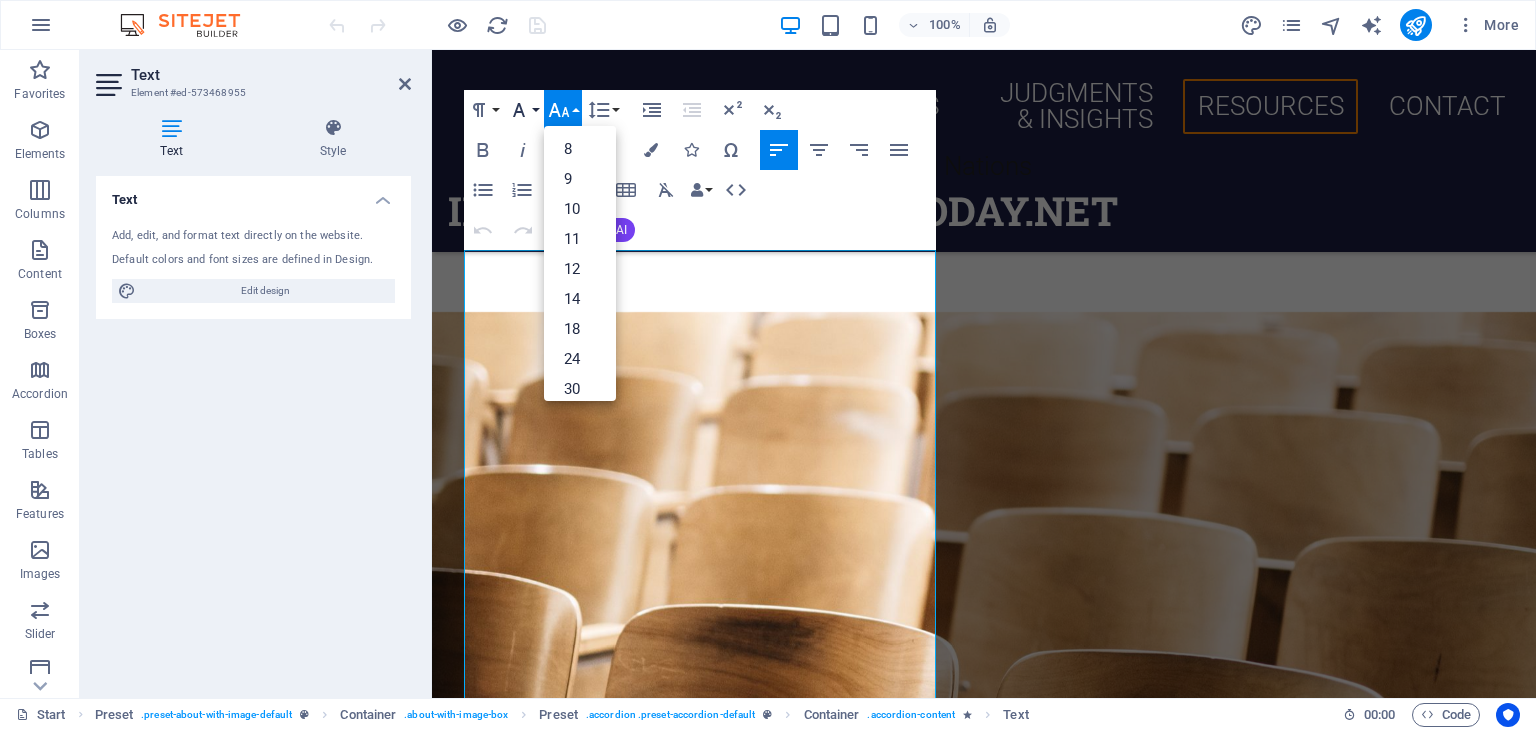 click on "Font Family" at bounding box center [523, 110] 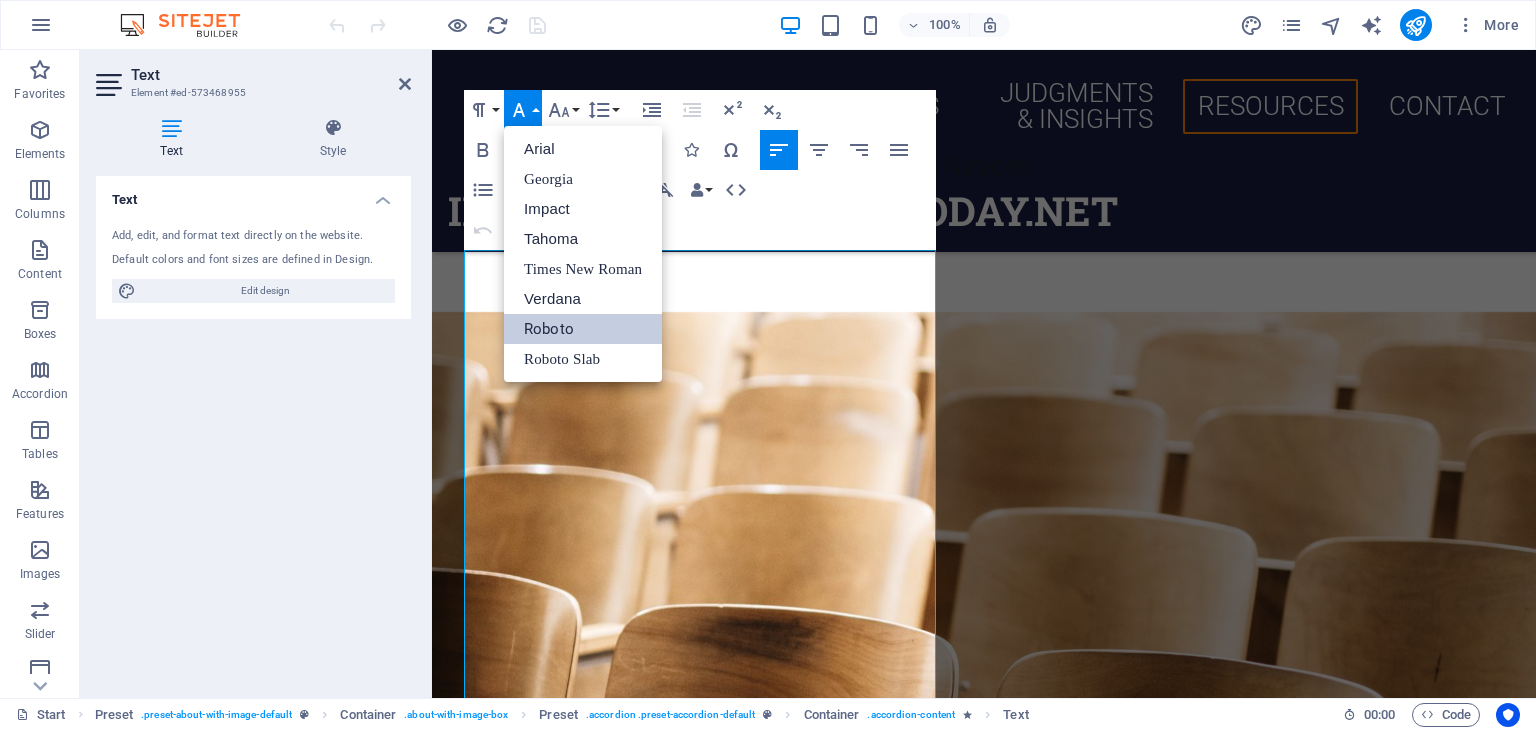 scroll, scrollTop: 0, scrollLeft: 0, axis: both 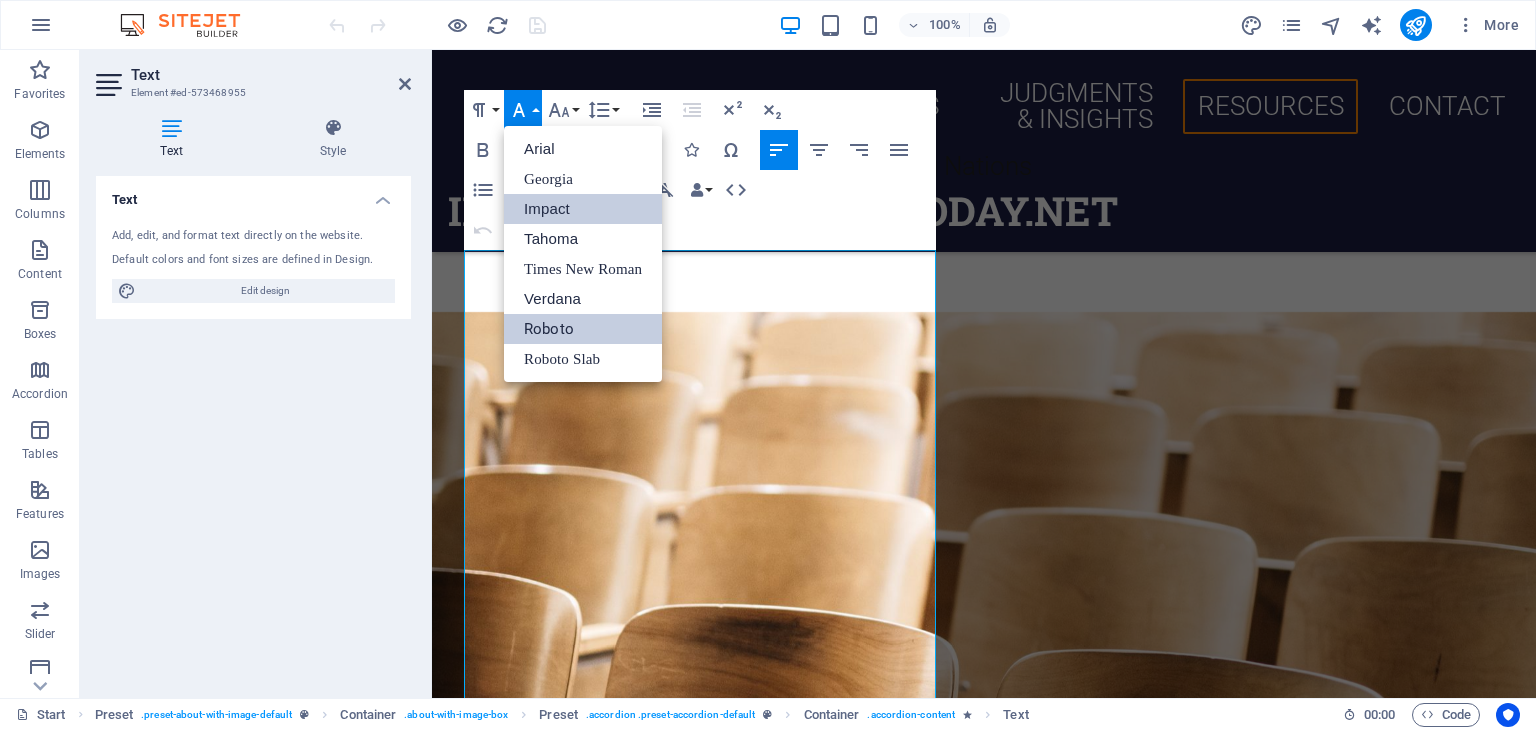 click on "Impact" at bounding box center [583, 209] 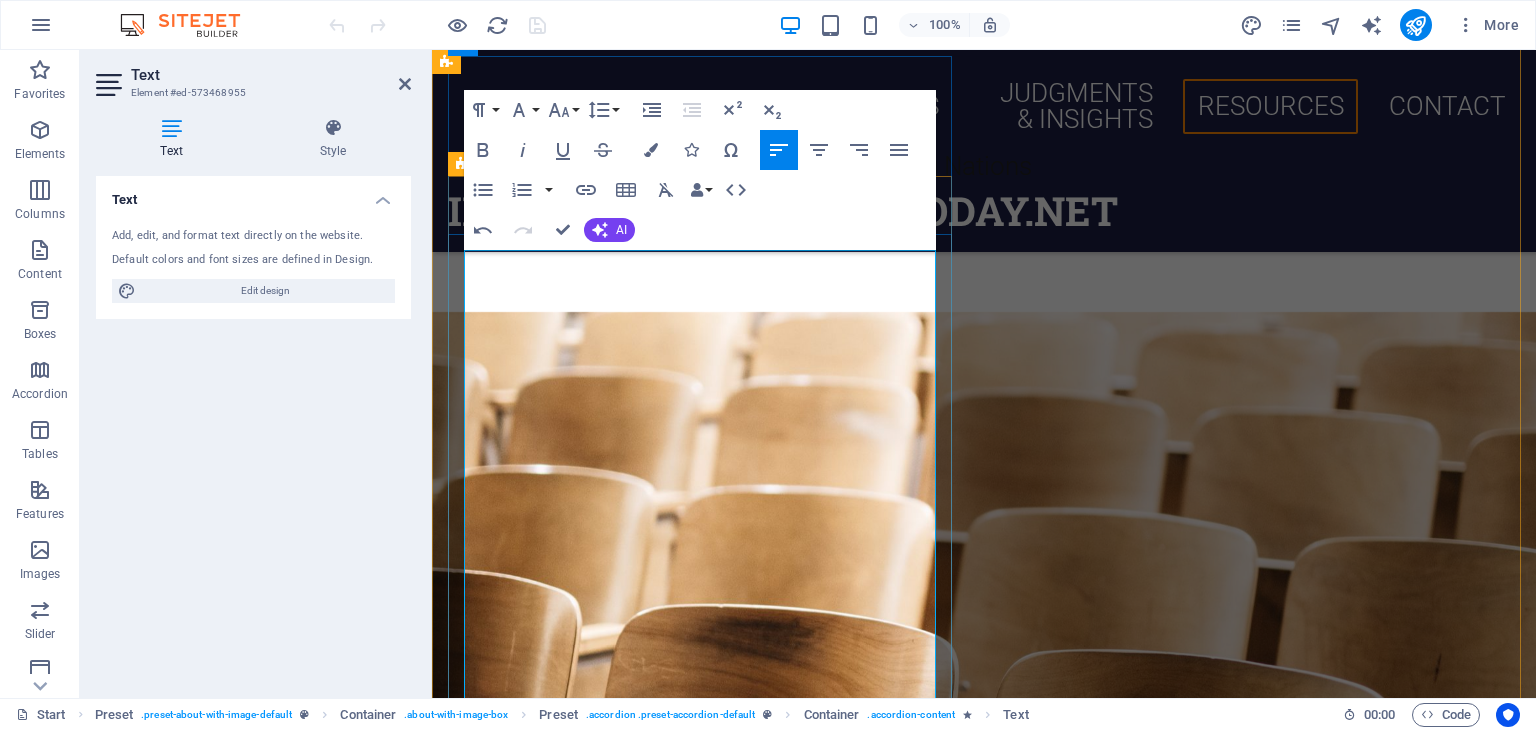 drag, startPoint x: 848, startPoint y: 344, endPoint x: 468, endPoint y: 365, distance: 380.57983 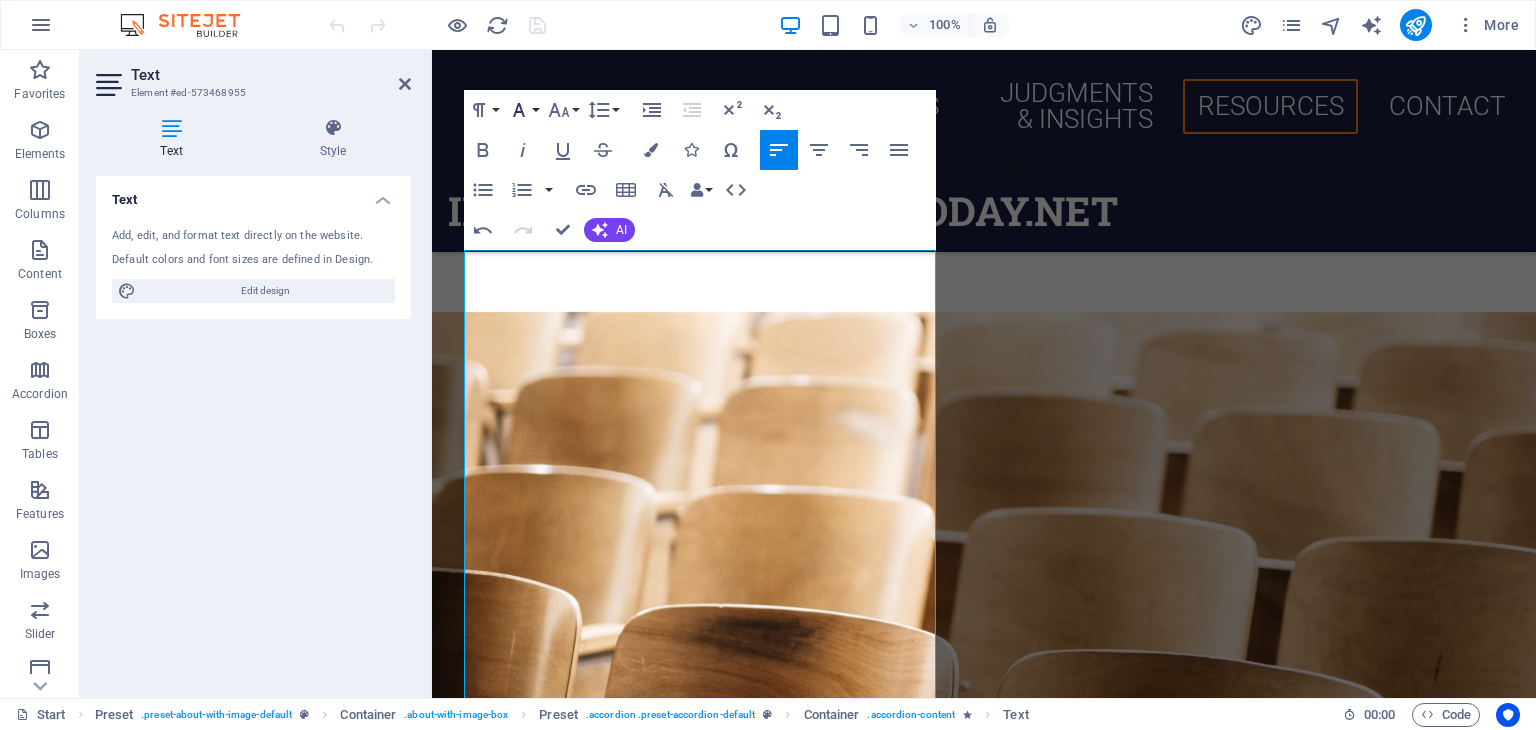 click 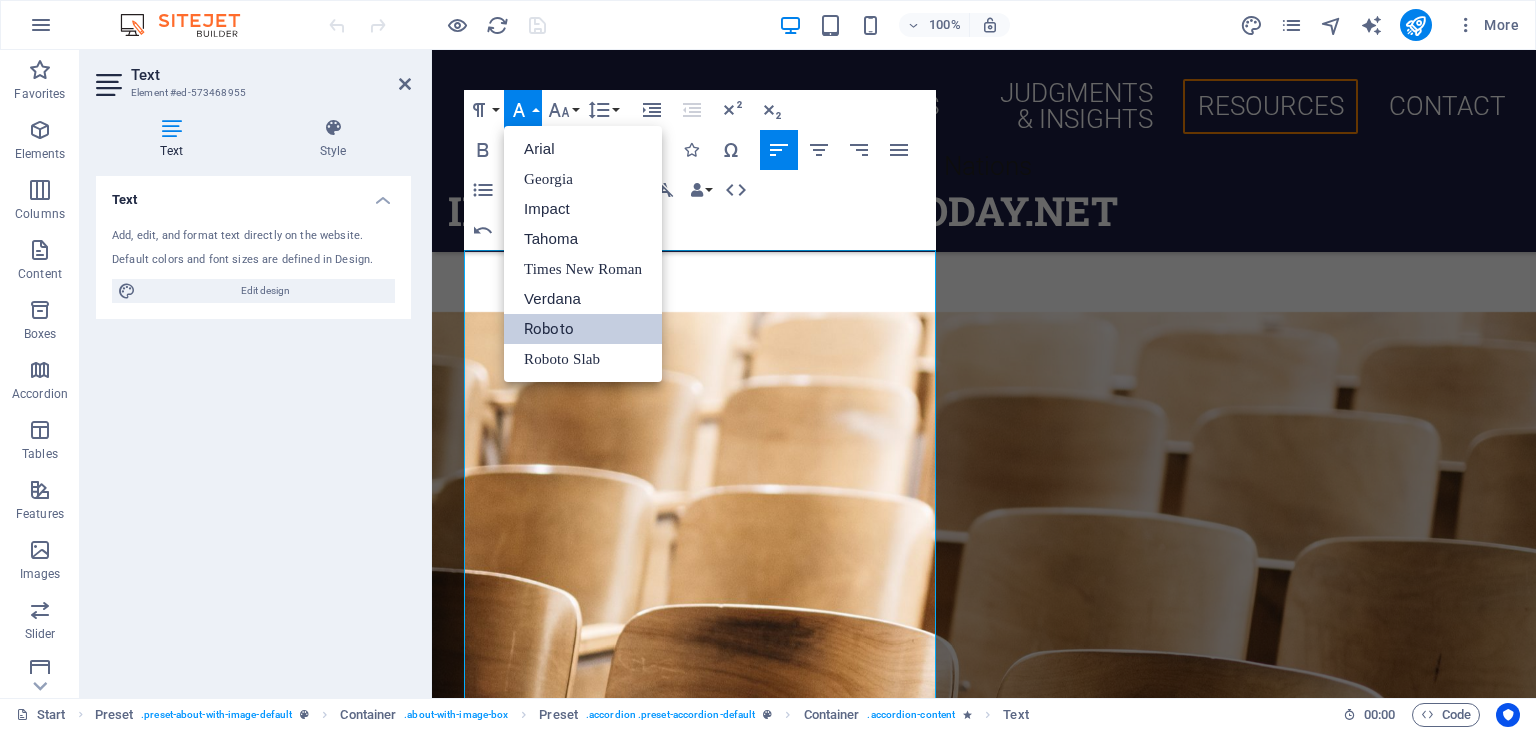 scroll, scrollTop: 0, scrollLeft: 0, axis: both 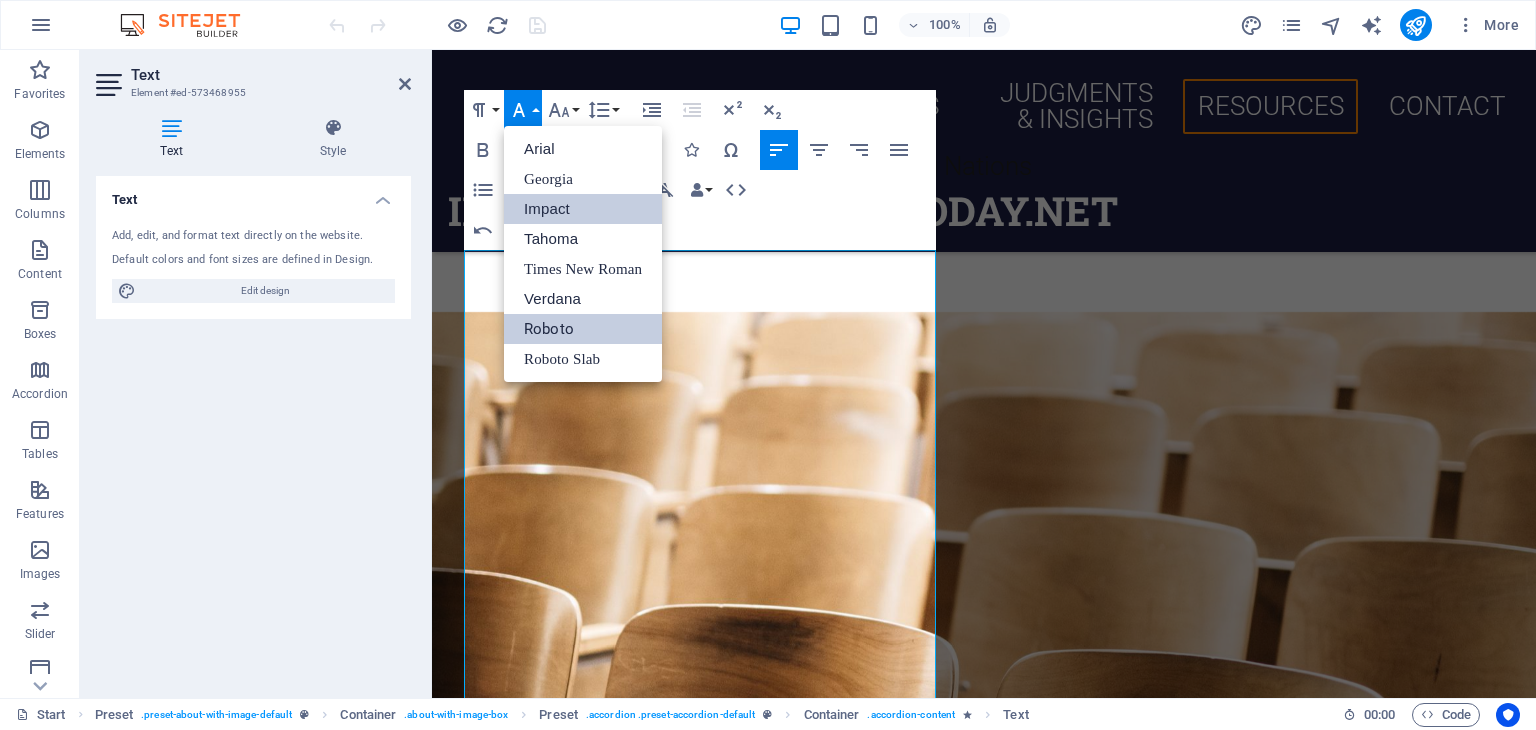 click on "Impact" at bounding box center (583, 209) 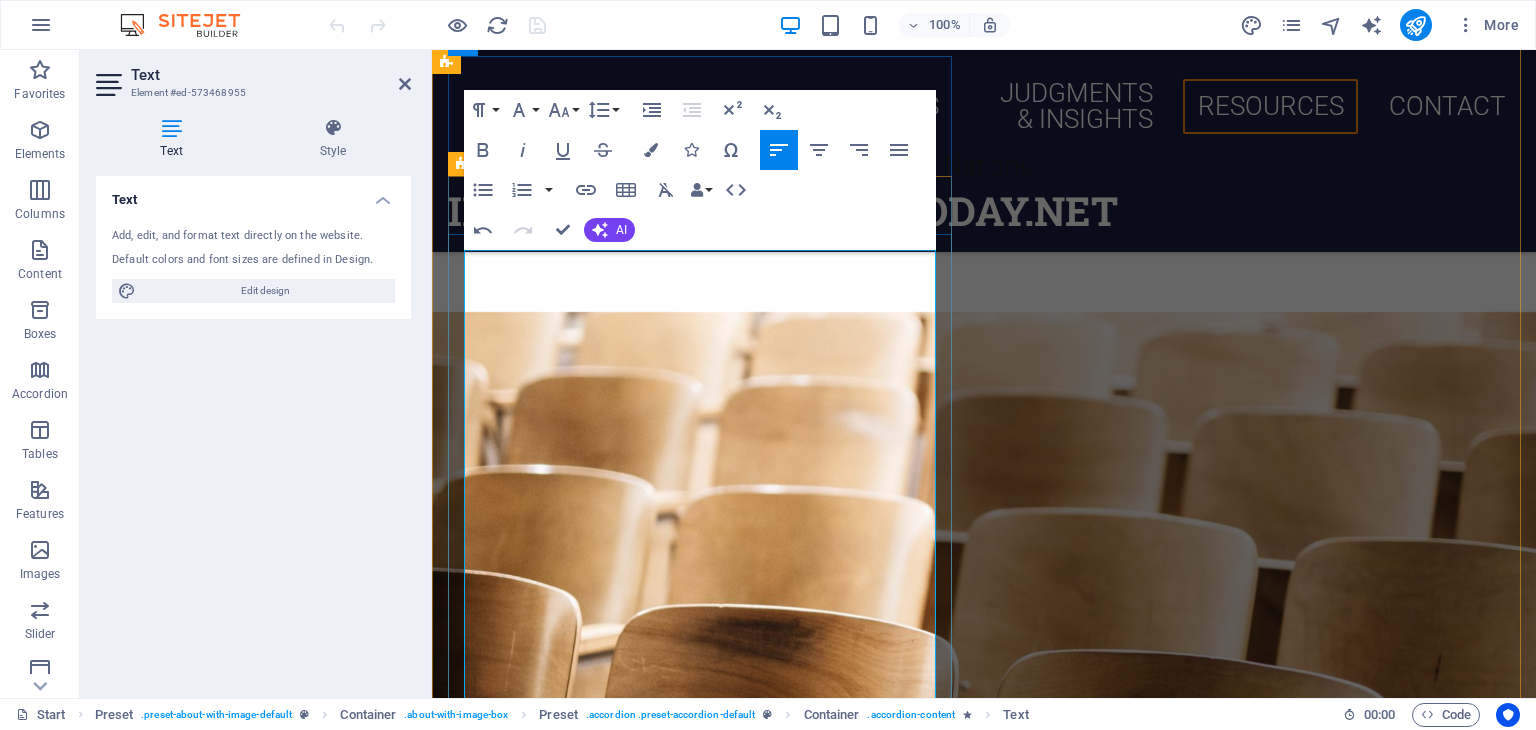 drag, startPoint x: 585, startPoint y: 464, endPoint x: 465, endPoint y: 434, distance: 123.69317 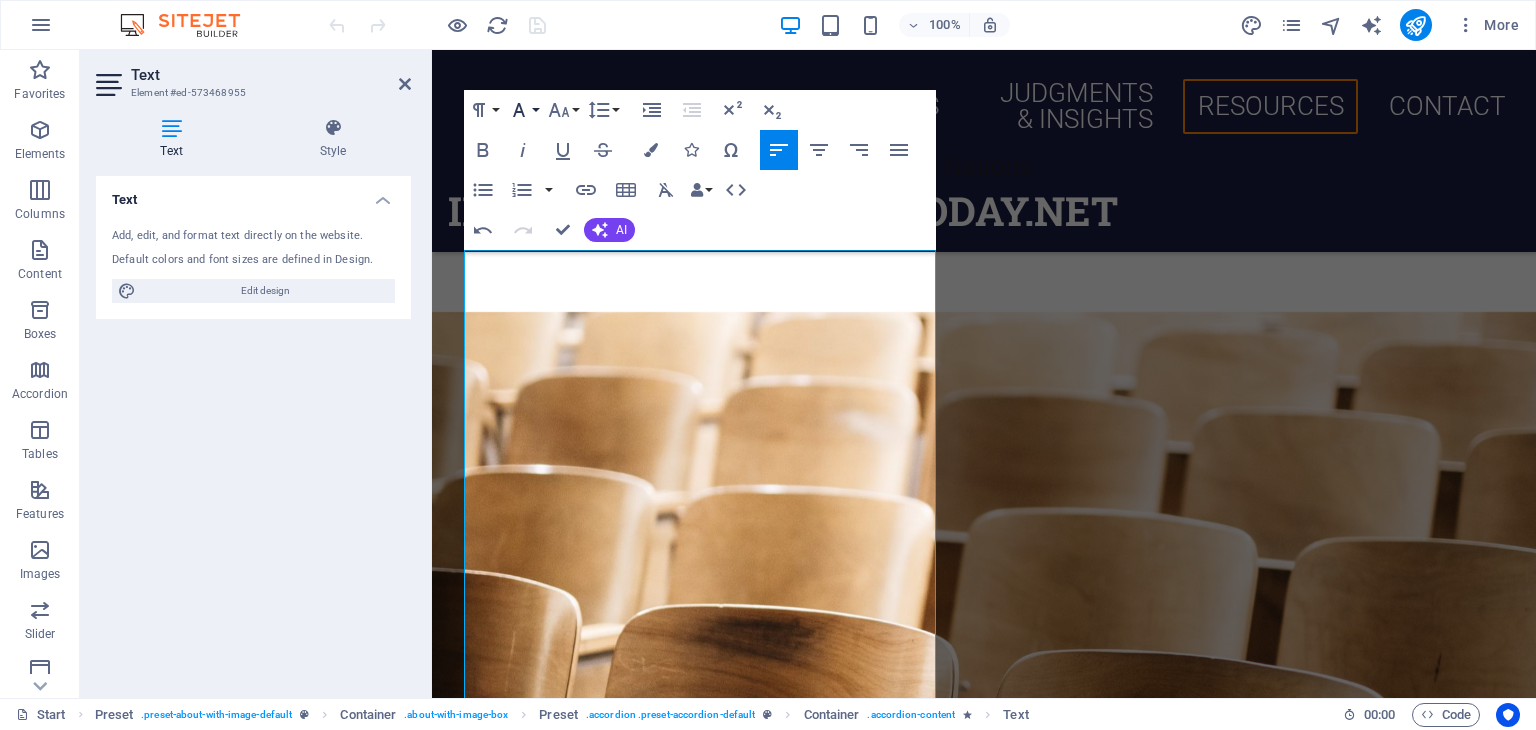 click on "Font Family" at bounding box center [523, 110] 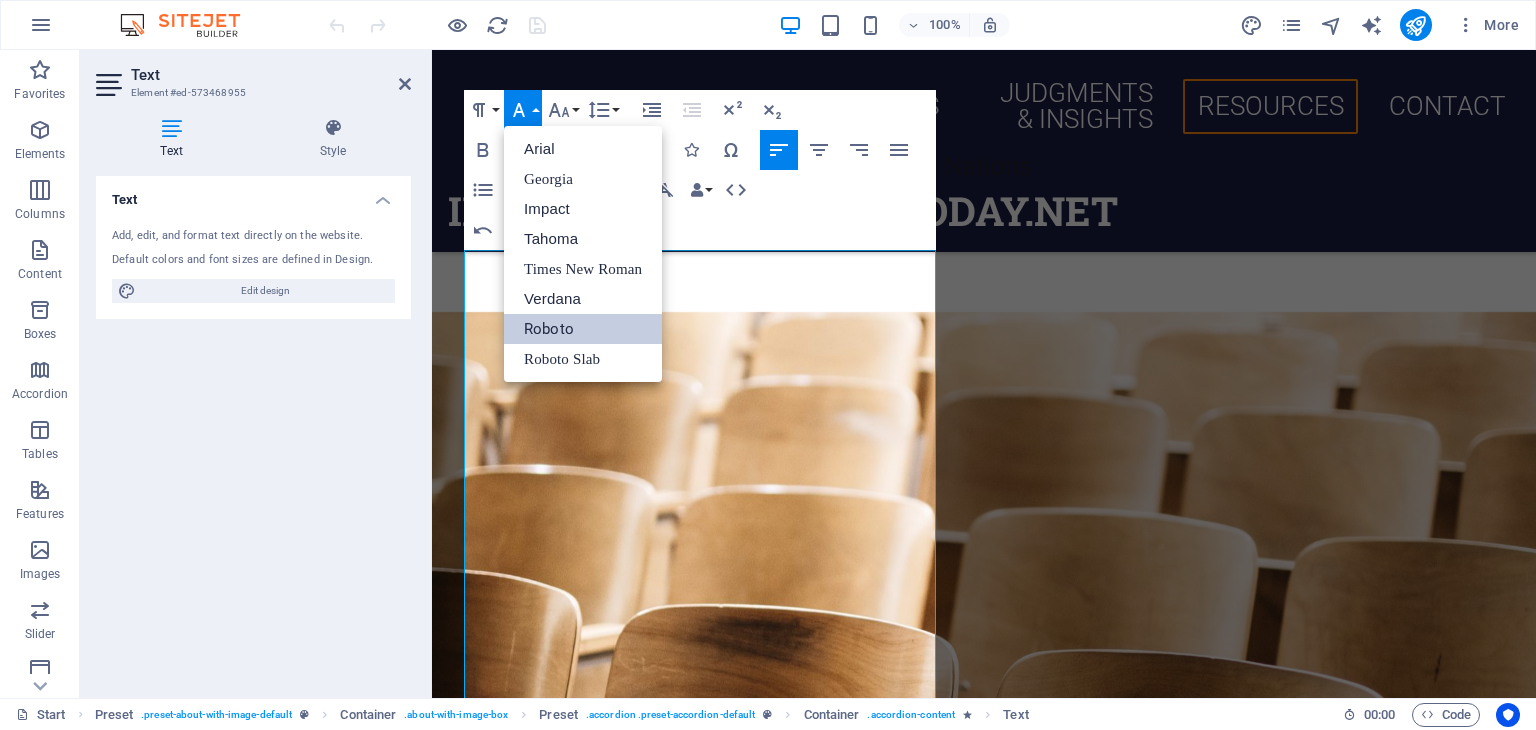 scroll, scrollTop: 0, scrollLeft: 0, axis: both 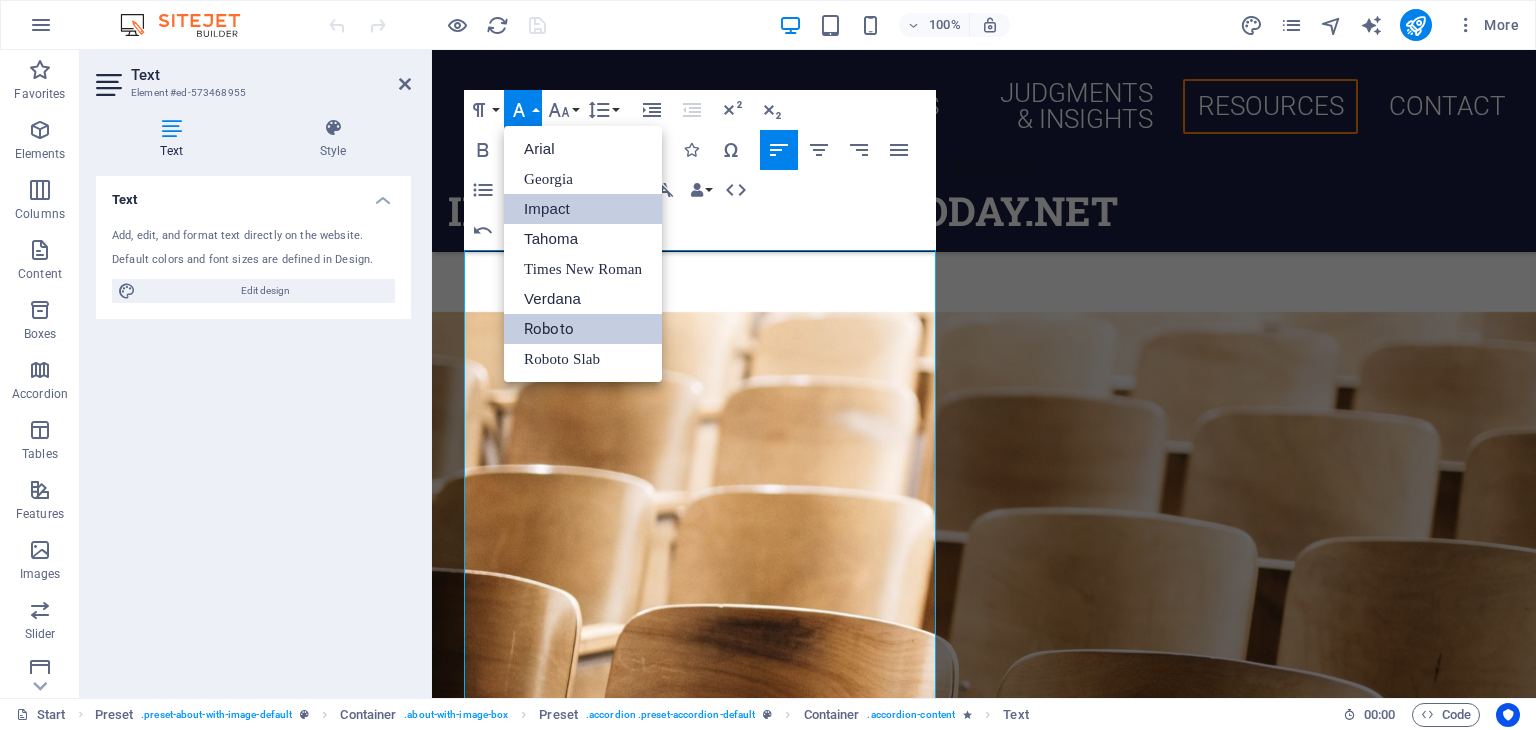 click on "Impact" at bounding box center (583, 209) 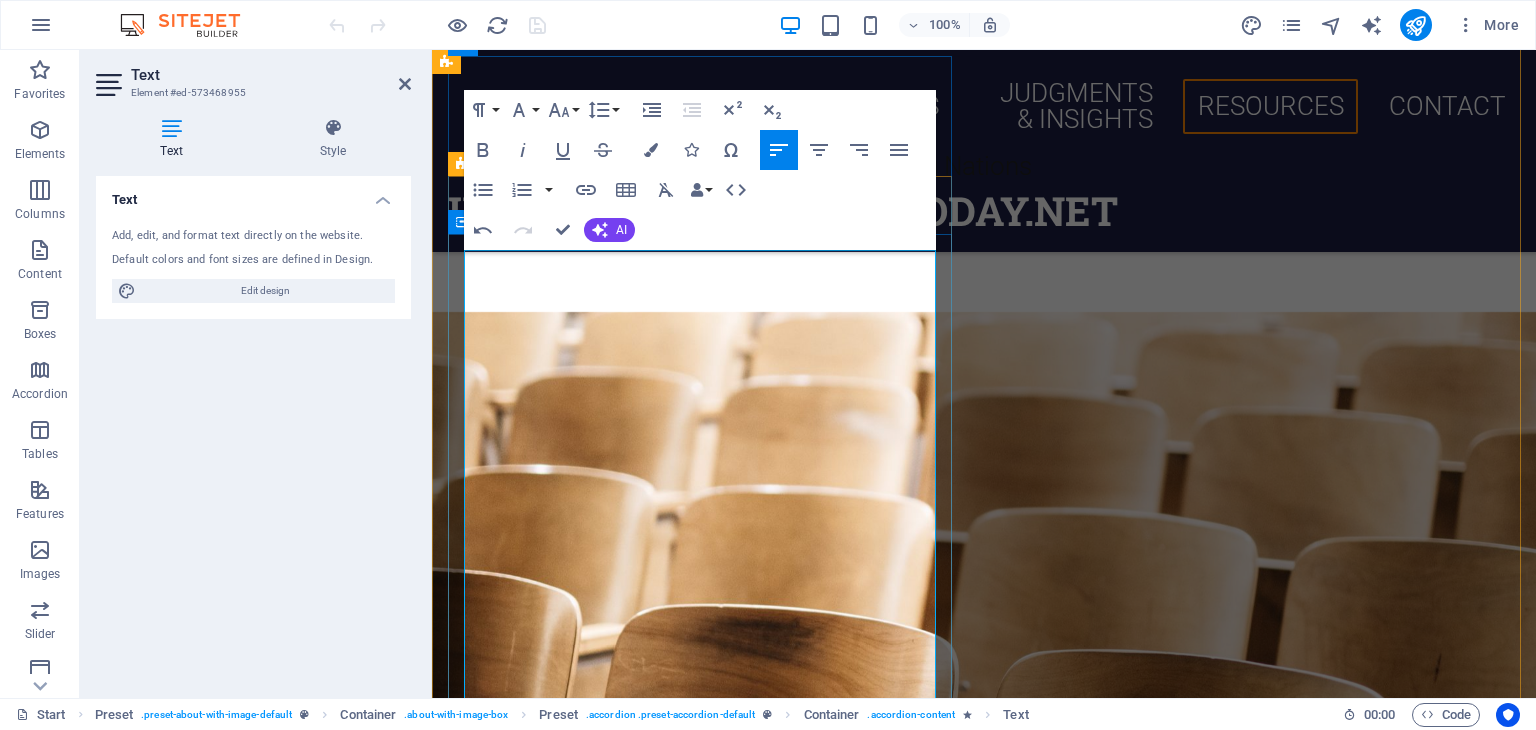 drag, startPoint x: 900, startPoint y: 549, endPoint x: 461, endPoint y: 545, distance: 439.01822 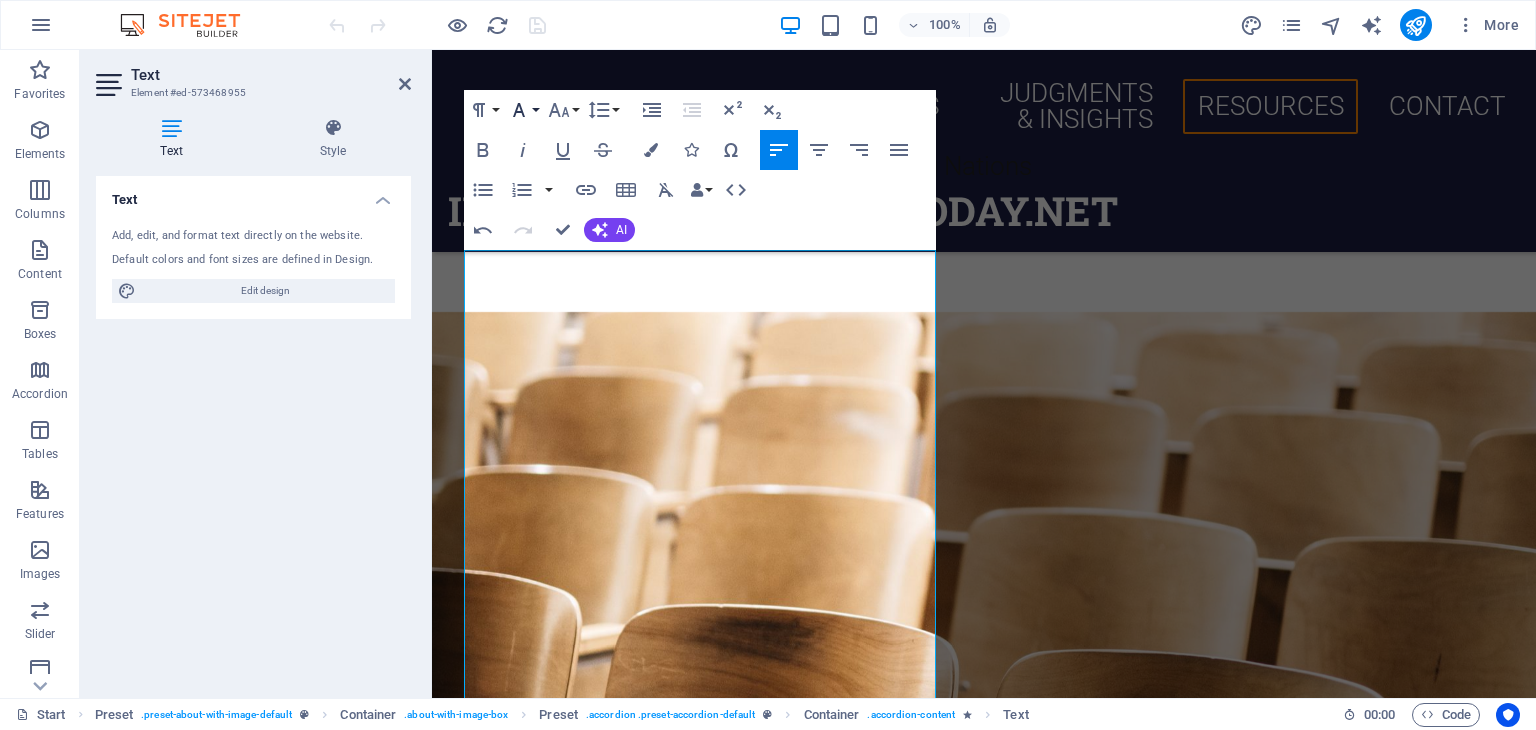 click on "Font Family" at bounding box center [523, 110] 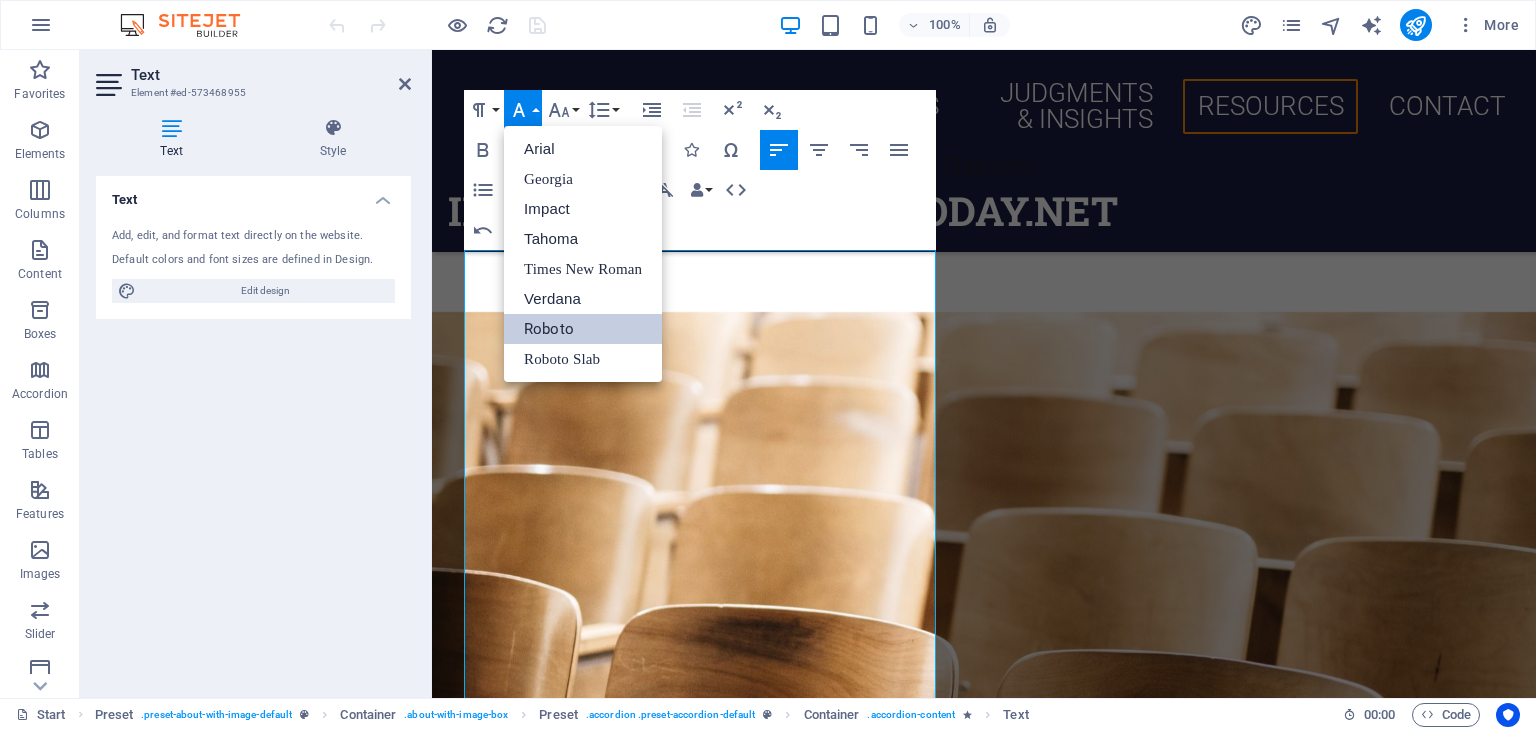 scroll, scrollTop: 0, scrollLeft: 0, axis: both 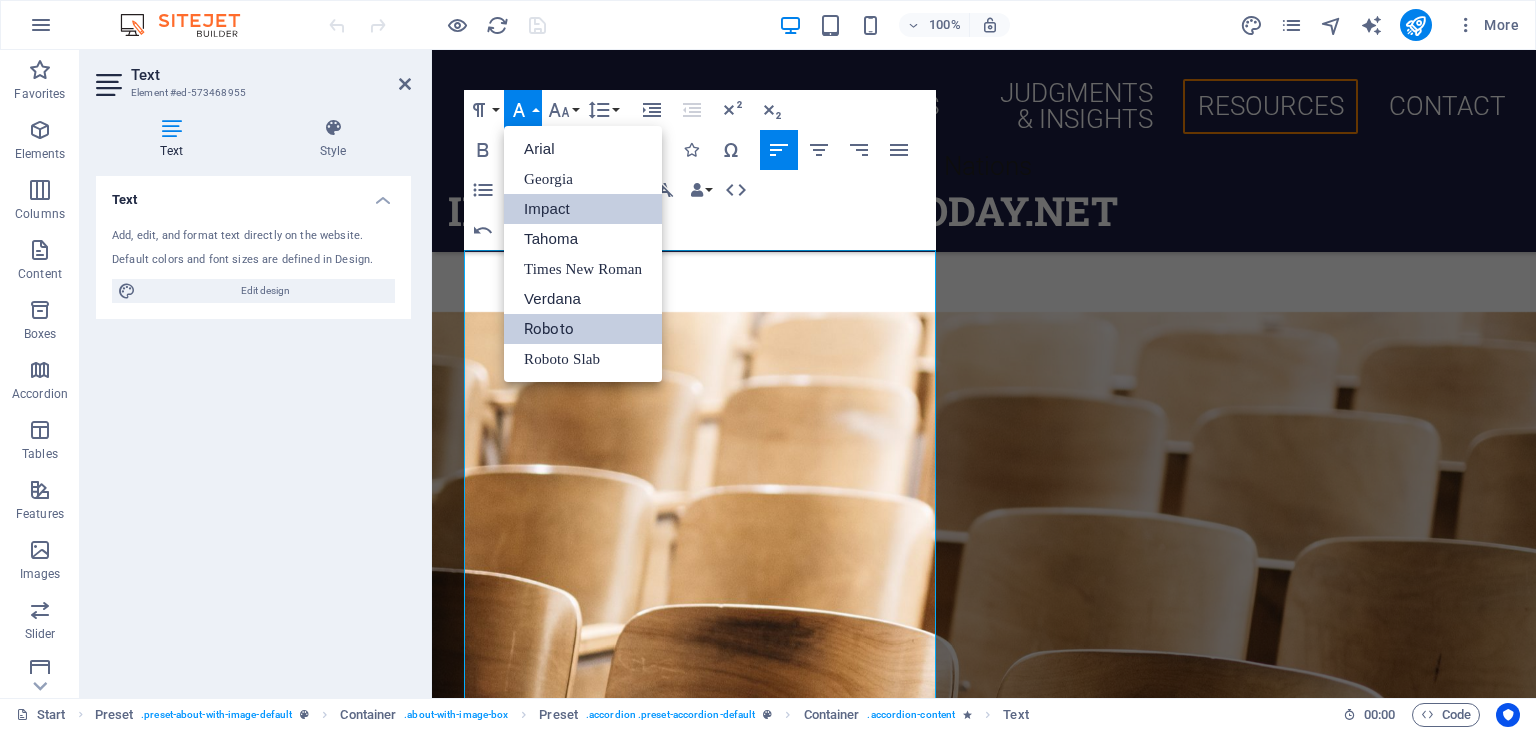click on "Impact" at bounding box center [583, 209] 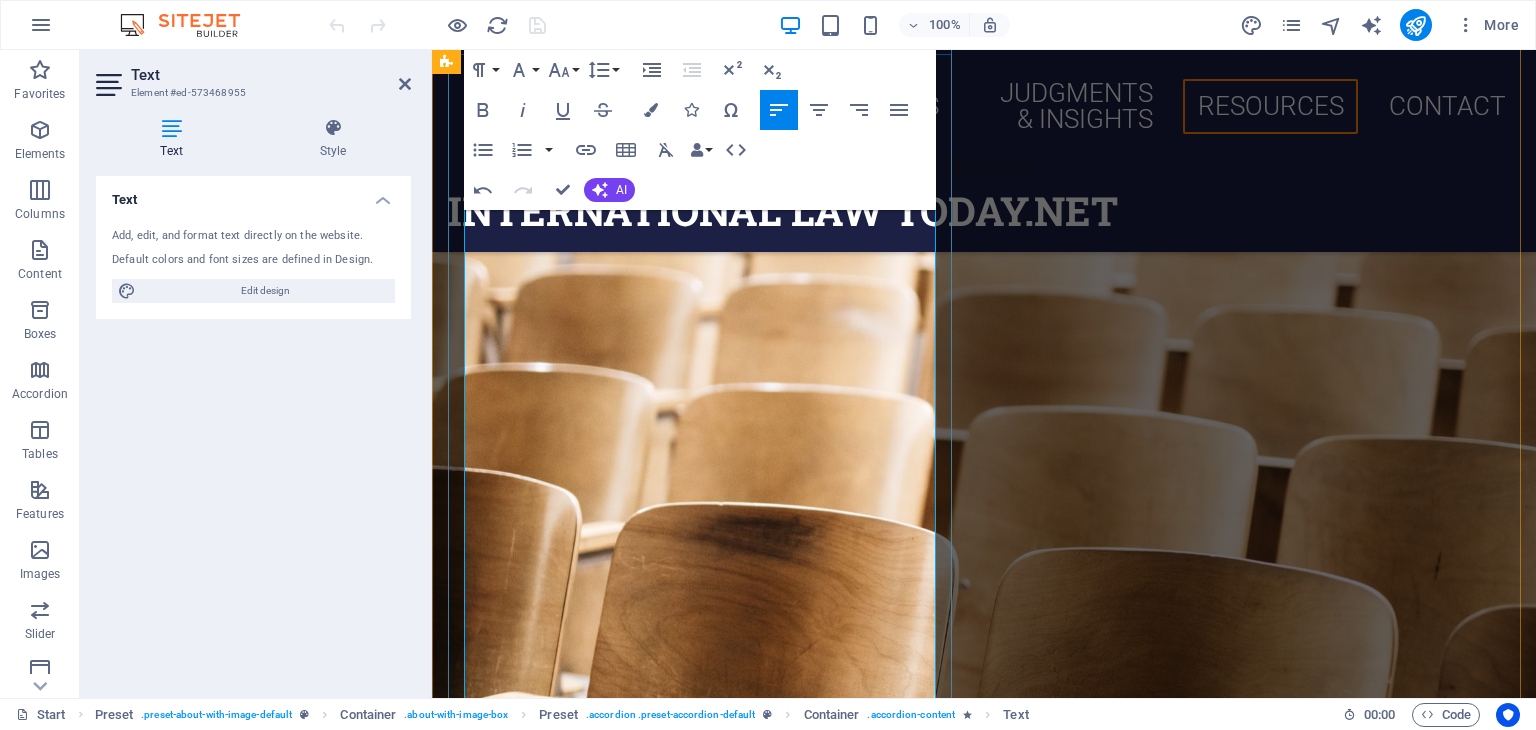 scroll, scrollTop: 10564, scrollLeft: 0, axis: vertical 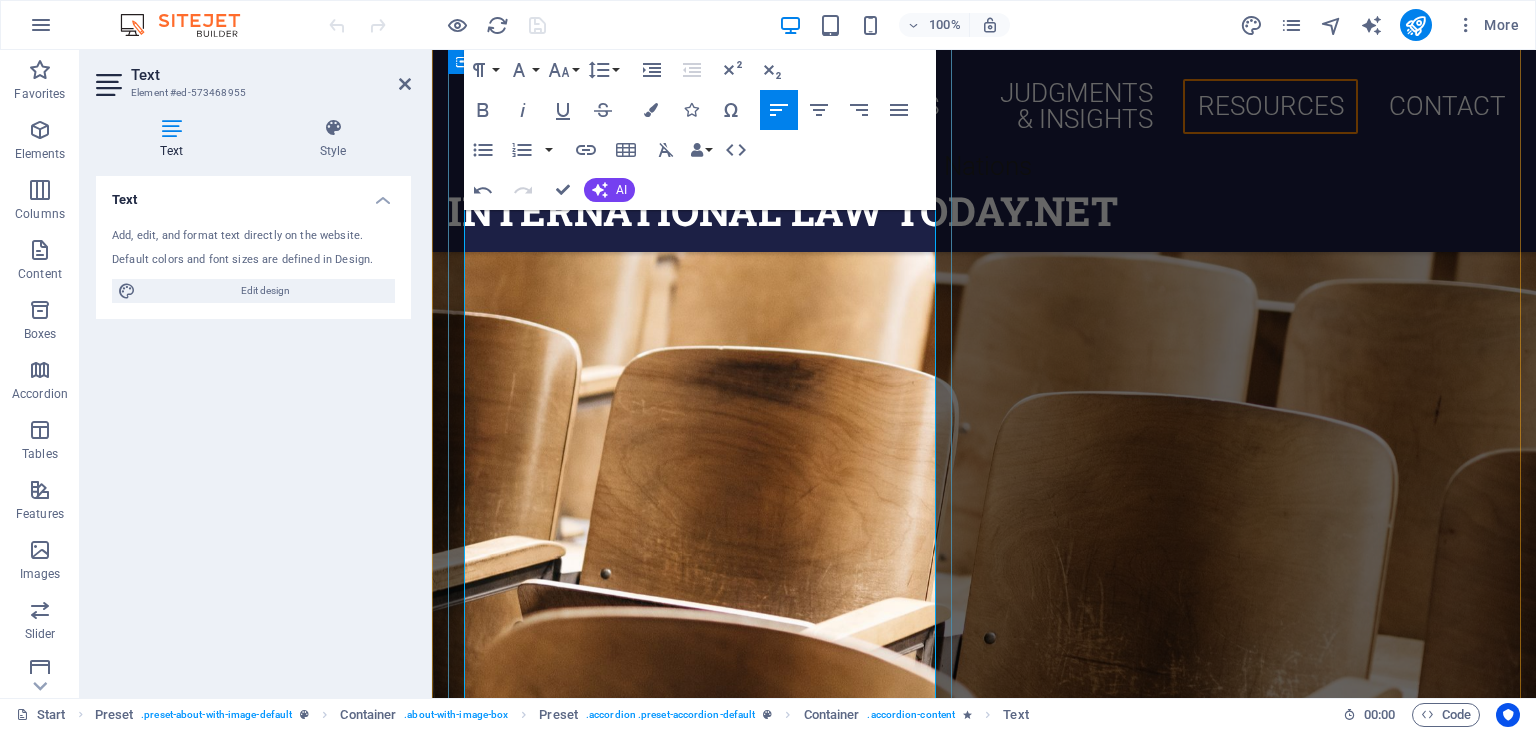 drag, startPoint x: 865, startPoint y: 451, endPoint x: 458, endPoint y: 413, distance: 408.7701 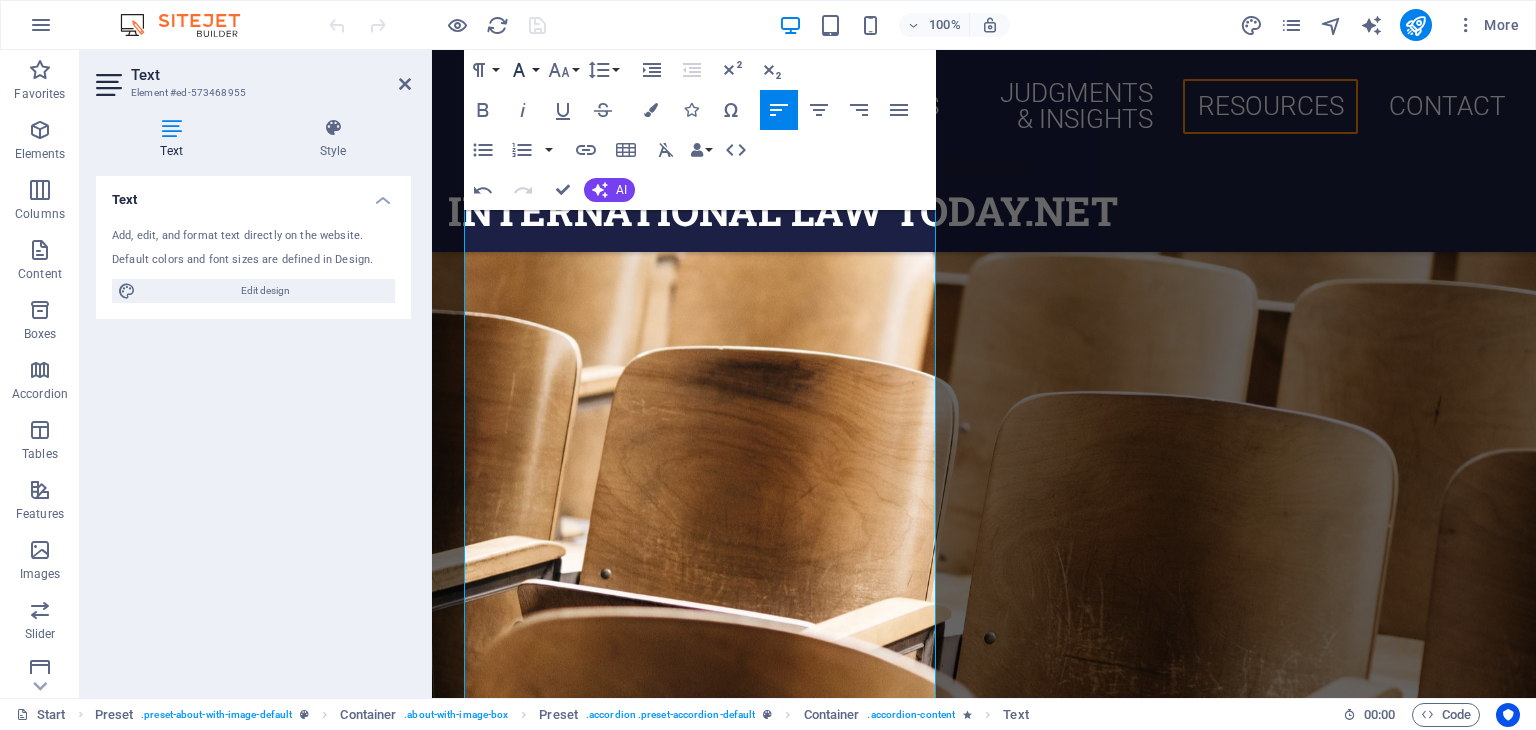 click on "Font Family" at bounding box center [523, 70] 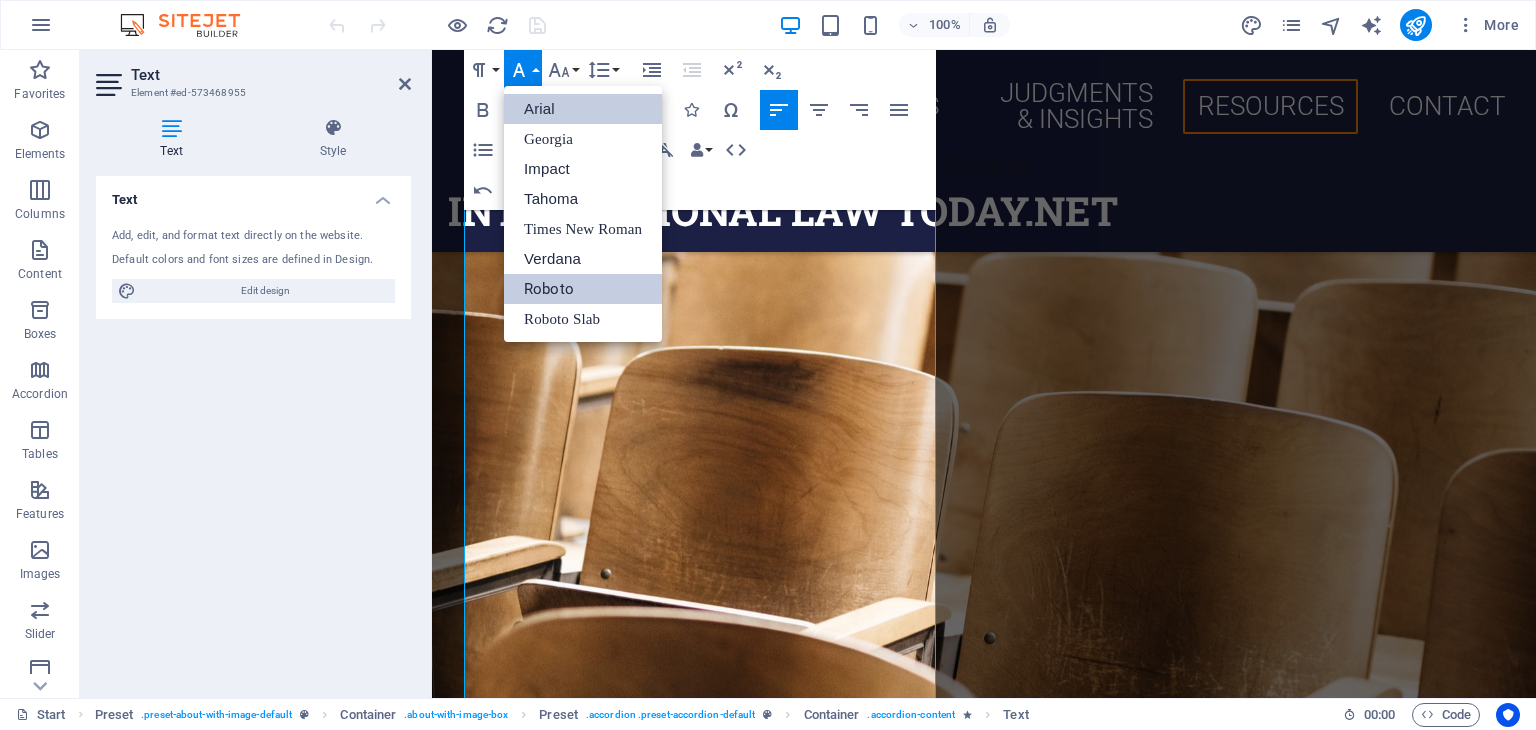 scroll, scrollTop: 0, scrollLeft: 0, axis: both 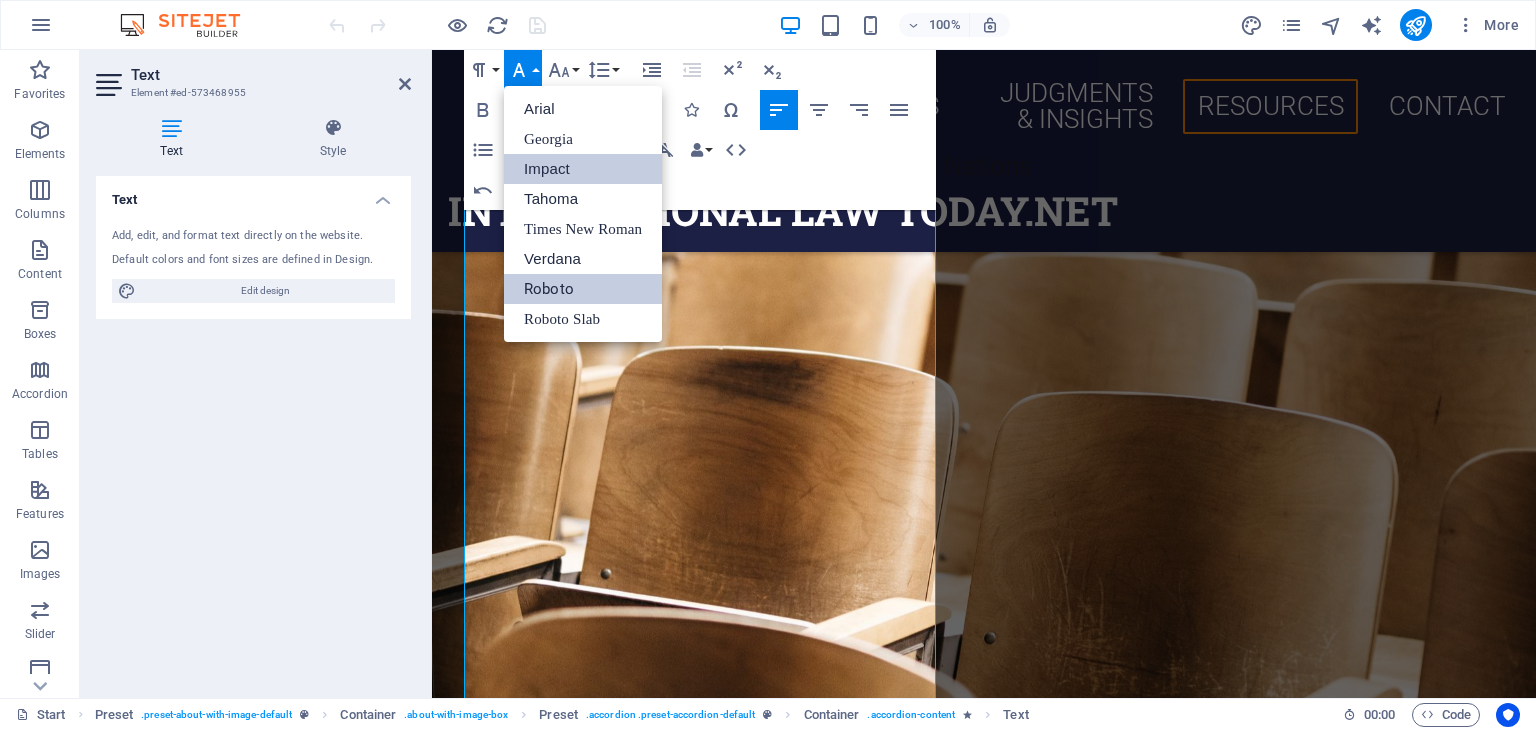 click on "Impact" at bounding box center (583, 169) 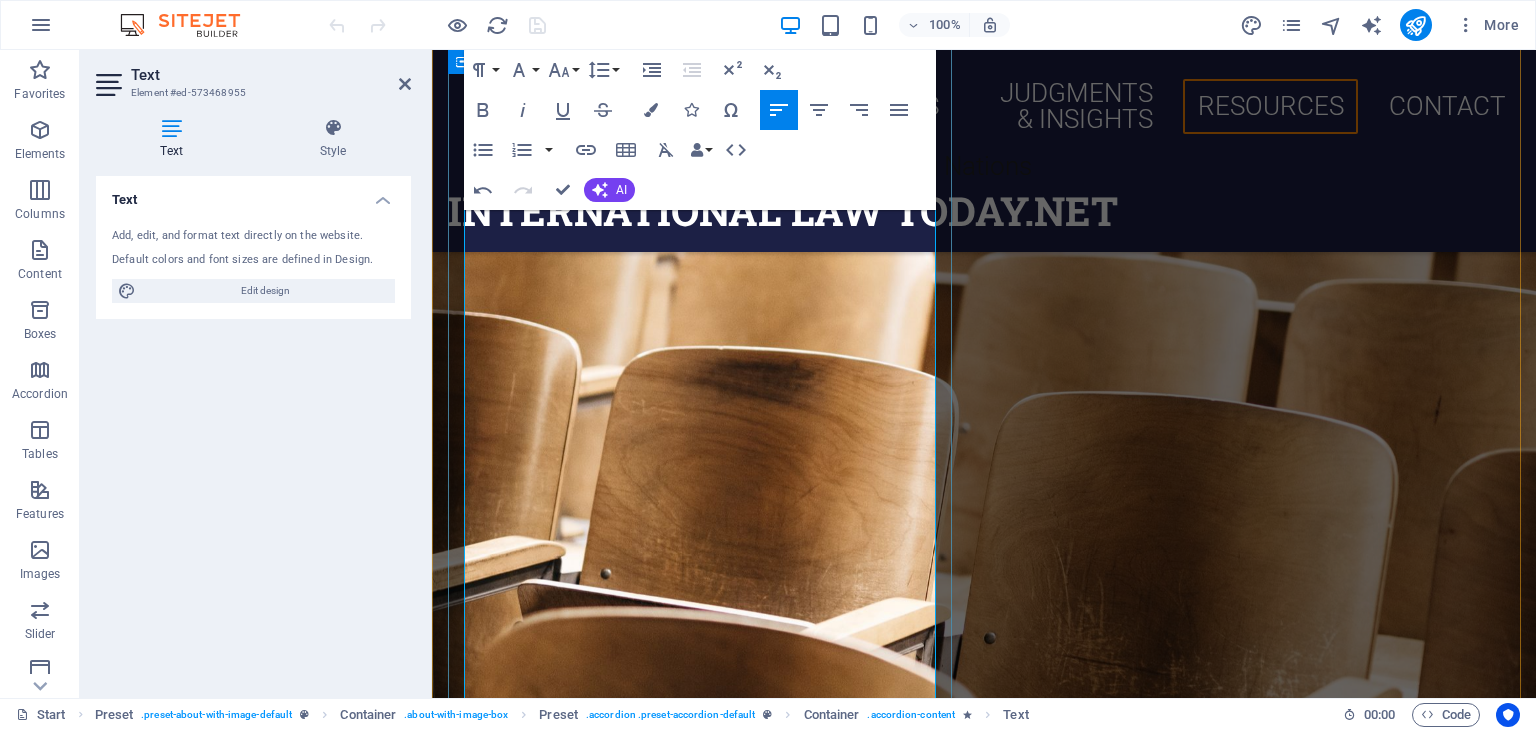 drag, startPoint x: 892, startPoint y: 529, endPoint x: 462, endPoint y: 532, distance: 430.01047 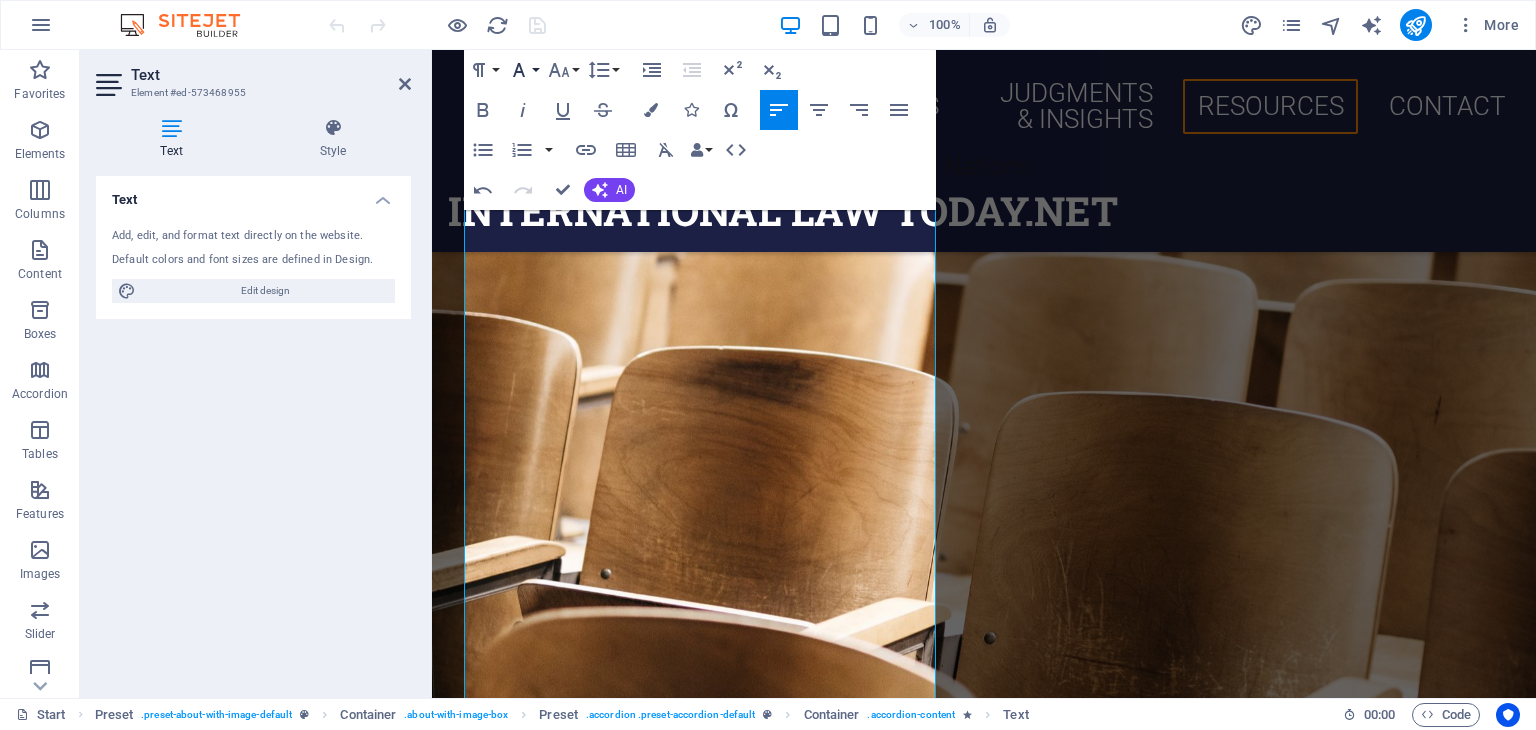 click 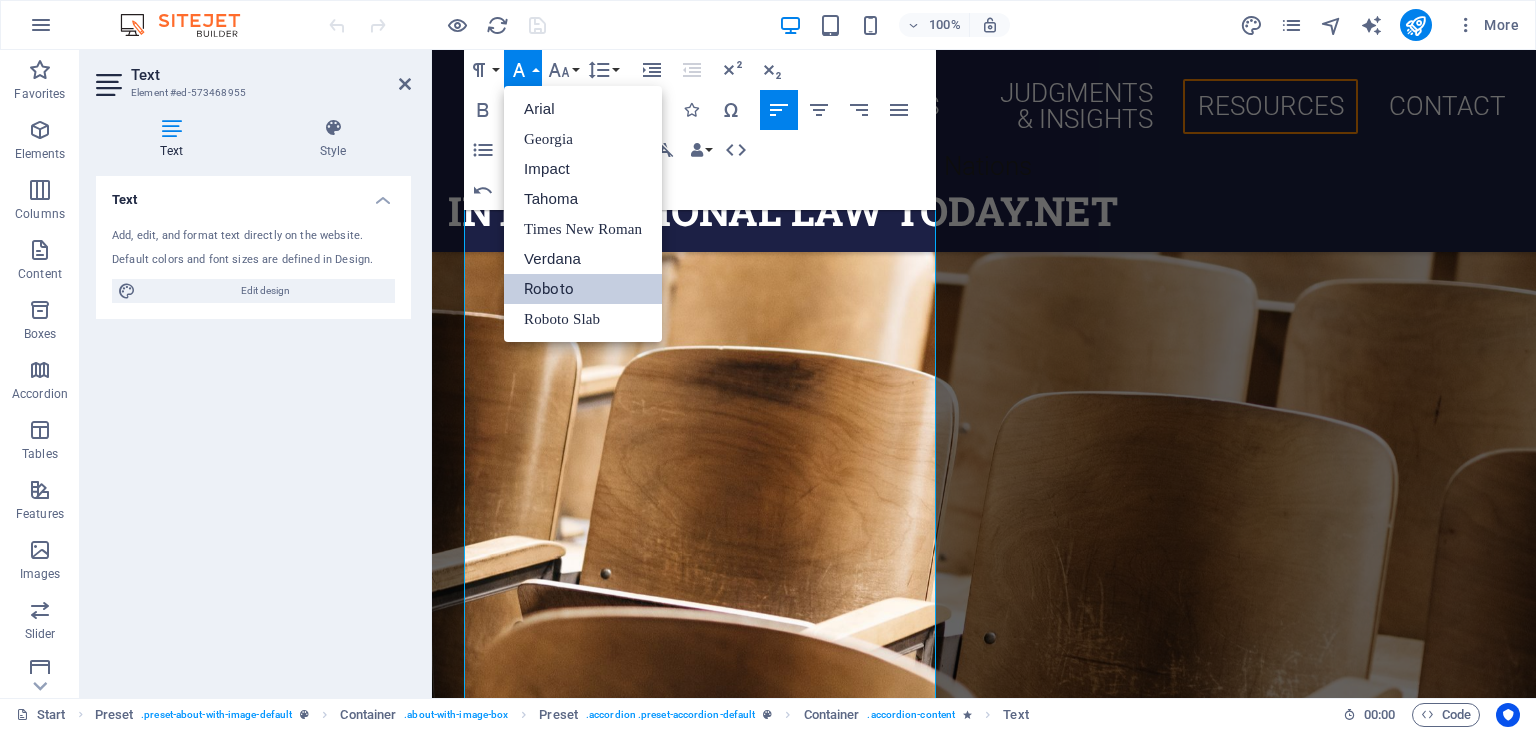 scroll, scrollTop: 0, scrollLeft: 0, axis: both 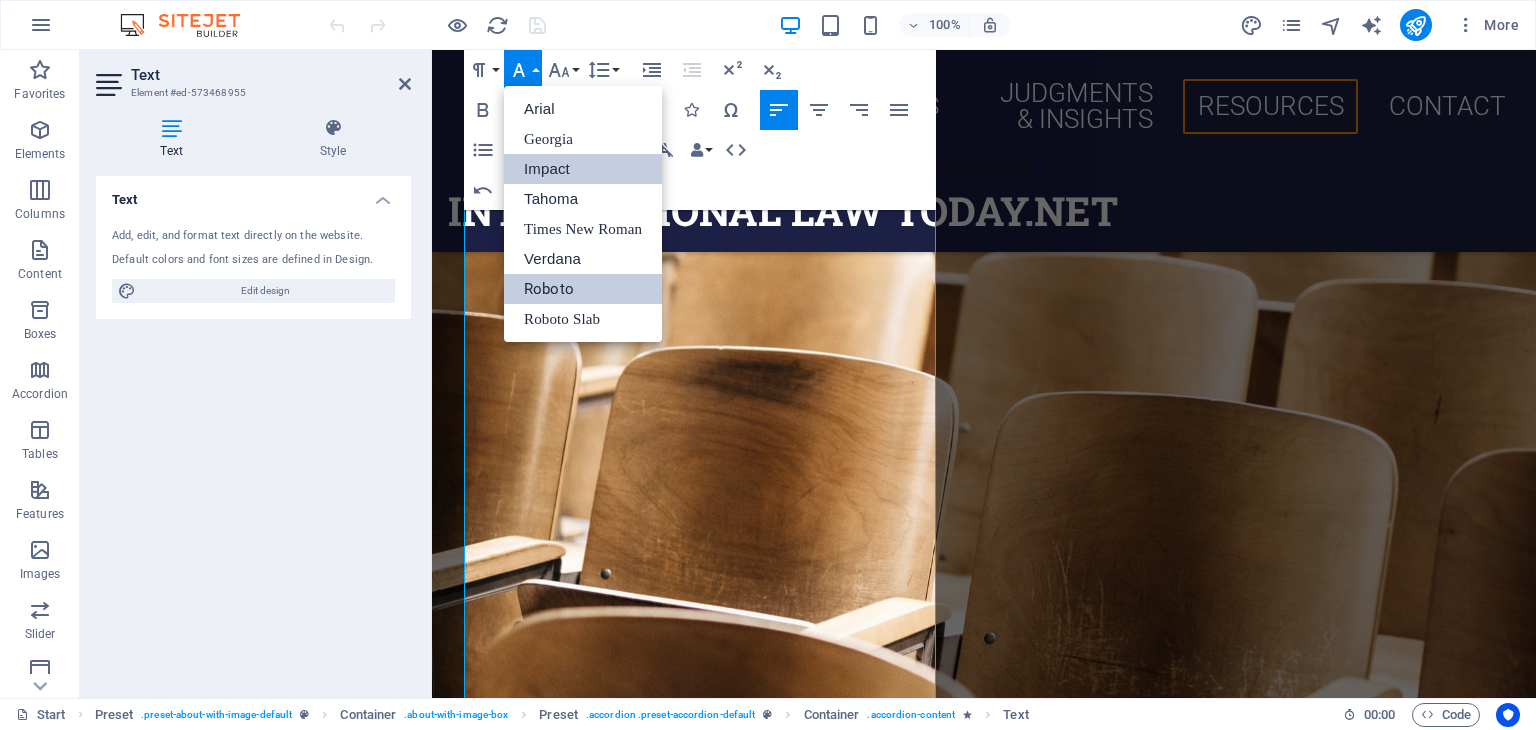 click on "Impact" at bounding box center [583, 169] 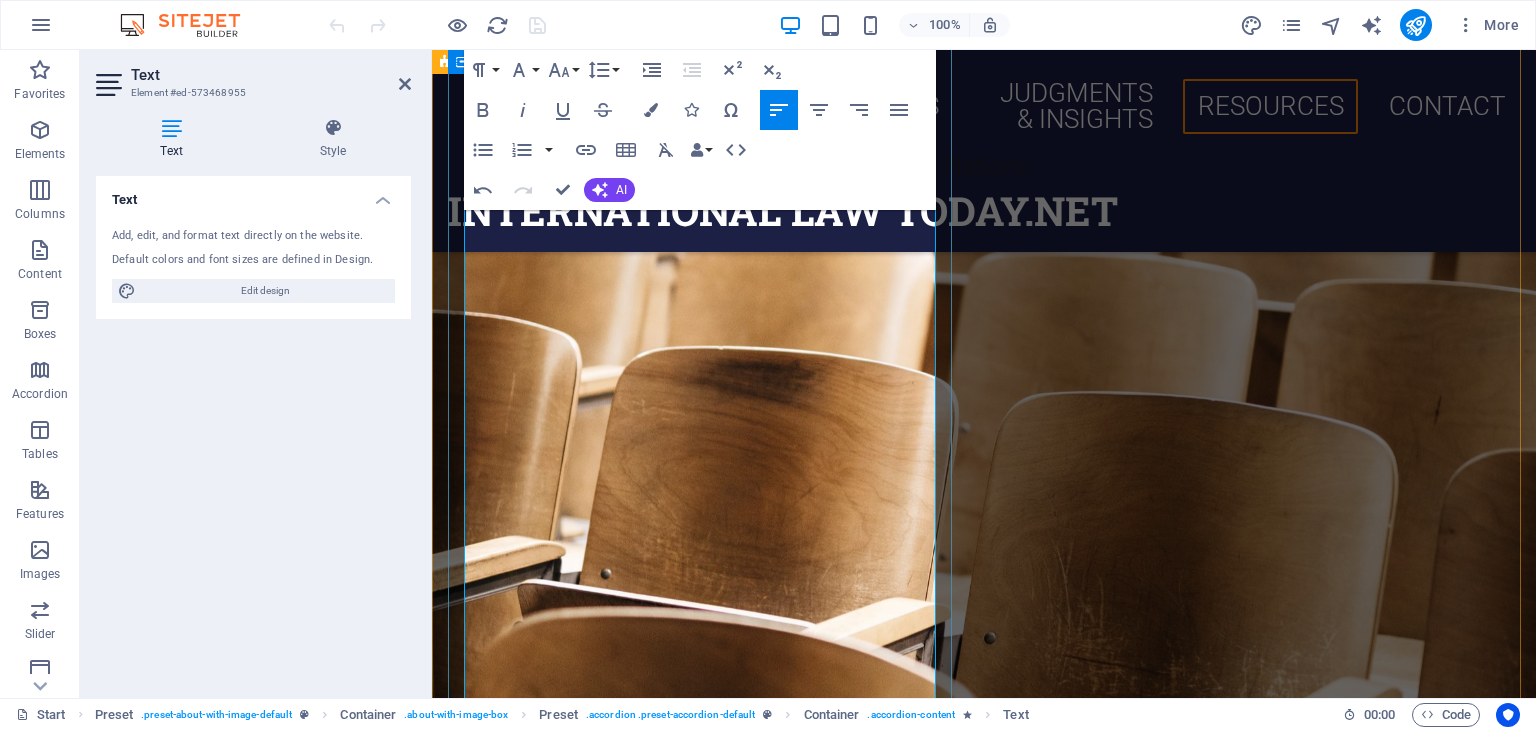 drag, startPoint x: 904, startPoint y: 609, endPoint x: 460, endPoint y: 615, distance: 444.04053 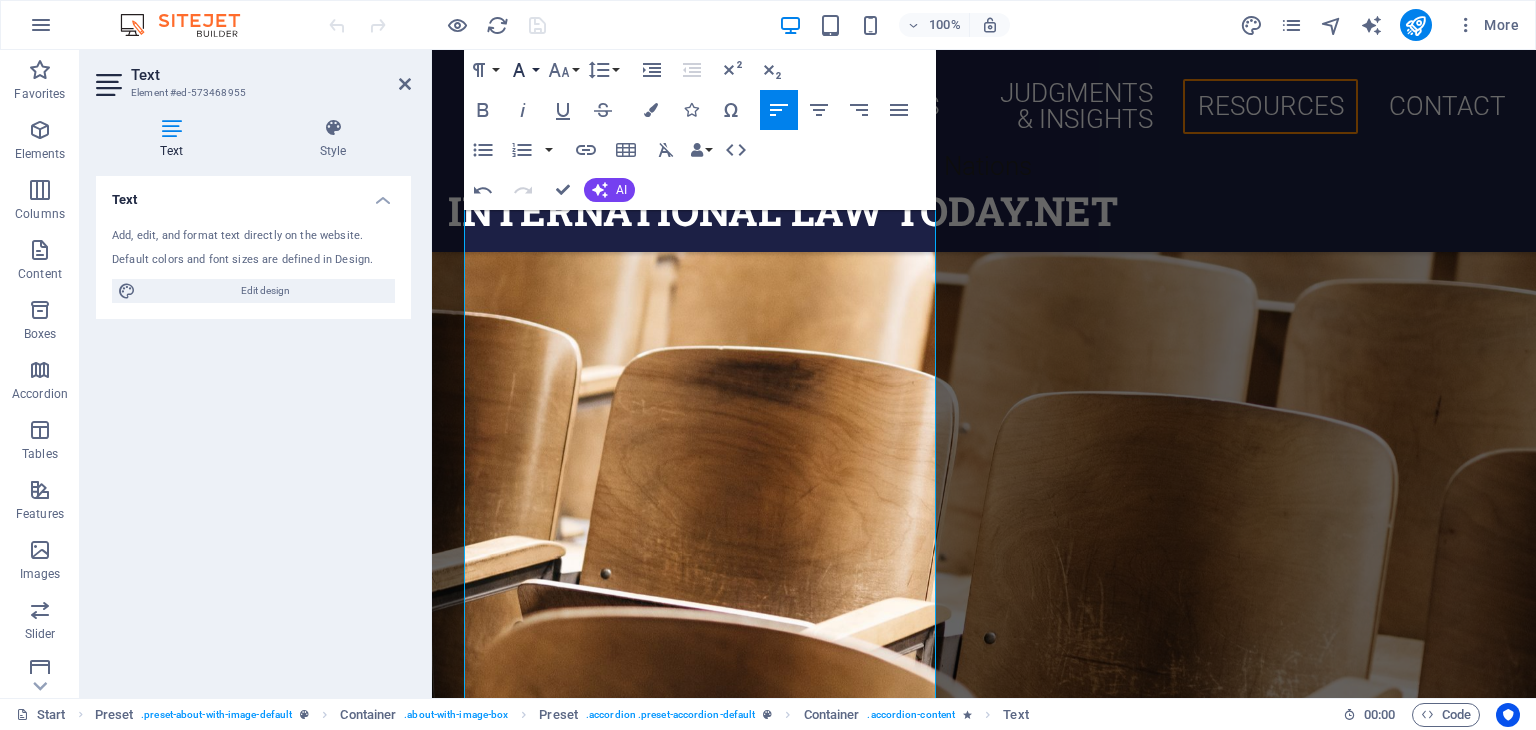 click on "Font Family" at bounding box center (523, 70) 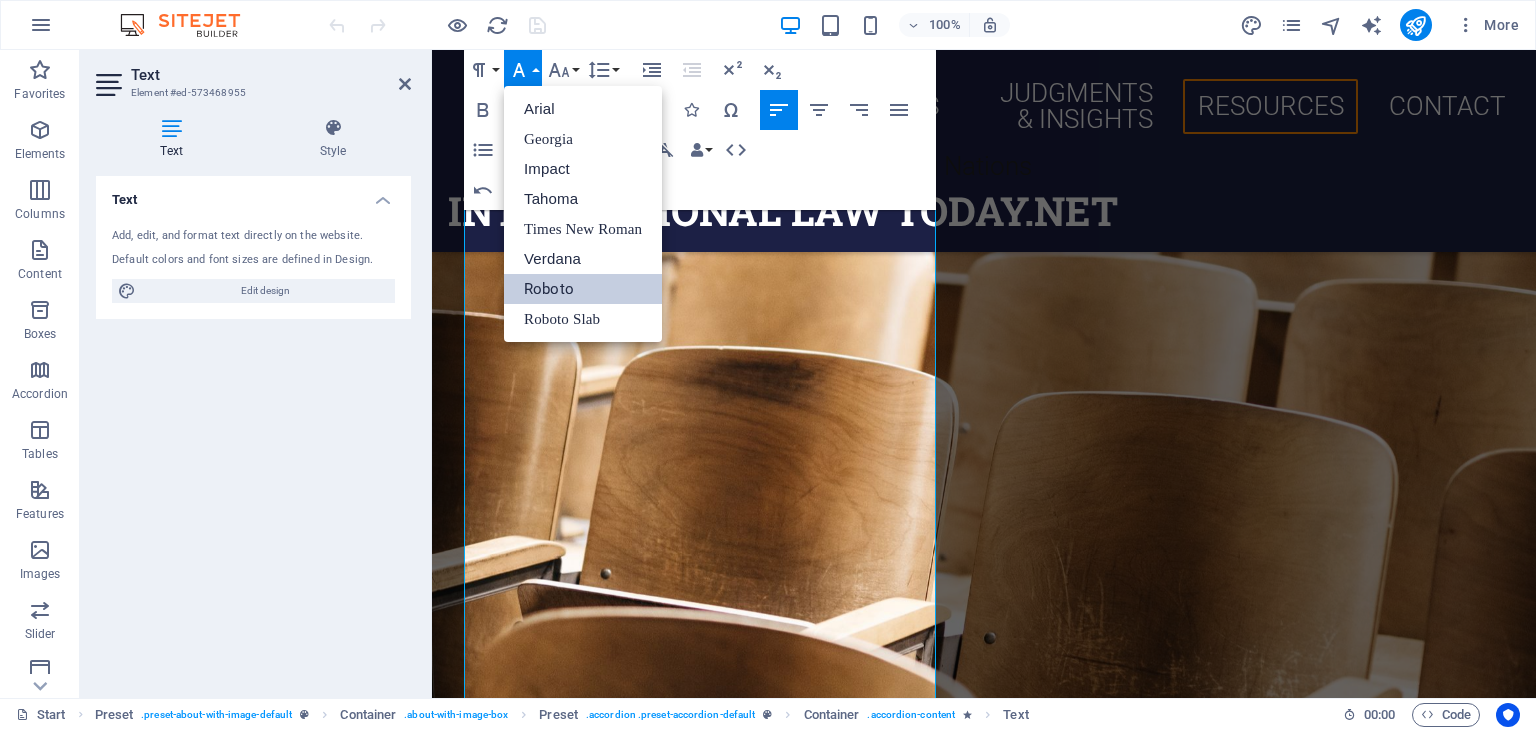 scroll, scrollTop: 0, scrollLeft: 0, axis: both 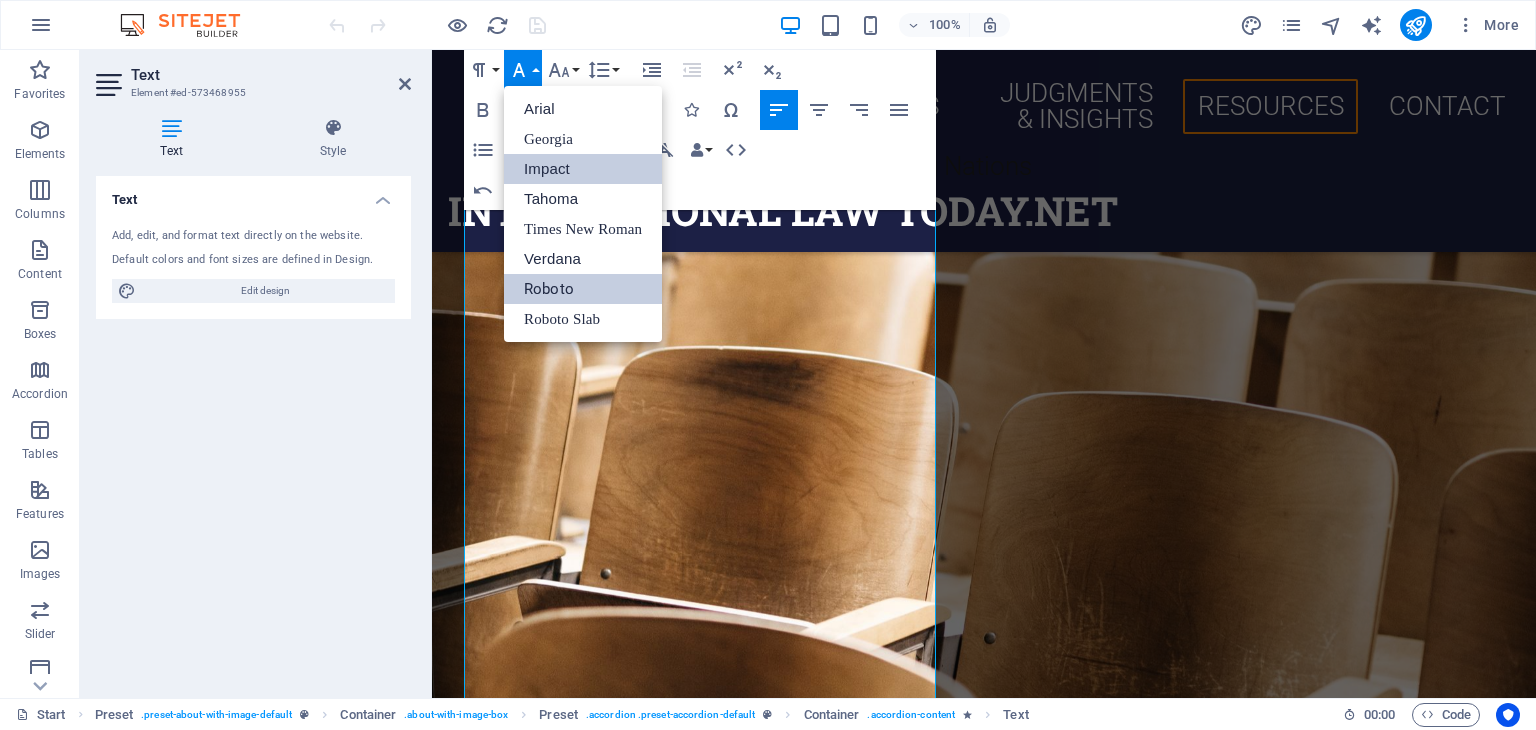 click on "Impact" at bounding box center [583, 169] 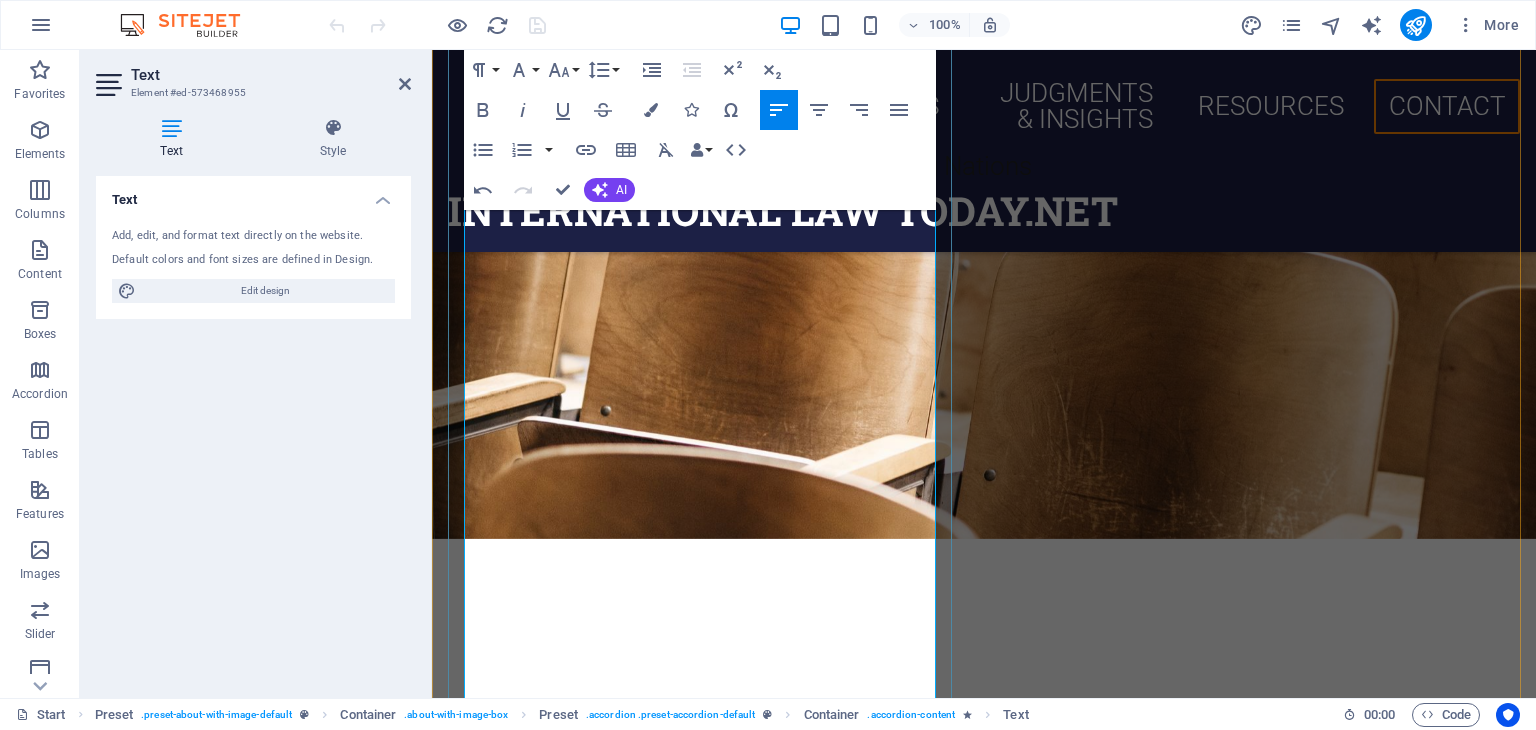 scroll, scrollTop: 10960, scrollLeft: 0, axis: vertical 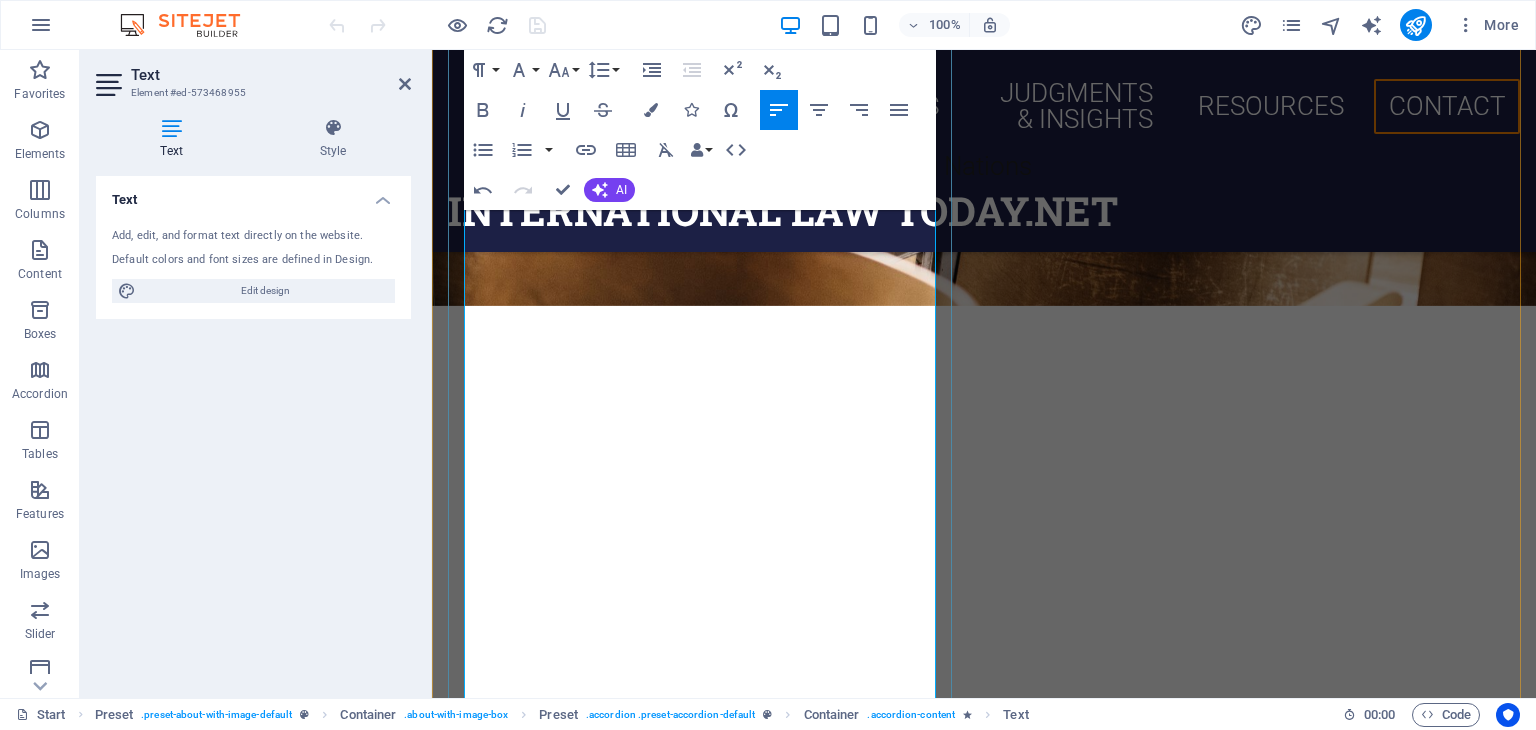 drag, startPoint x: 560, startPoint y: 343, endPoint x: 465, endPoint y: 293, distance: 107.35455 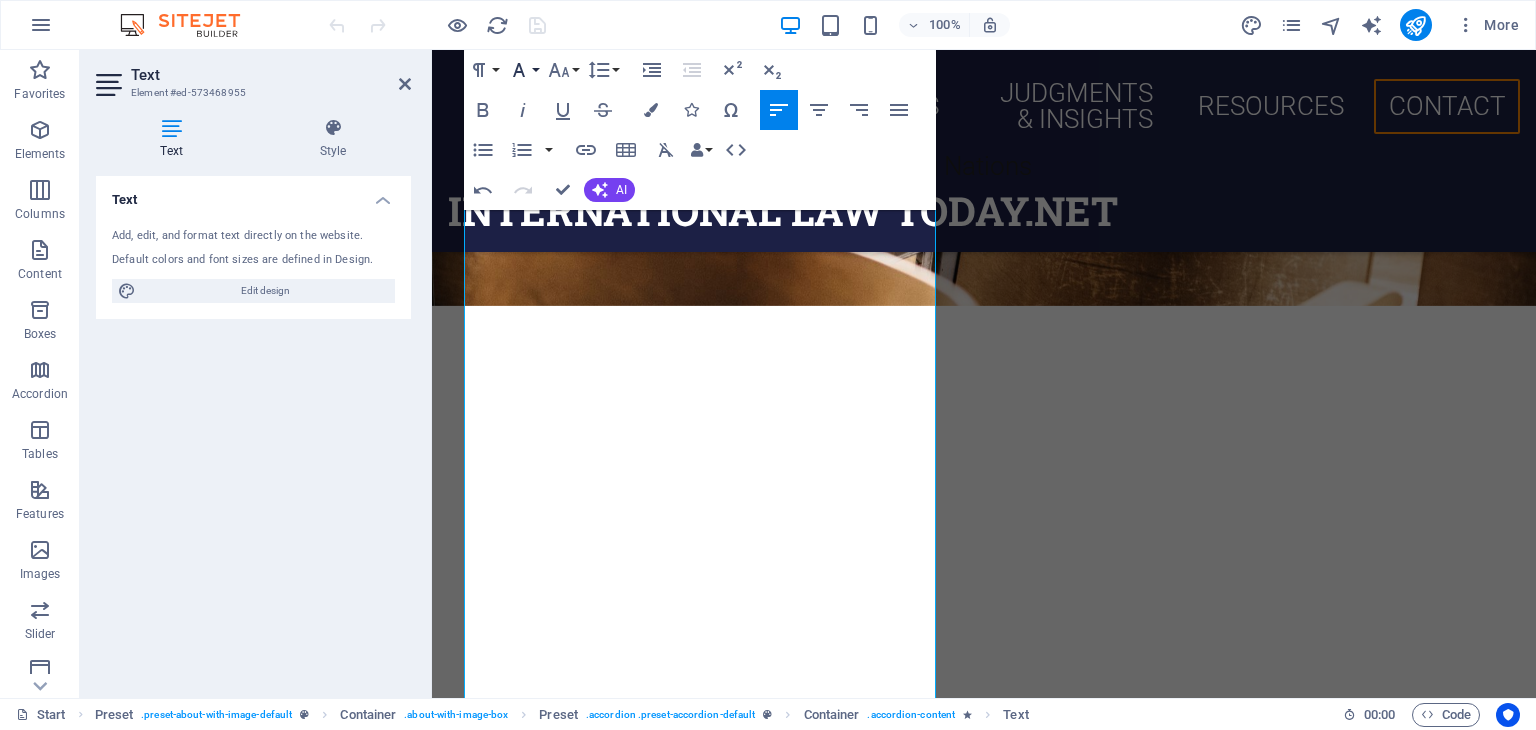 click on "Font Family" at bounding box center [523, 70] 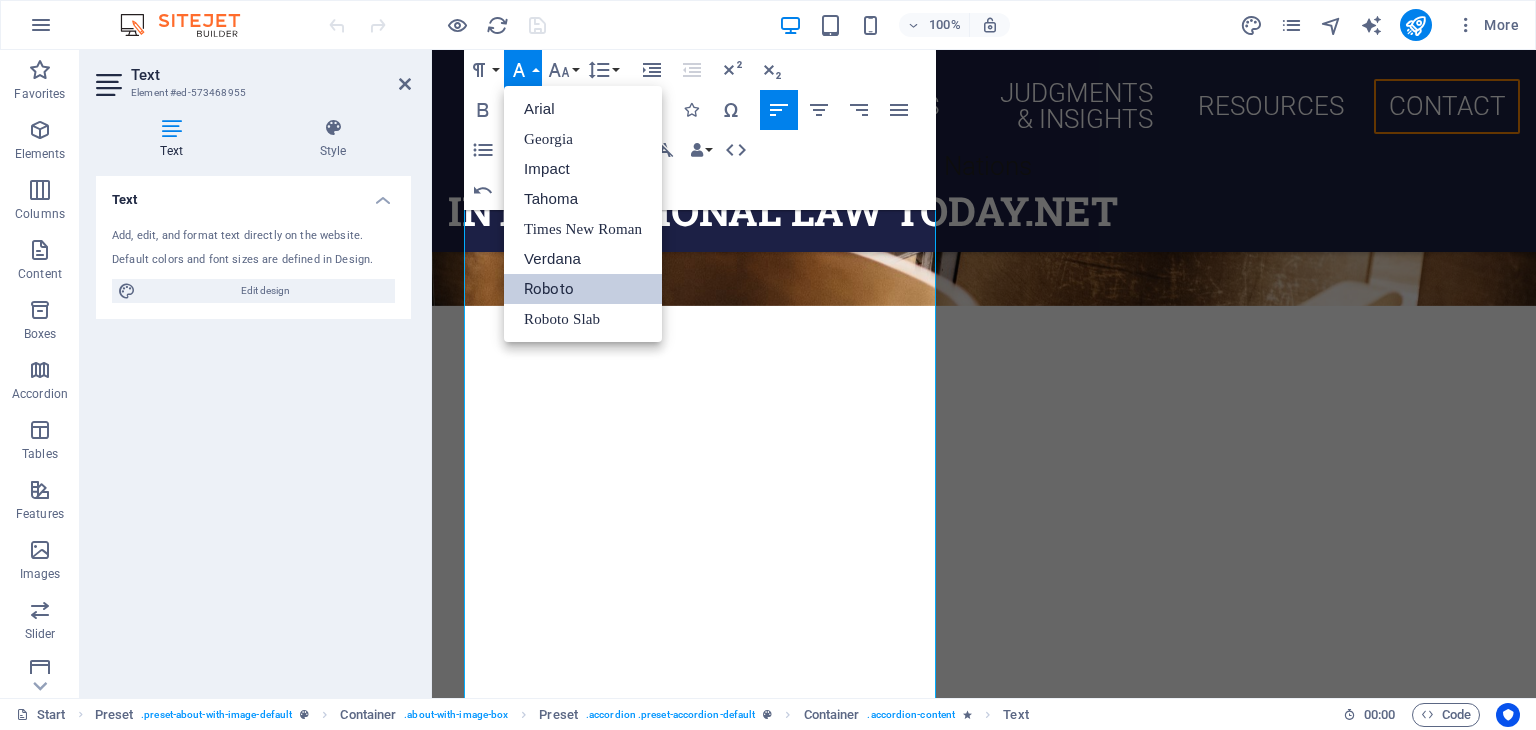 scroll, scrollTop: 0, scrollLeft: 0, axis: both 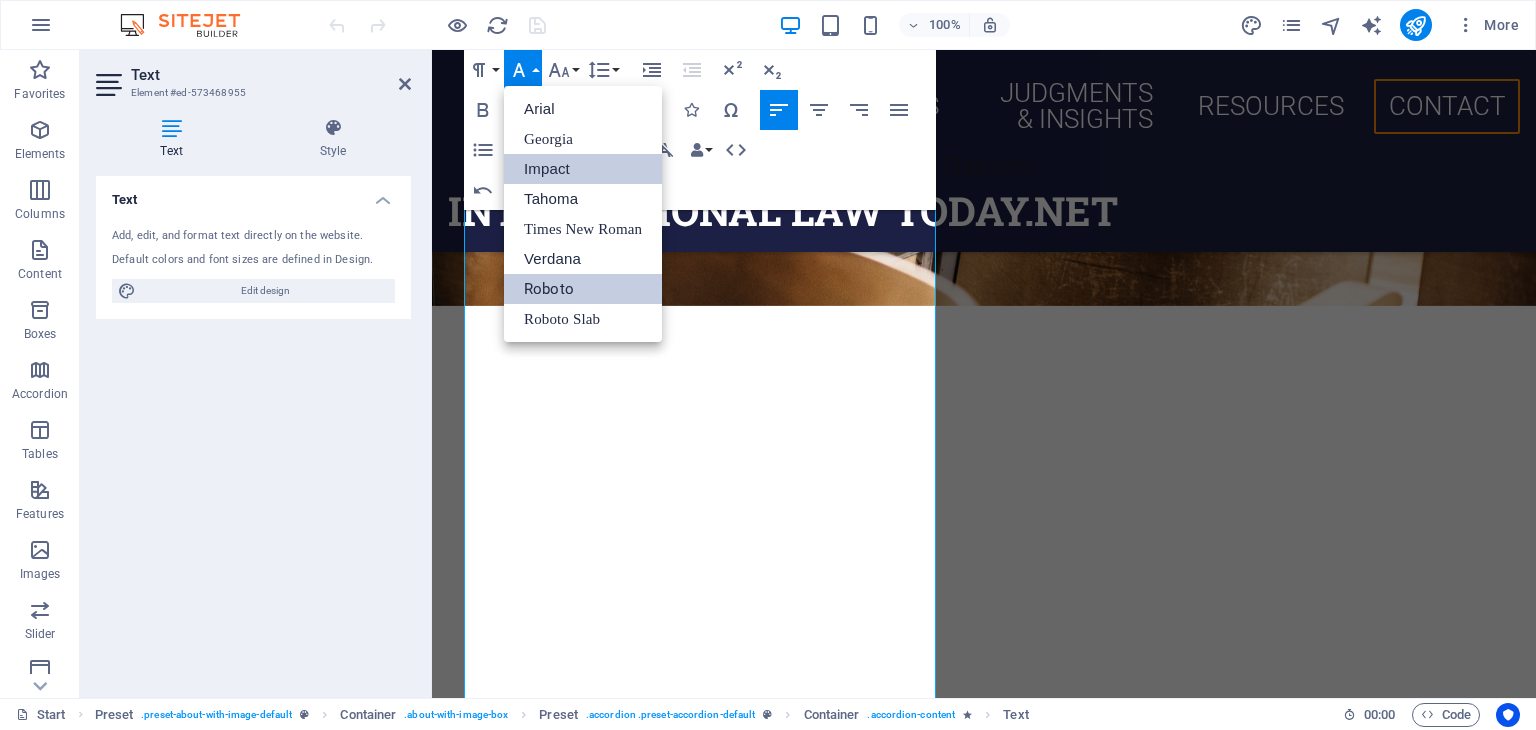 click on "Impact" at bounding box center (583, 169) 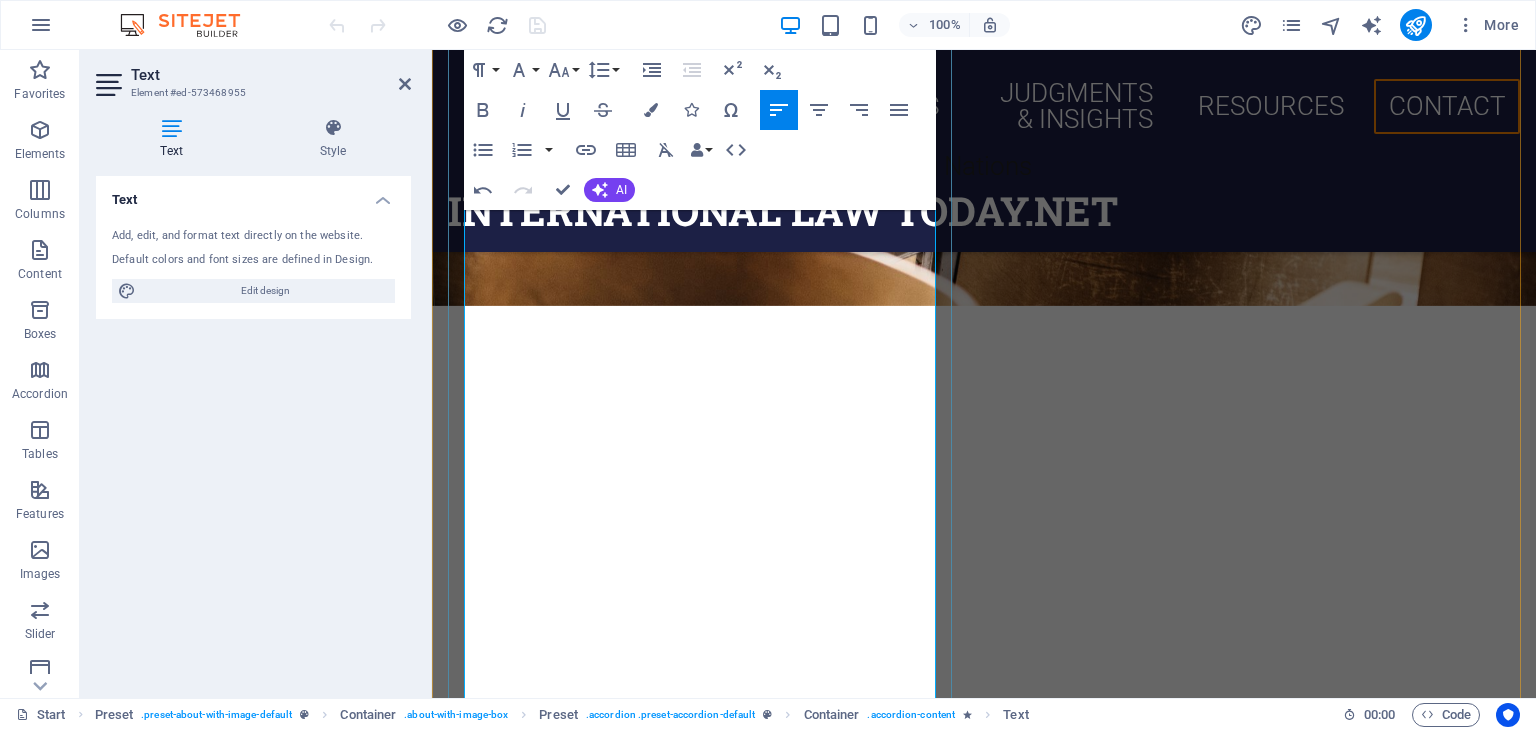drag, startPoint x: 562, startPoint y: 492, endPoint x: 468, endPoint y: 449, distance: 103.36827 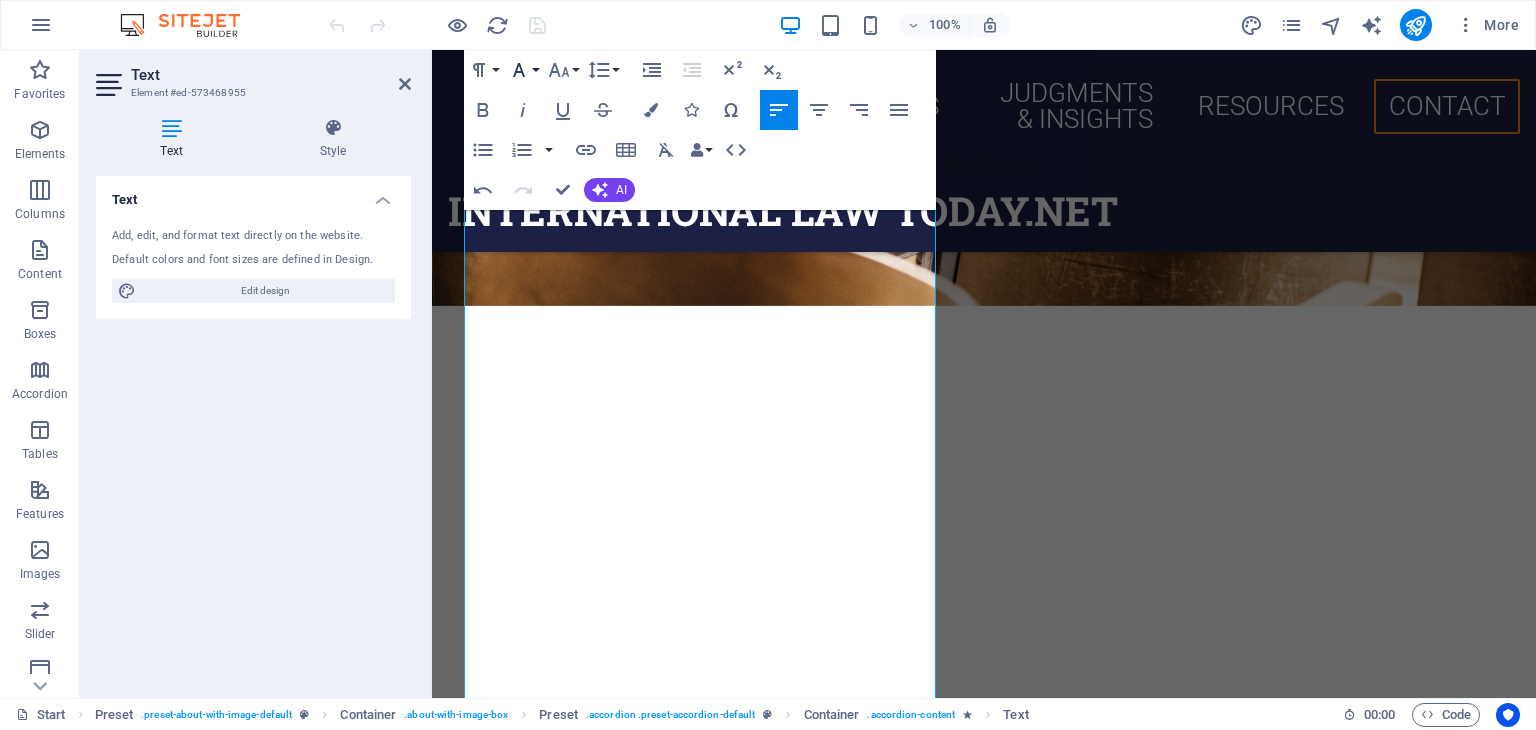 click on "Font Family" at bounding box center (523, 70) 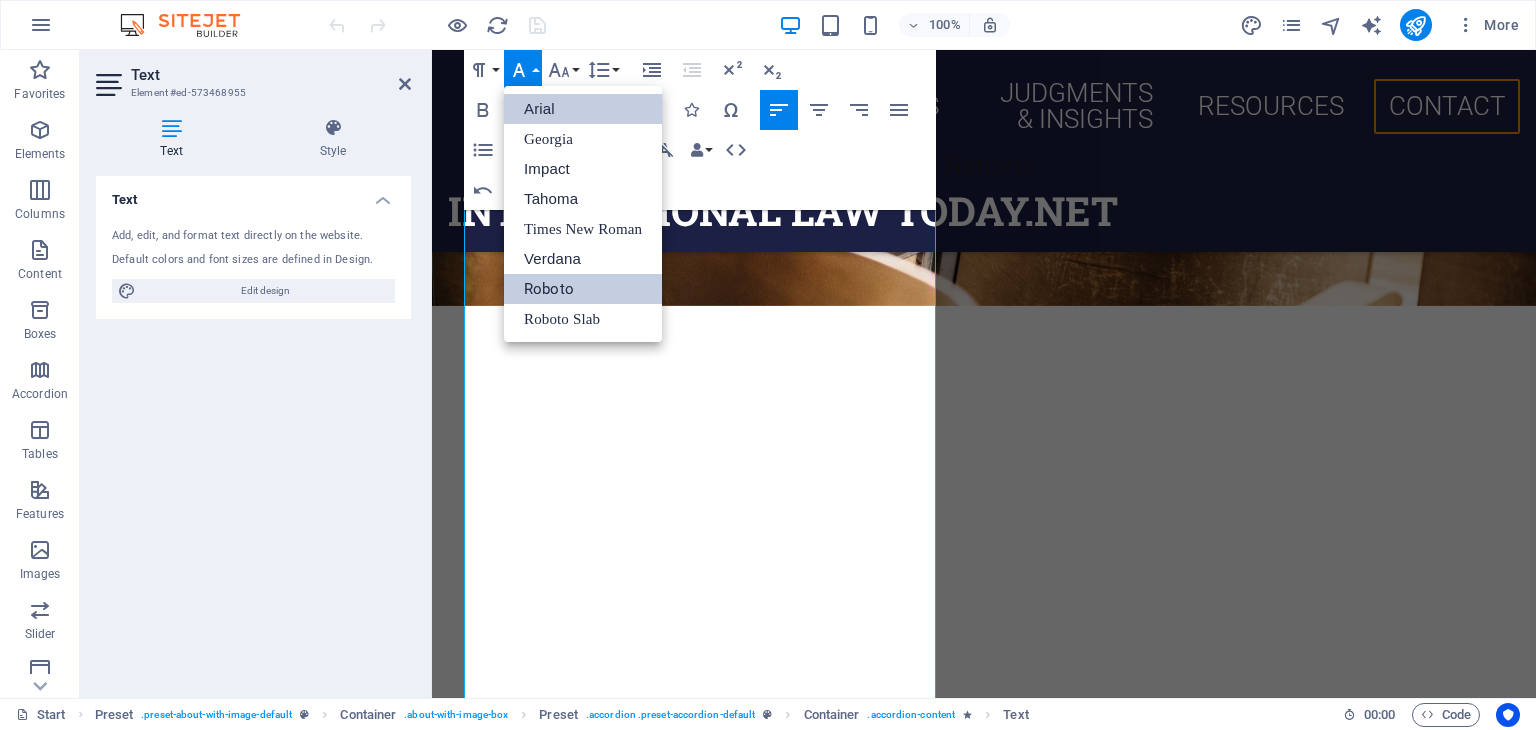 scroll, scrollTop: 0, scrollLeft: 0, axis: both 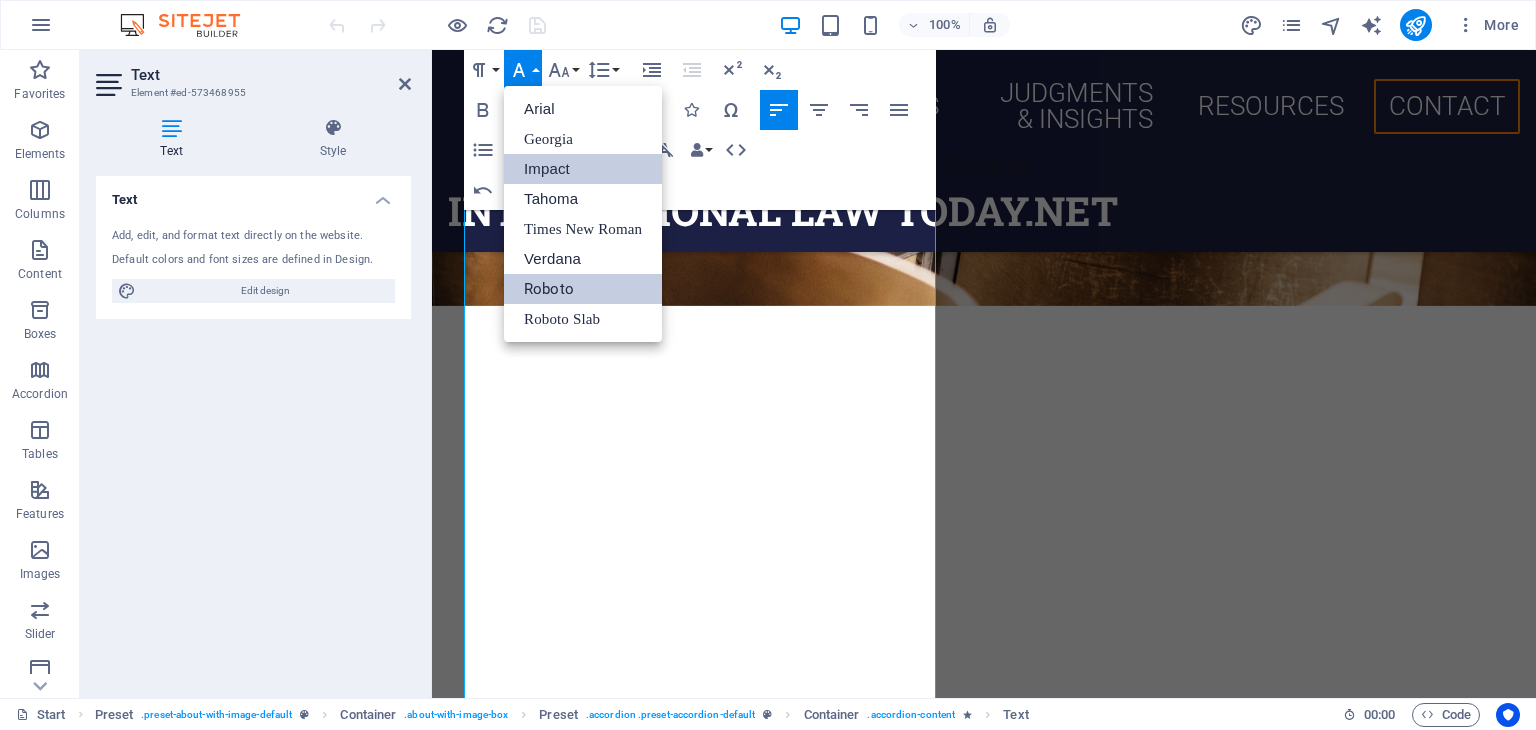 click on "Impact" at bounding box center [583, 169] 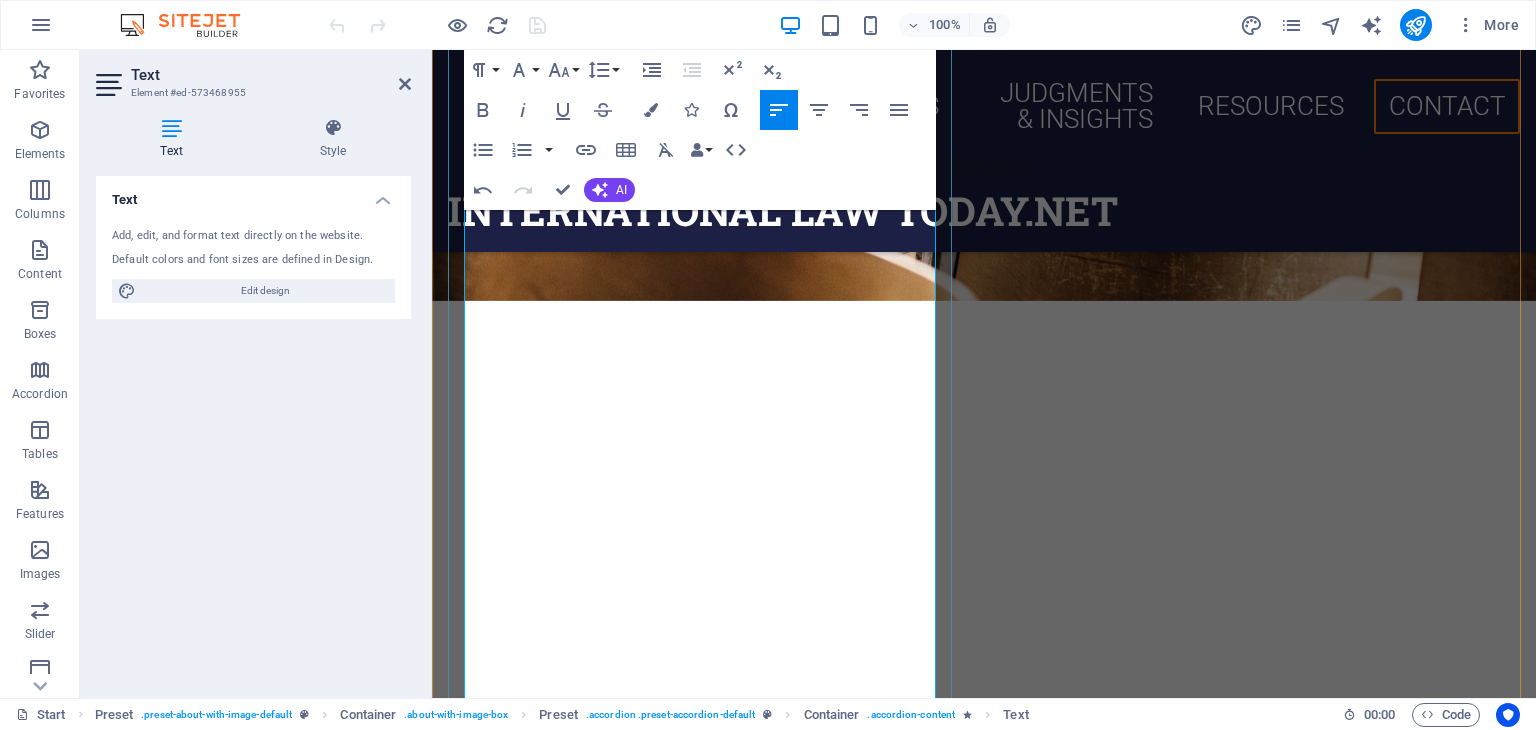 scroll, scrollTop: 11121, scrollLeft: 0, axis: vertical 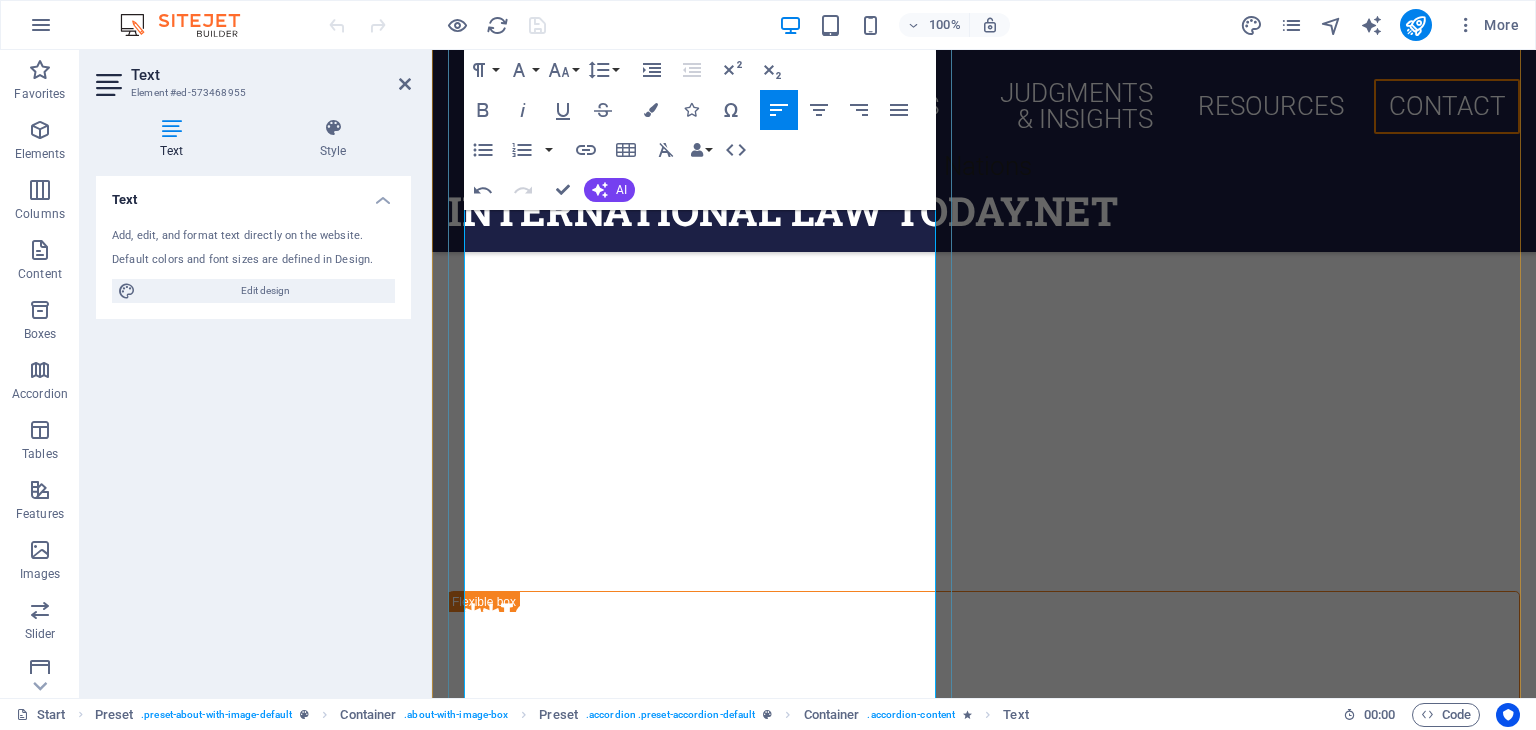 drag, startPoint x: 866, startPoint y: 637, endPoint x: 466, endPoint y: 631, distance: 400.04498 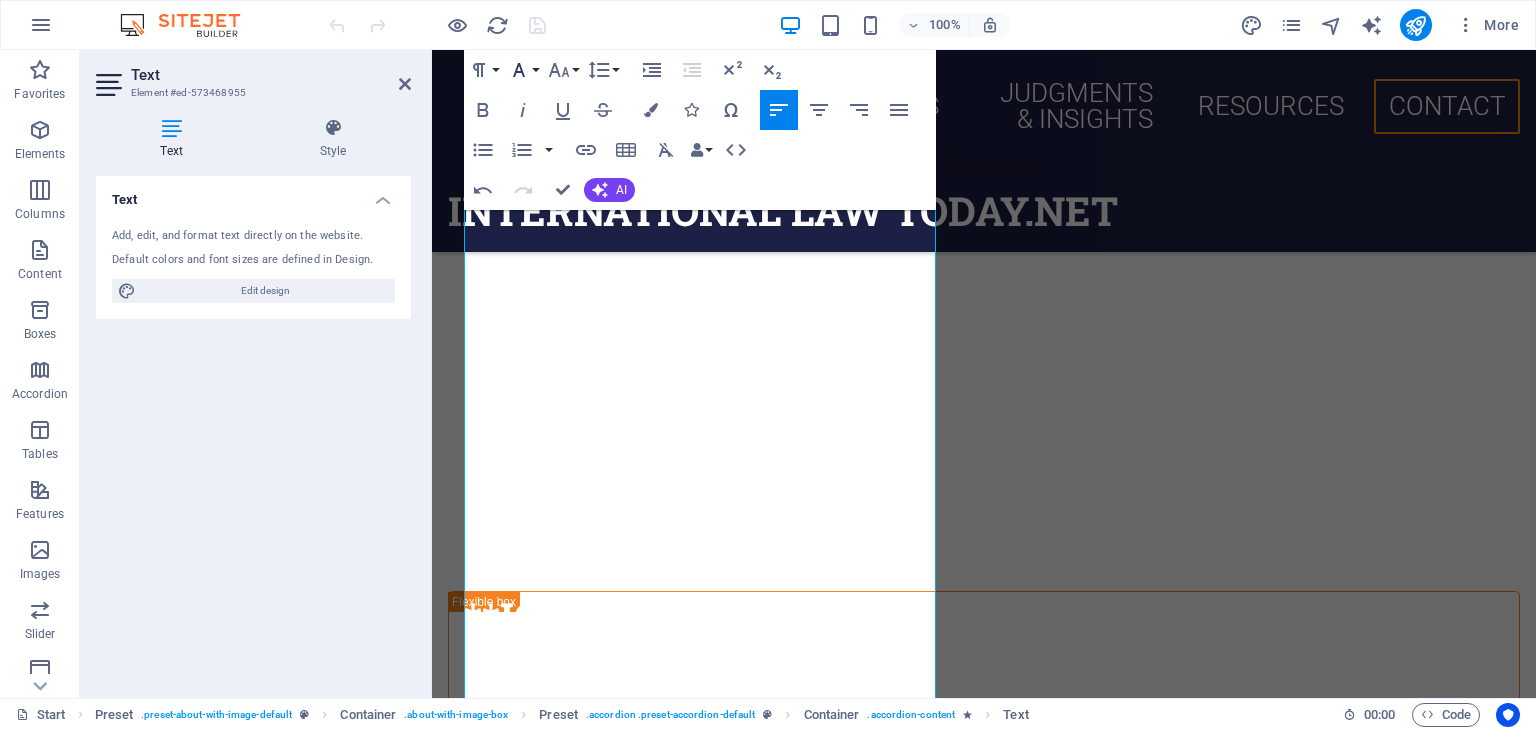 click on "Font Family" at bounding box center [523, 70] 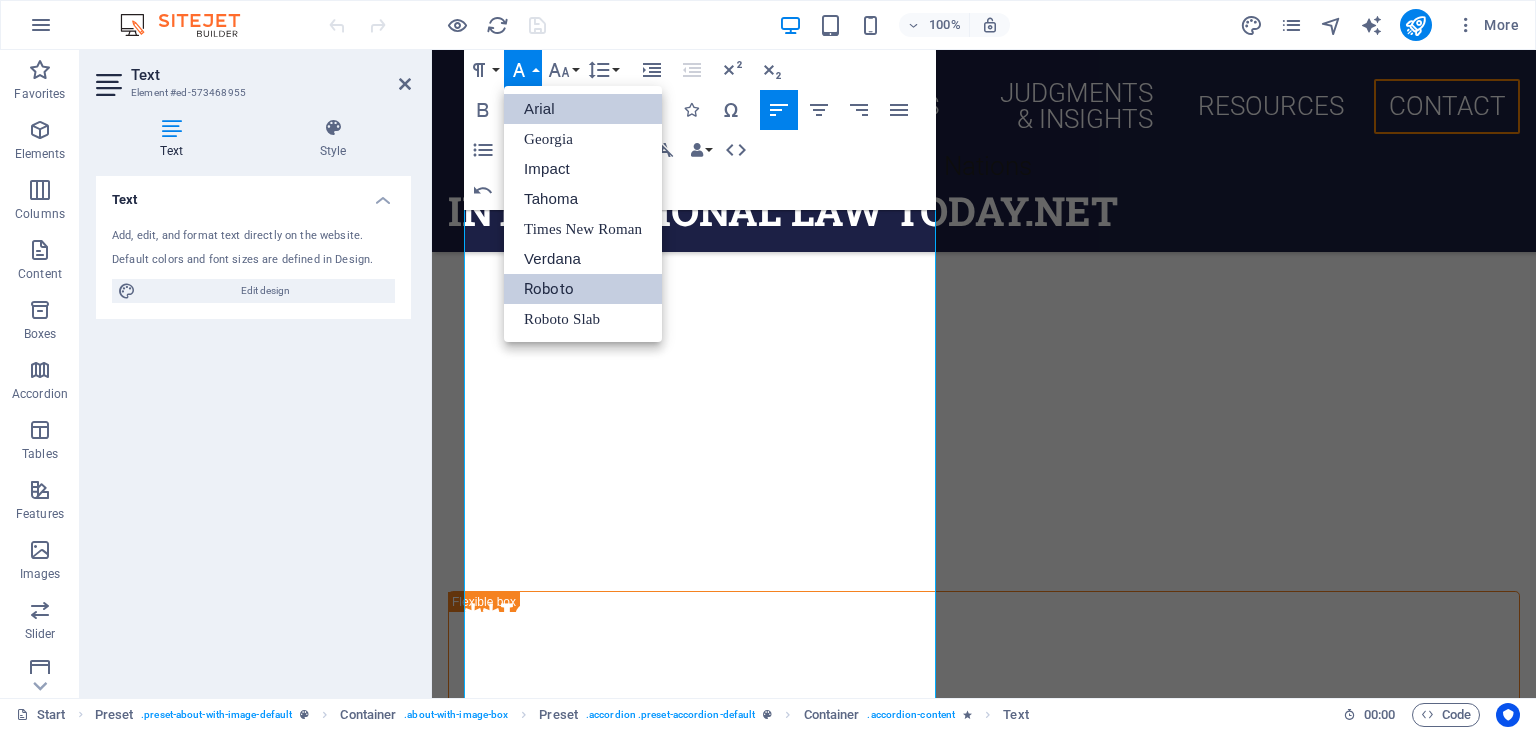 scroll, scrollTop: 0, scrollLeft: 0, axis: both 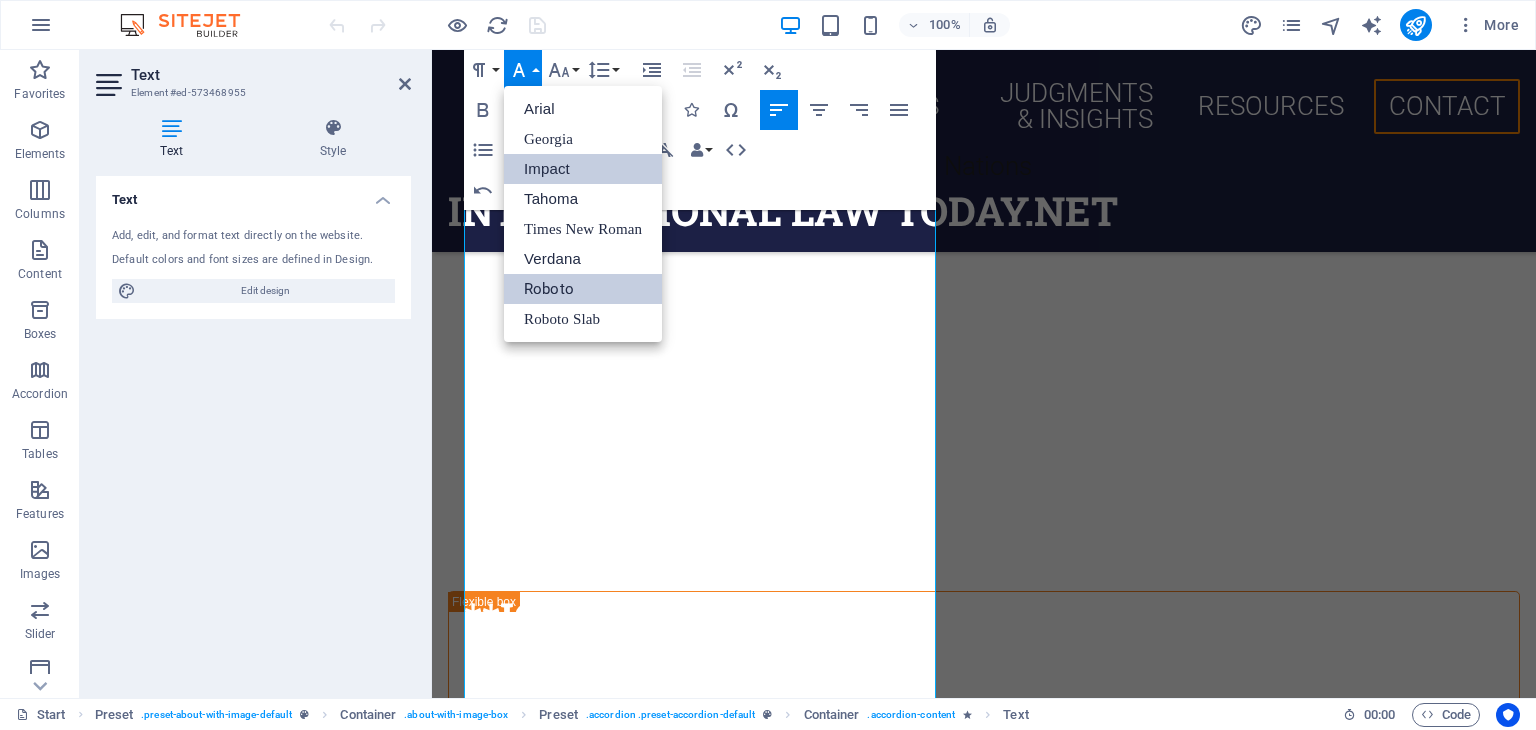 click on "Impact" at bounding box center [583, 169] 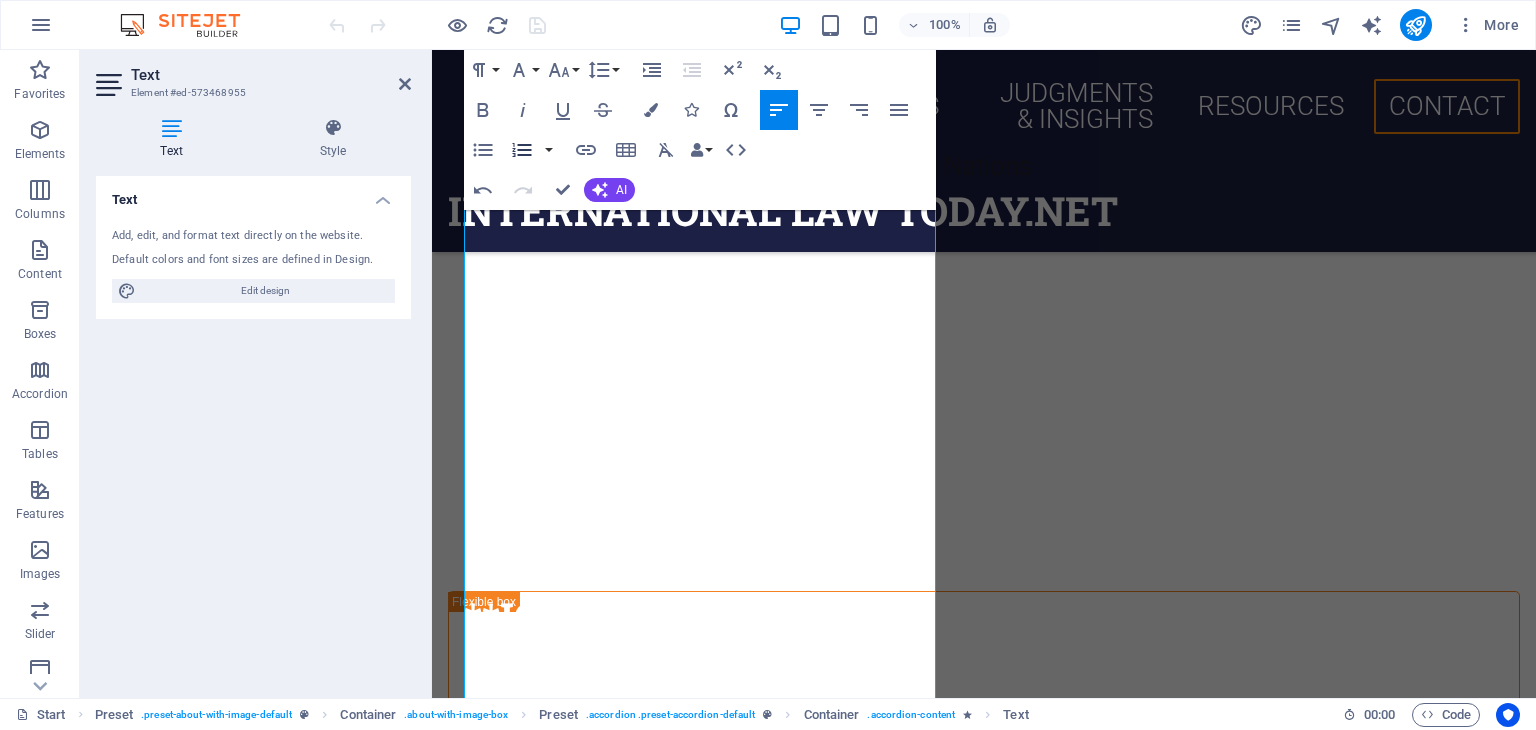 scroll, scrollTop: 11123, scrollLeft: 0, axis: vertical 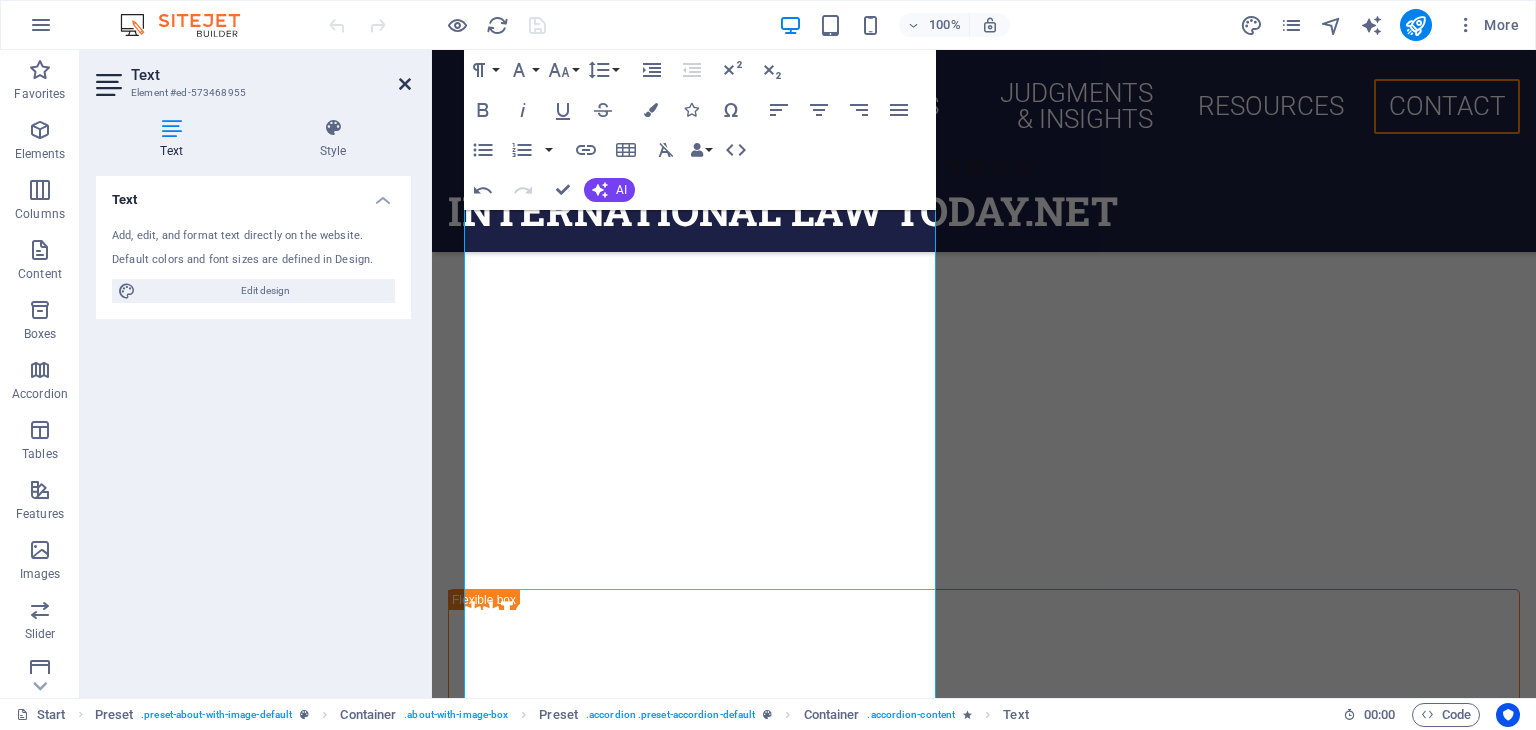 click at bounding box center [405, 84] 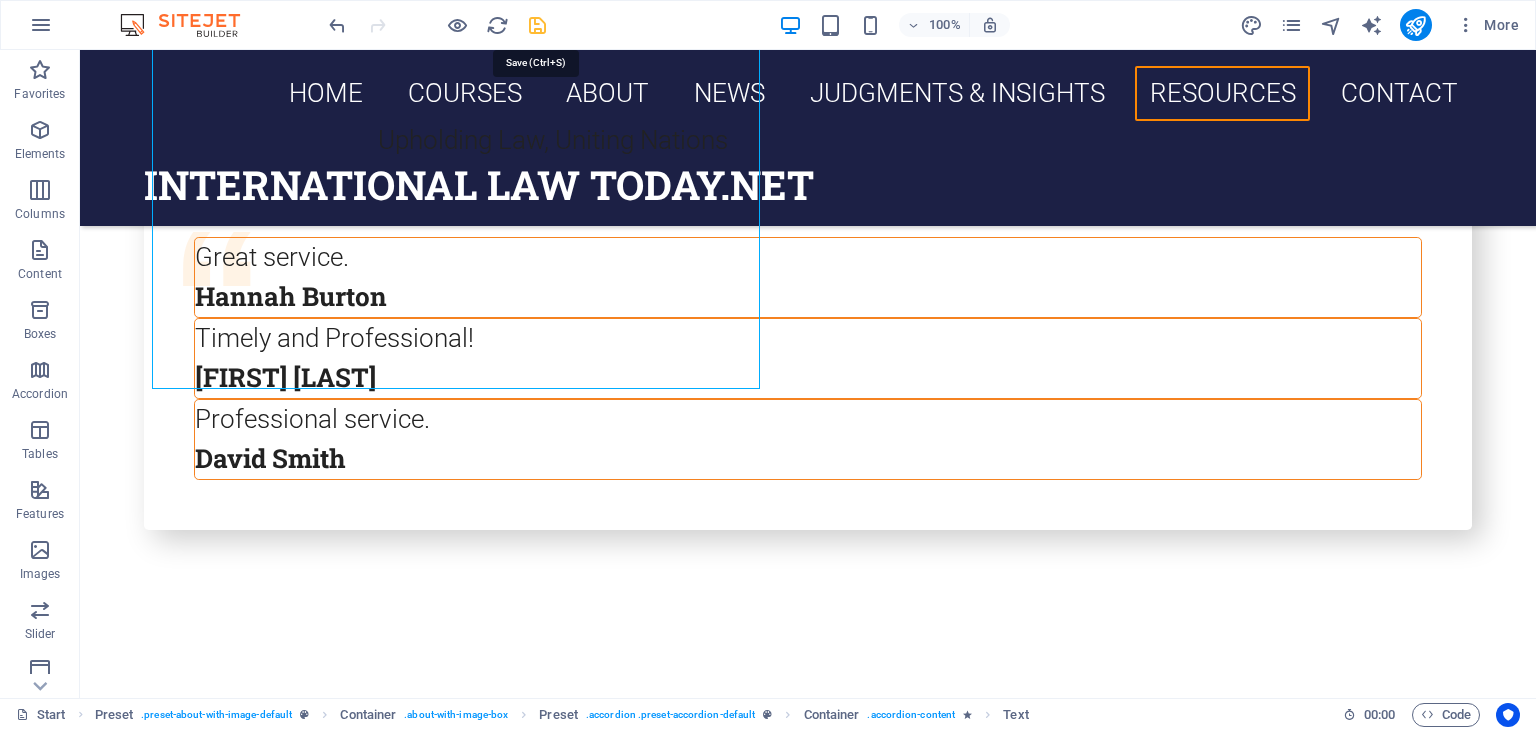 click at bounding box center (537, 25) 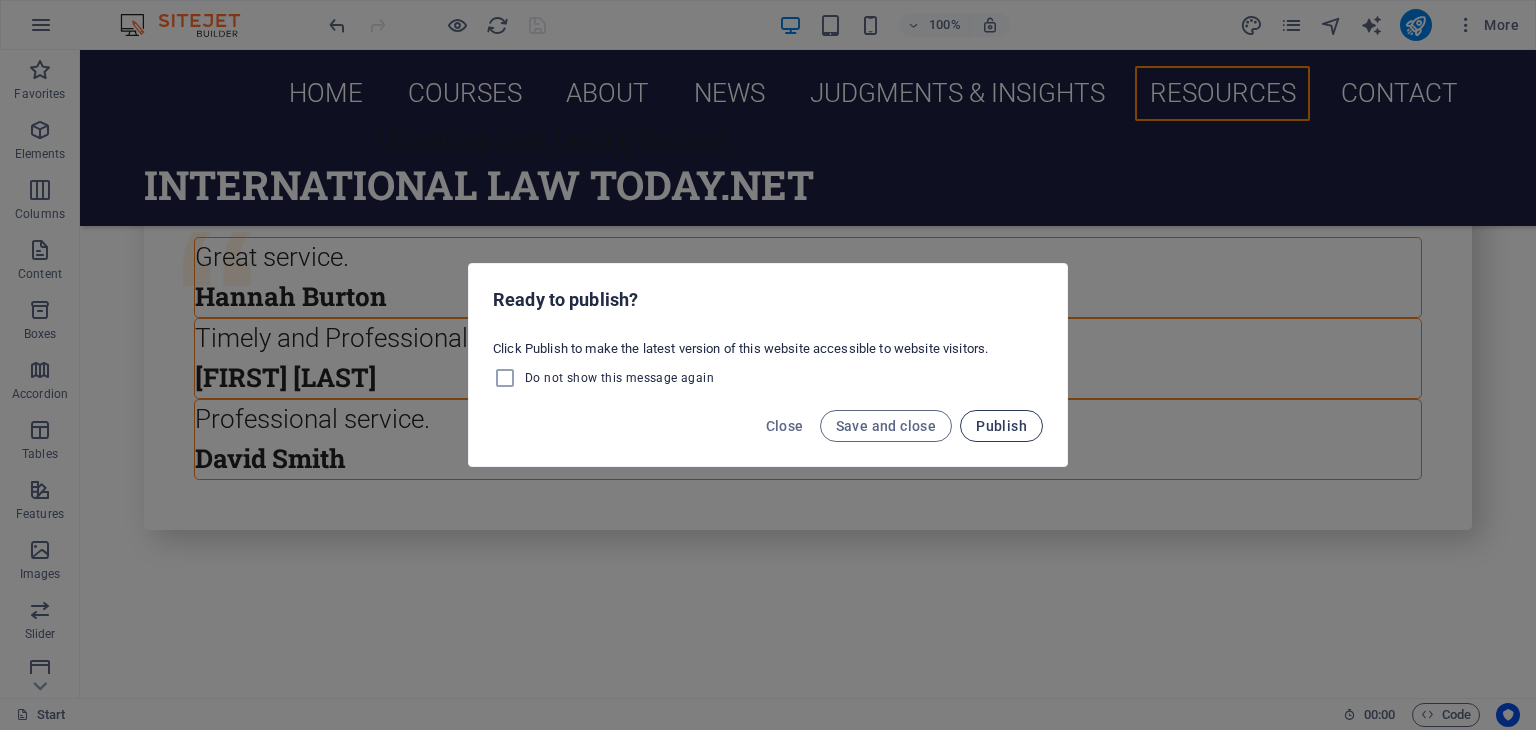 click on "Publish" at bounding box center [1001, 426] 